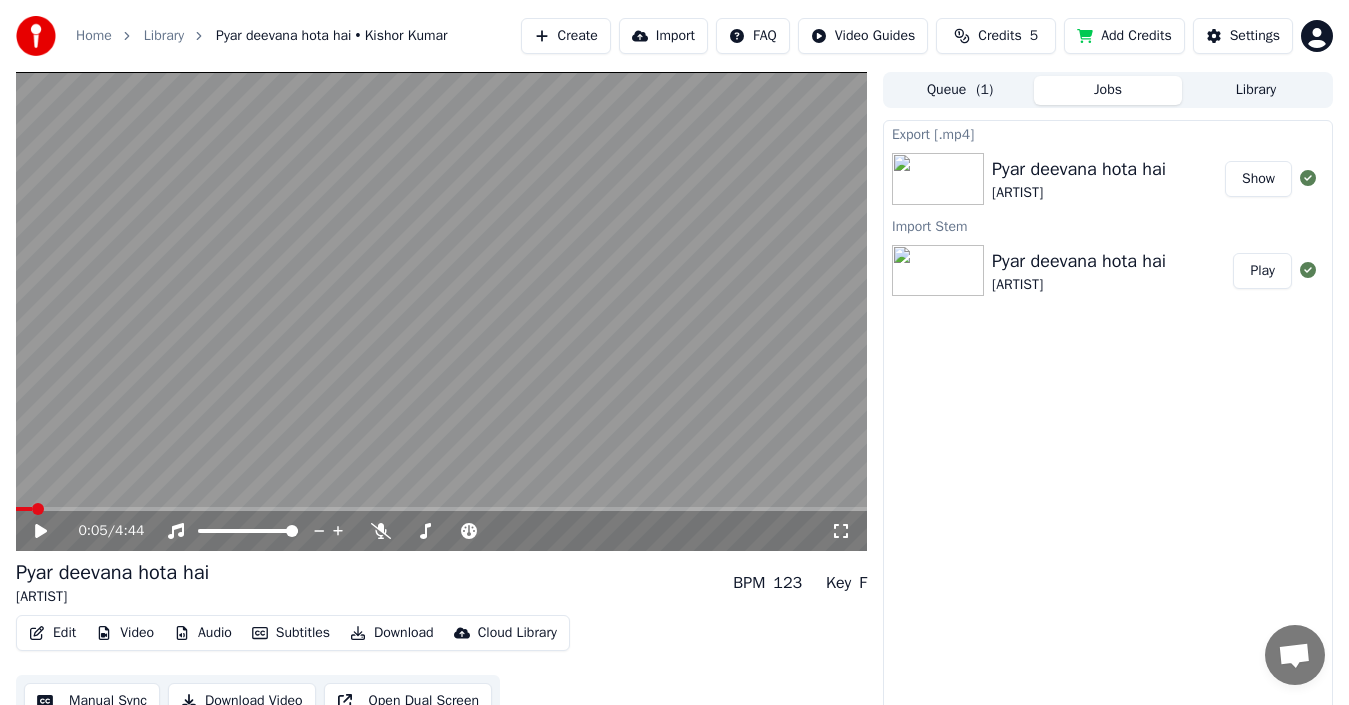 scroll, scrollTop: 22, scrollLeft: 0, axis: vertical 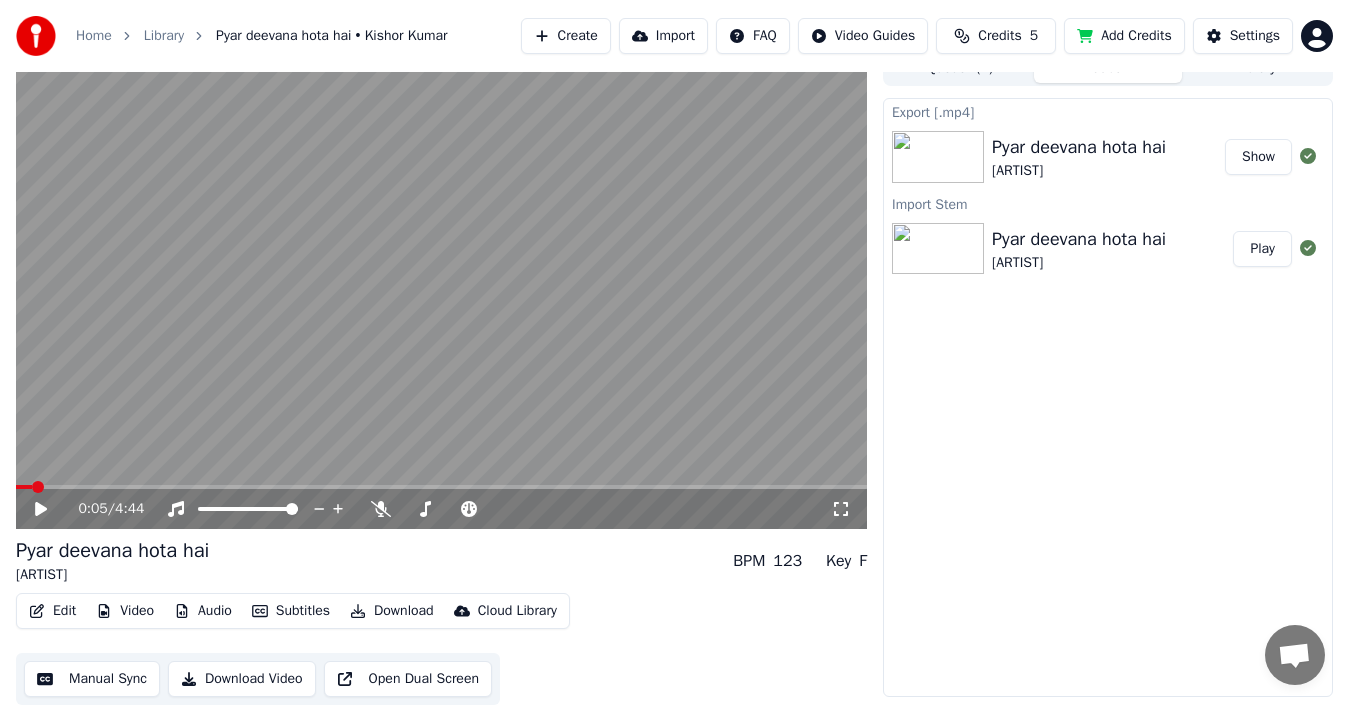 click on "Show" at bounding box center [1258, 157] 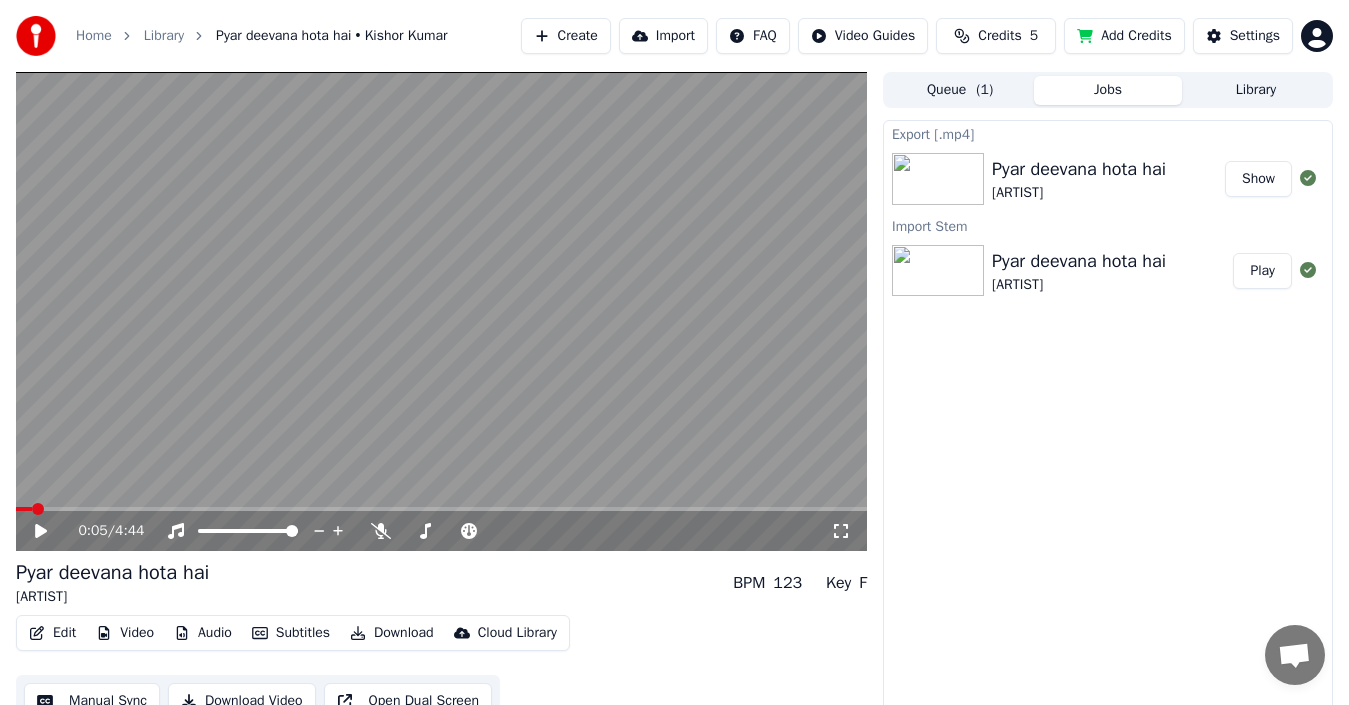click on "Library" at bounding box center (1256, 90) 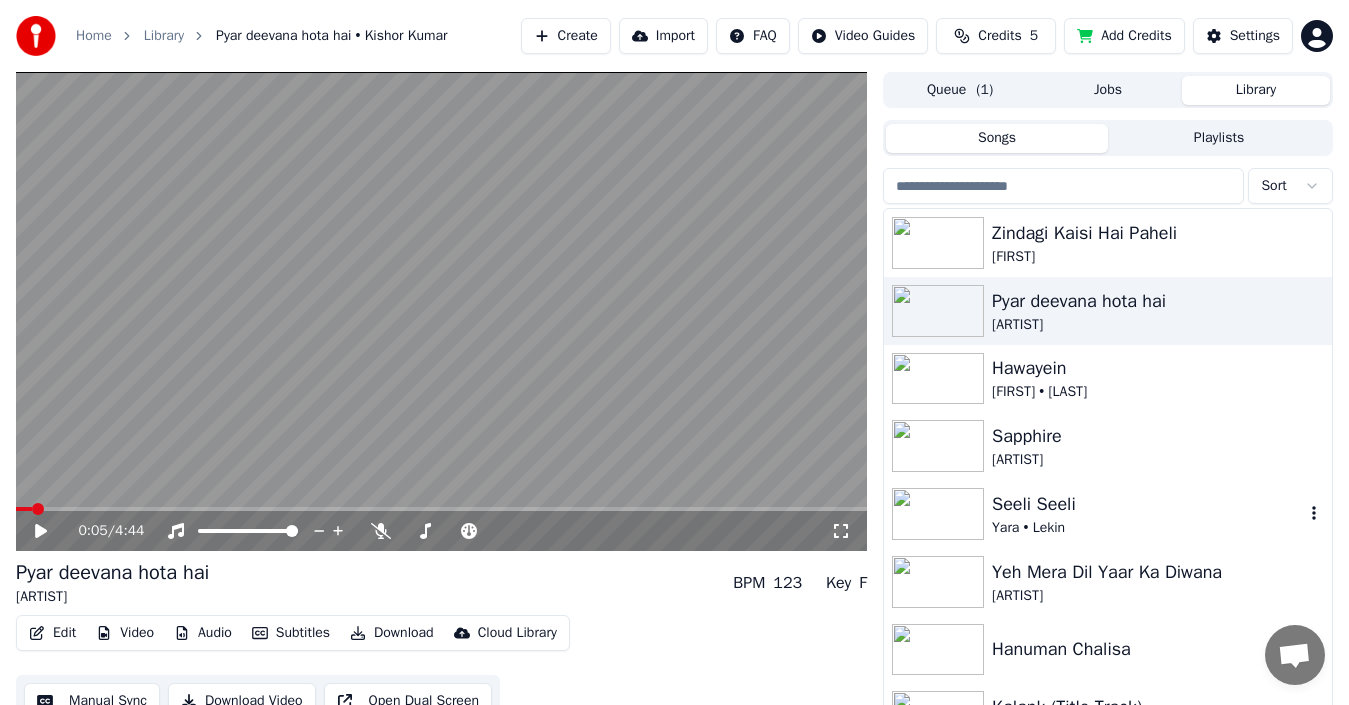 click on "Seeli Seeli" at bounding box center (1148, 504) 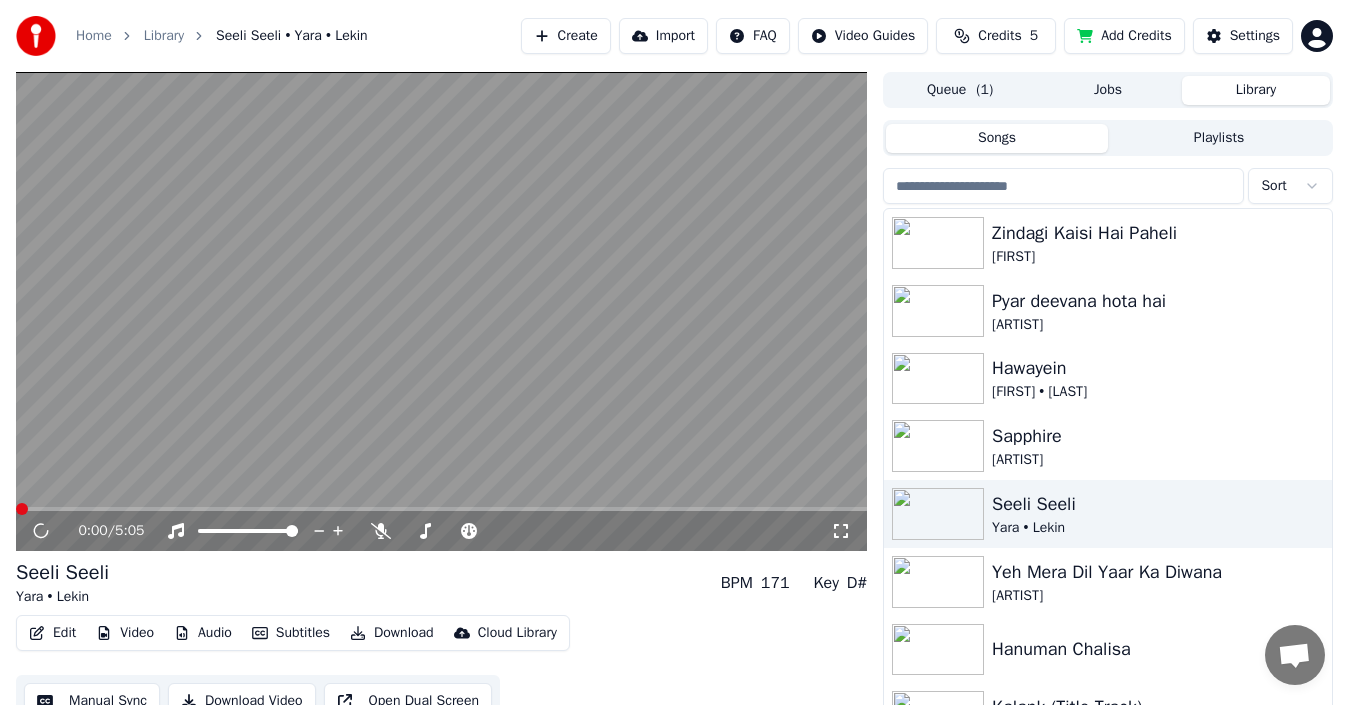 click on "Manual Sync" at bounding box center [92, 701] 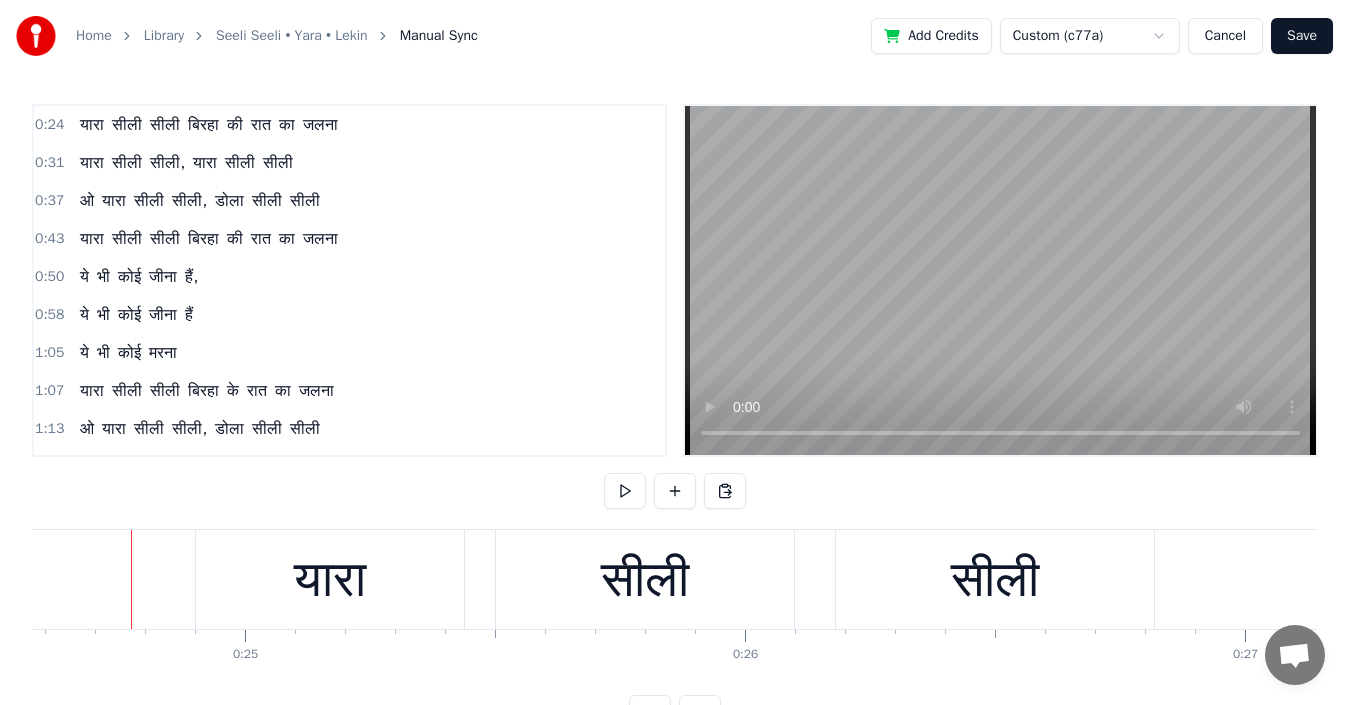 scroll, scrollTop: 0, scrollLeft: 12286, axis: horizontal 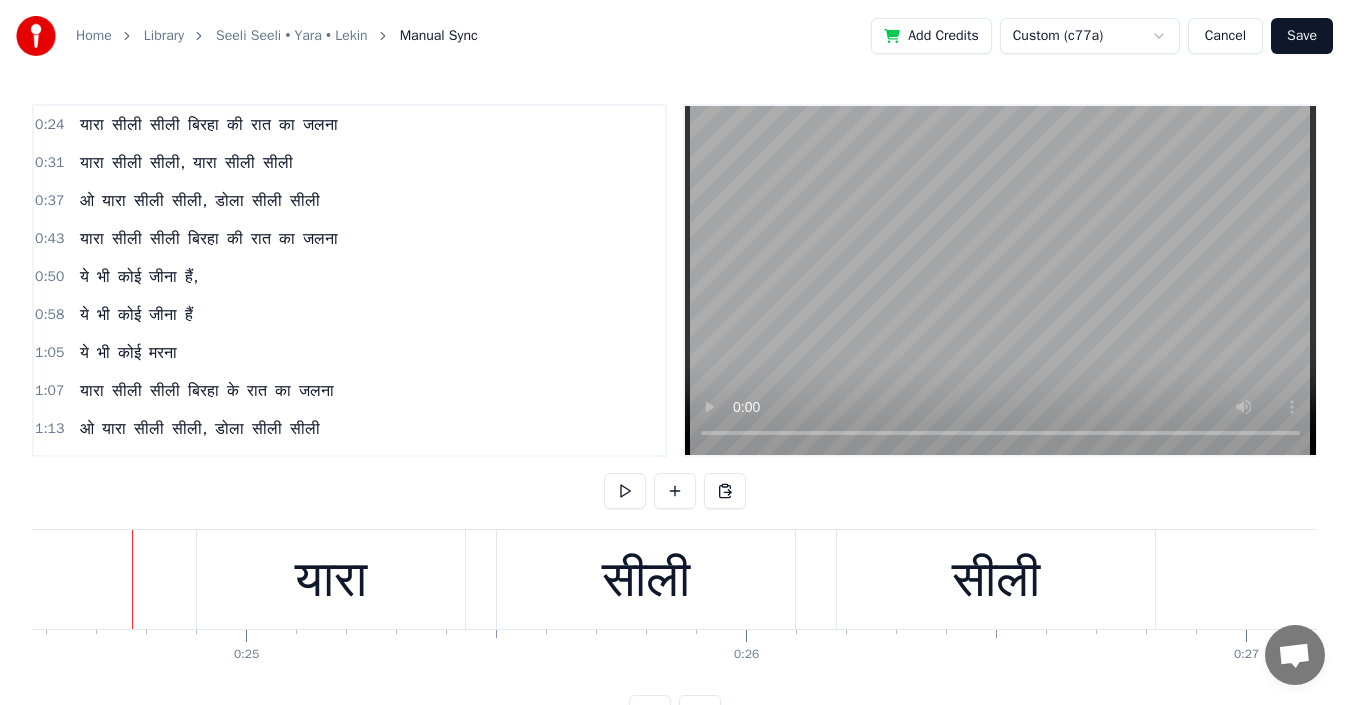 click at bounding box center [64233, 579] 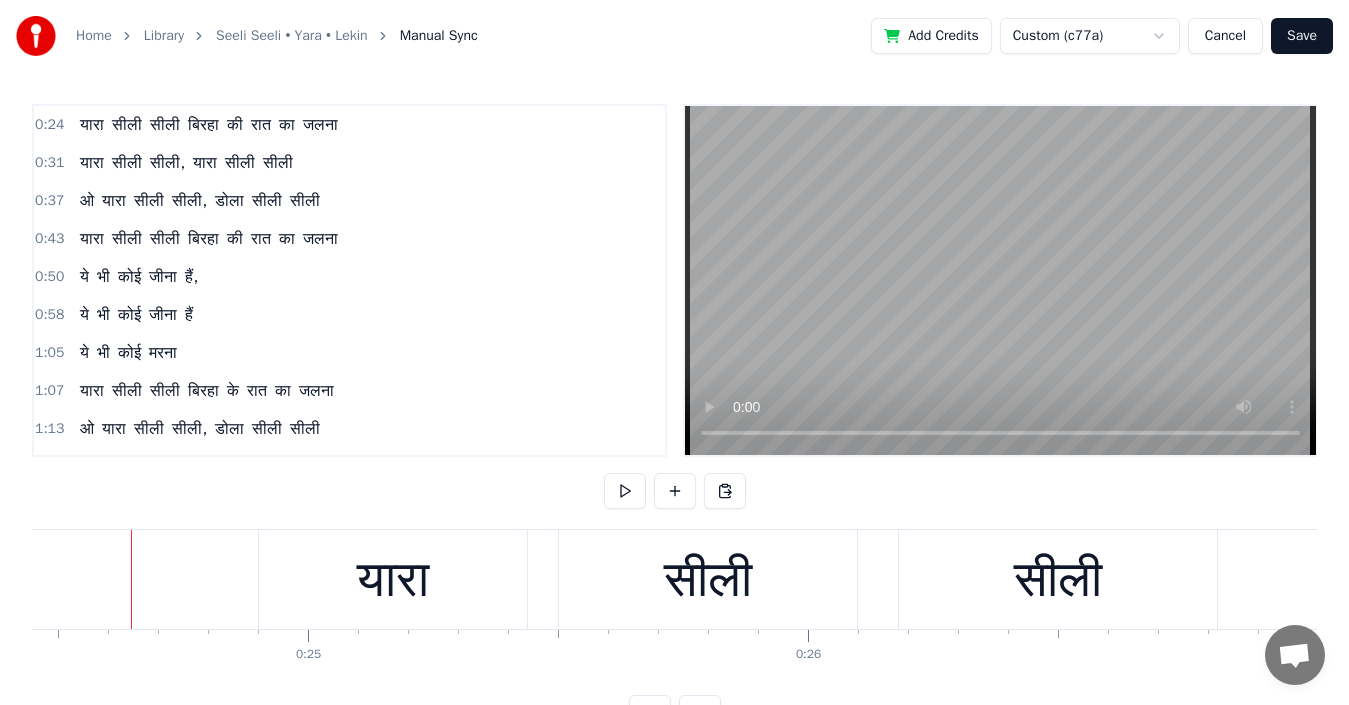 scroll, scrollTop: 0, scrollLeft: 12223, axis: horizontal 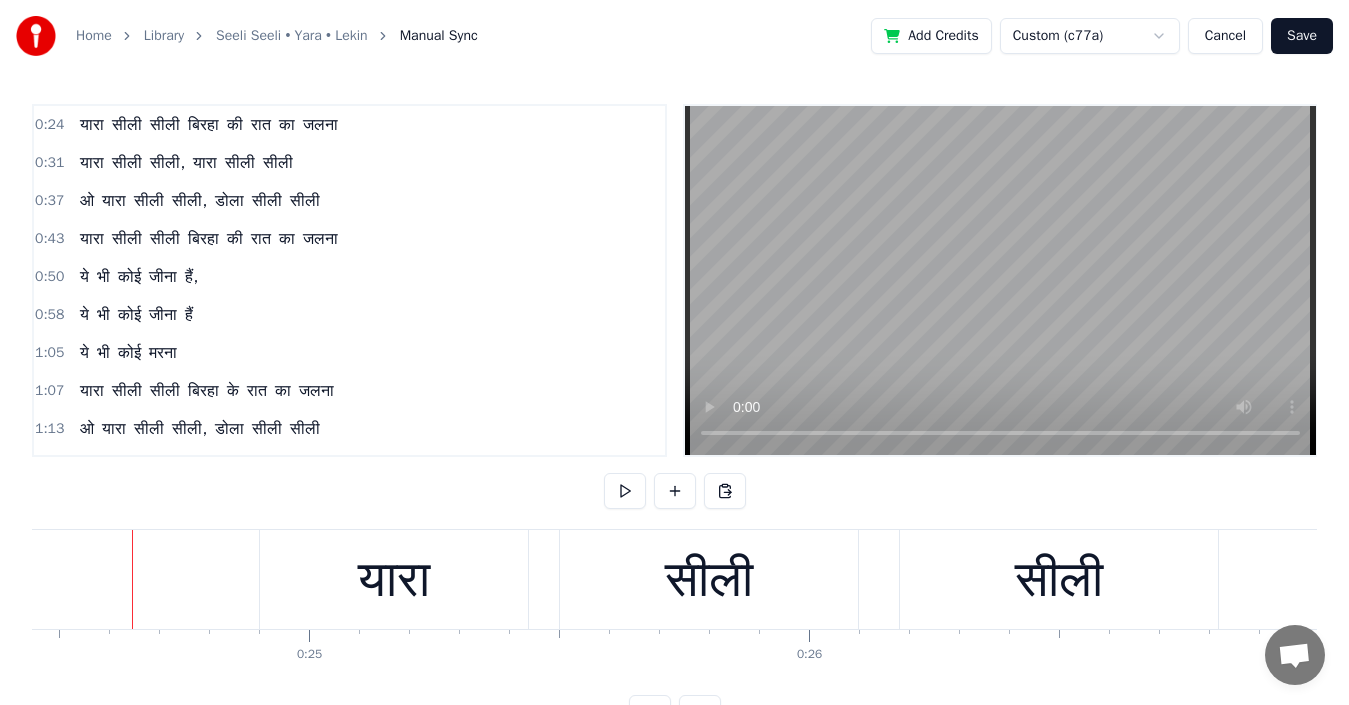 click at bounding box center (625, 491) 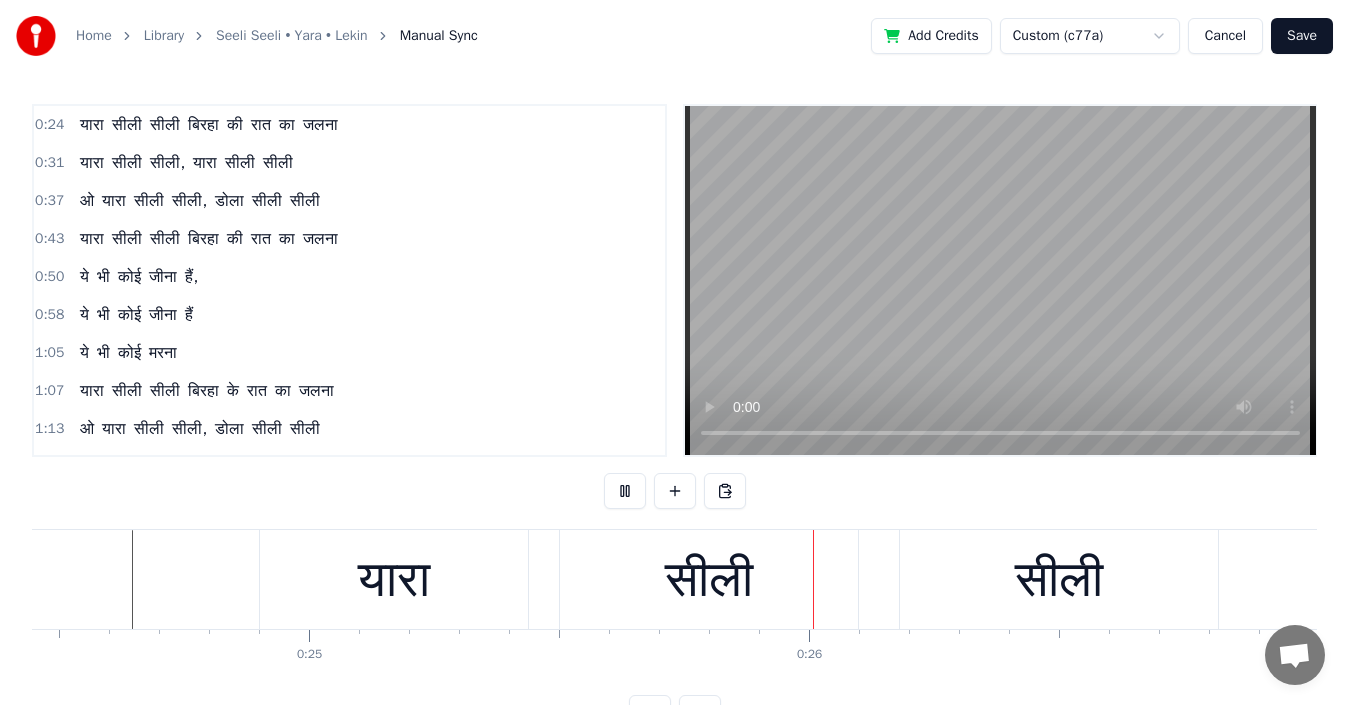 click at bounding box center [625, 491] 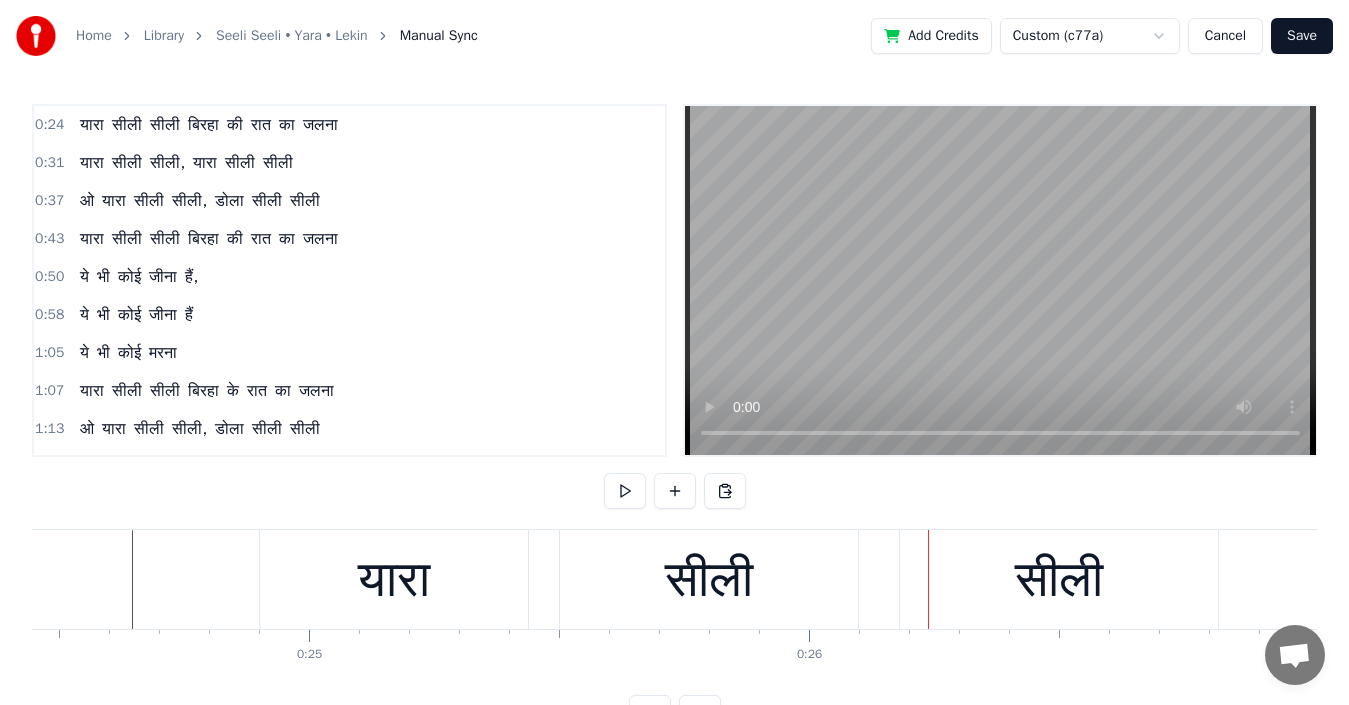type 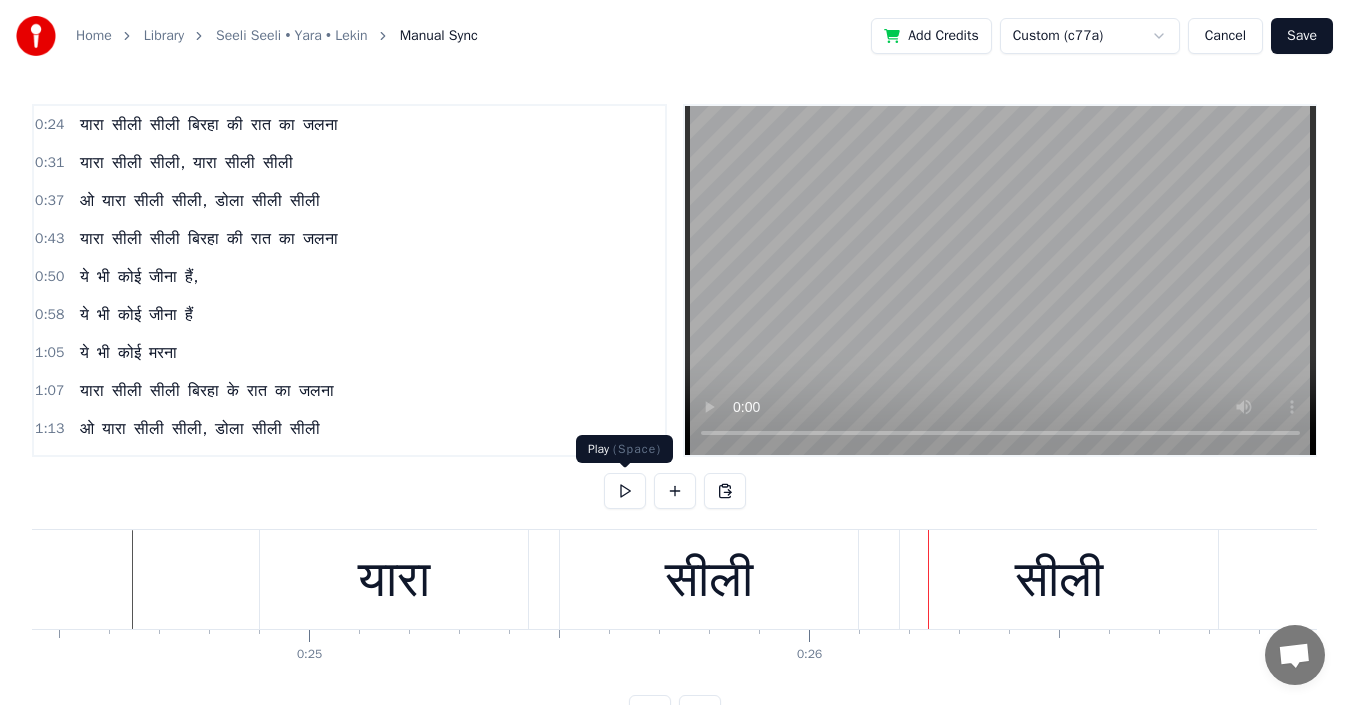 click on "Cancel" at bounding box center [1225, 36] 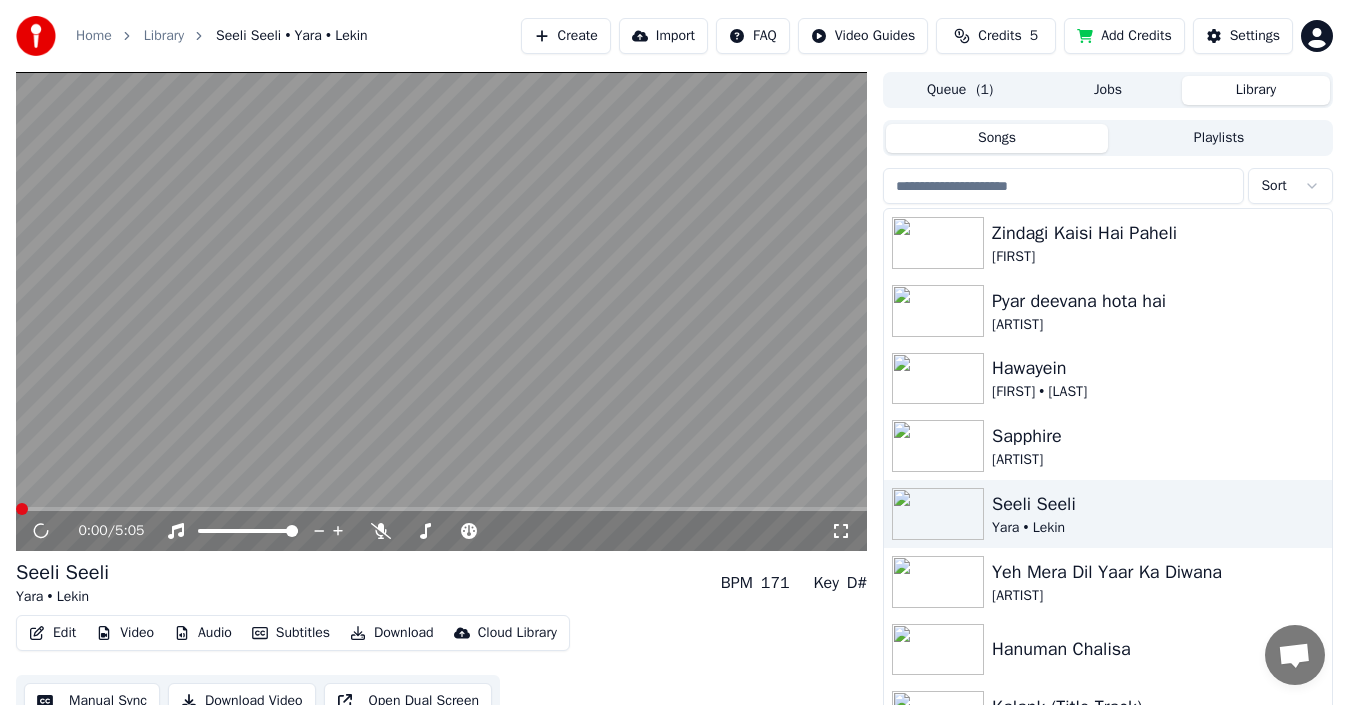 click at bounding box center (441, 311) 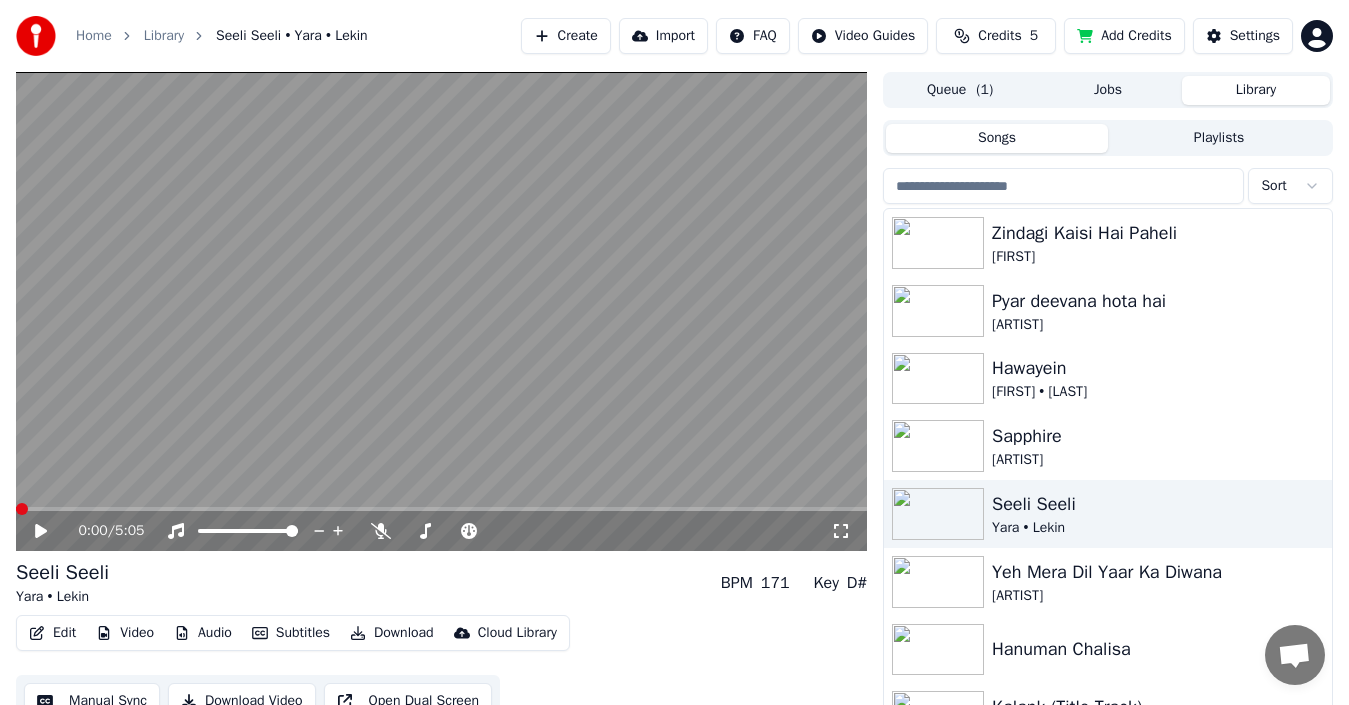 click on "Manual Sync" at bounding box center [92, 701] 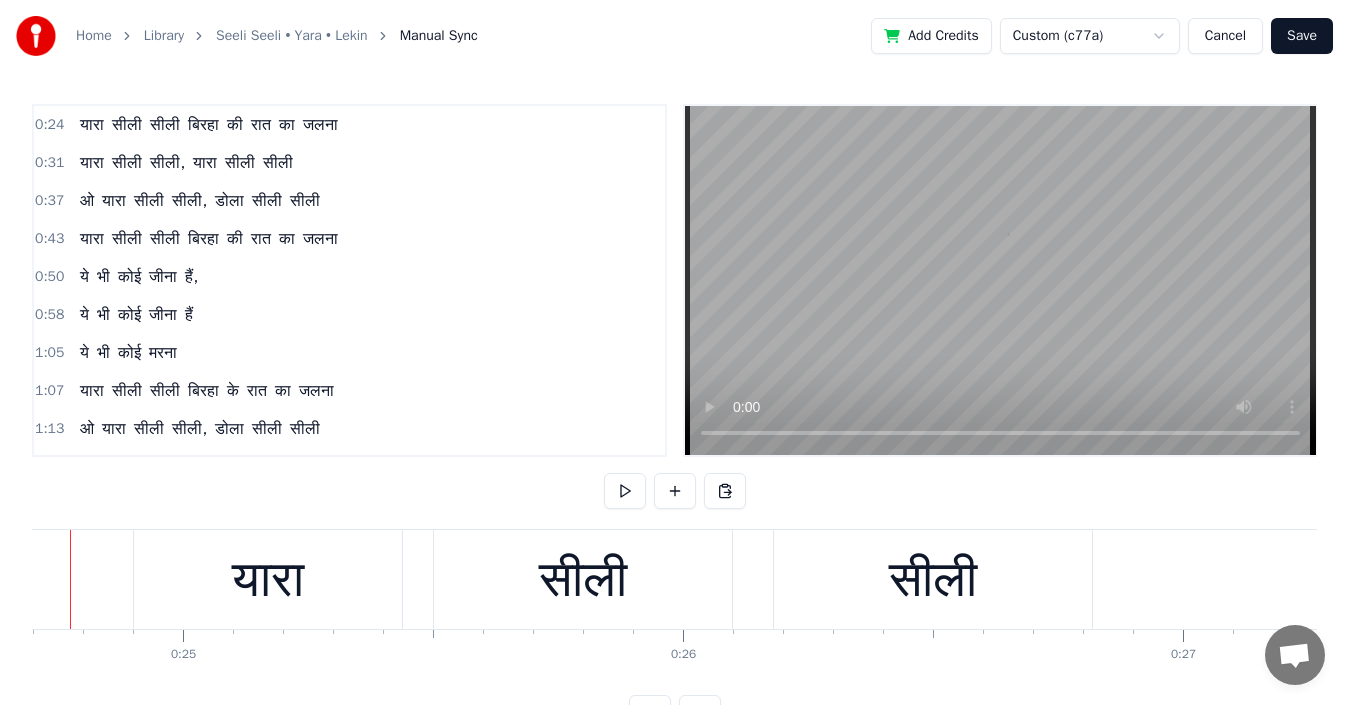 scroll, scrollTop: 0, scrollLeft: 12287, axis: horizontal 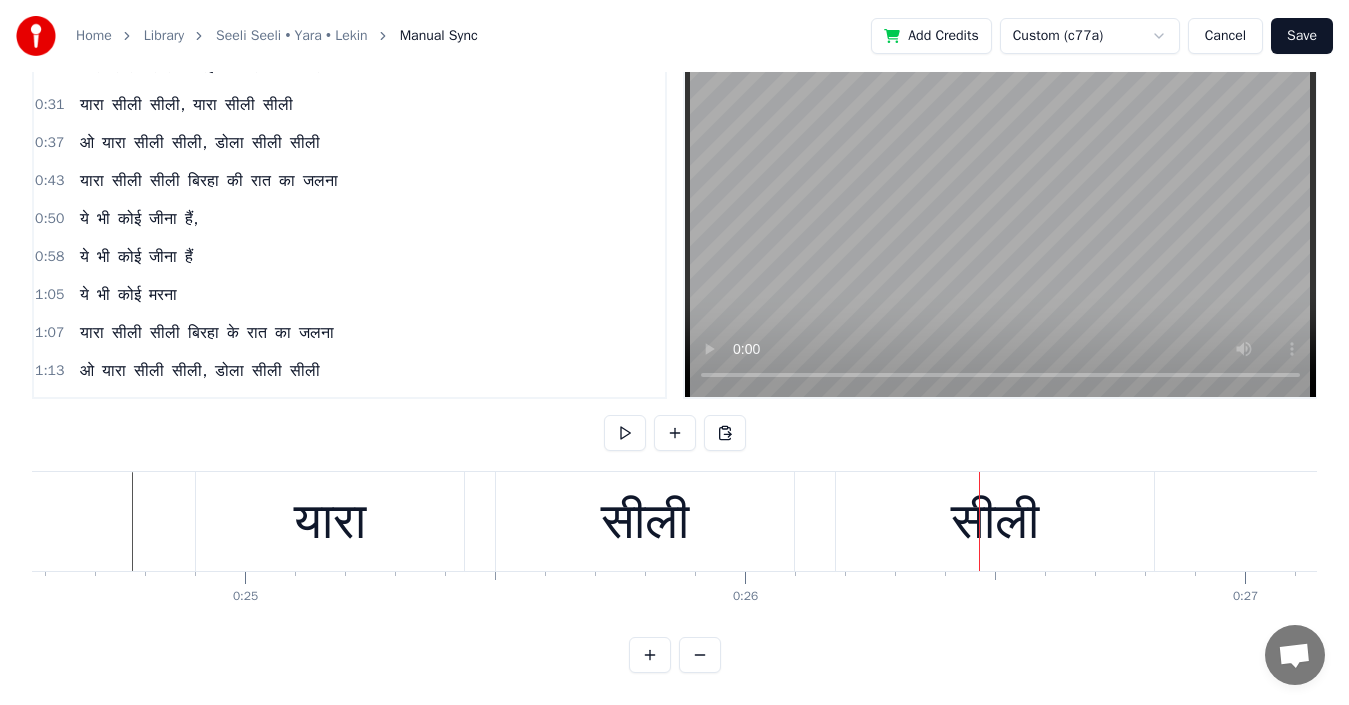 drag, startPoint x: 240, startPoint y: 534, endPoint x: 231, endPoint y: 520, distance: 16.643316 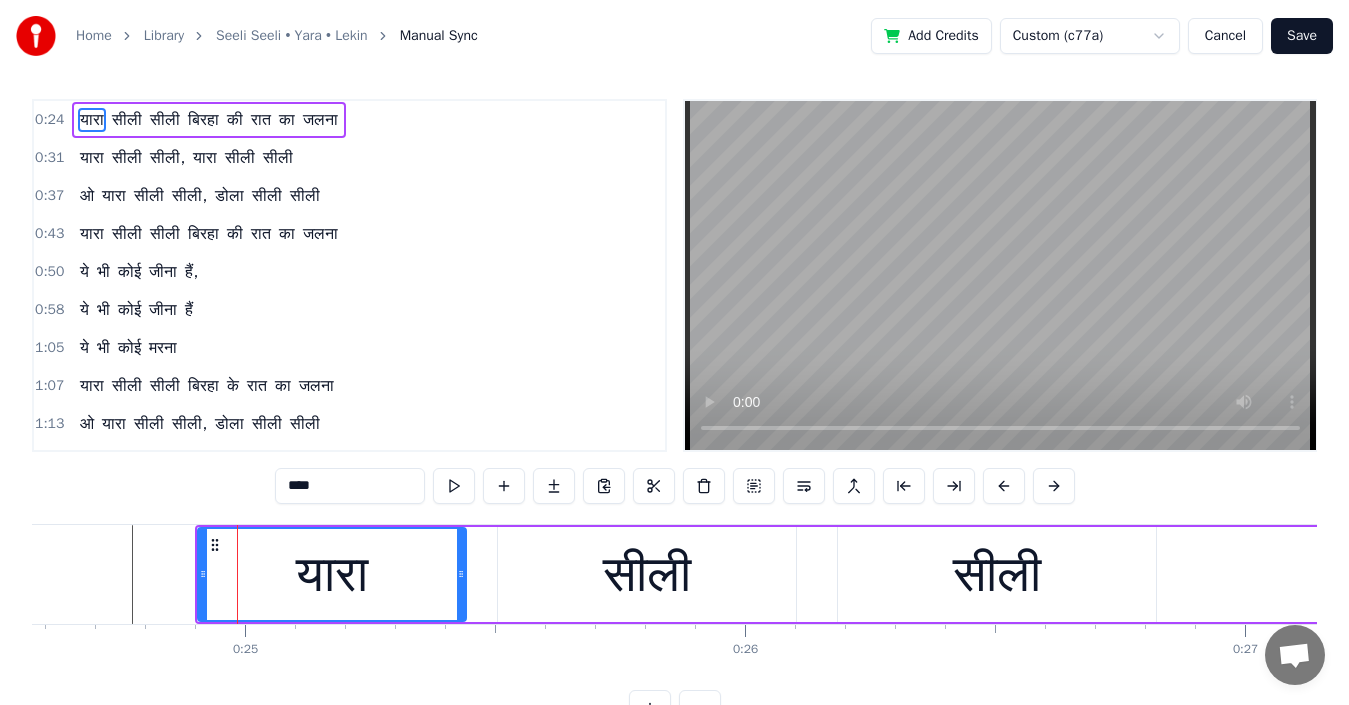 scroll, scrollTop: 0, scrollLeft: 0, axis: both 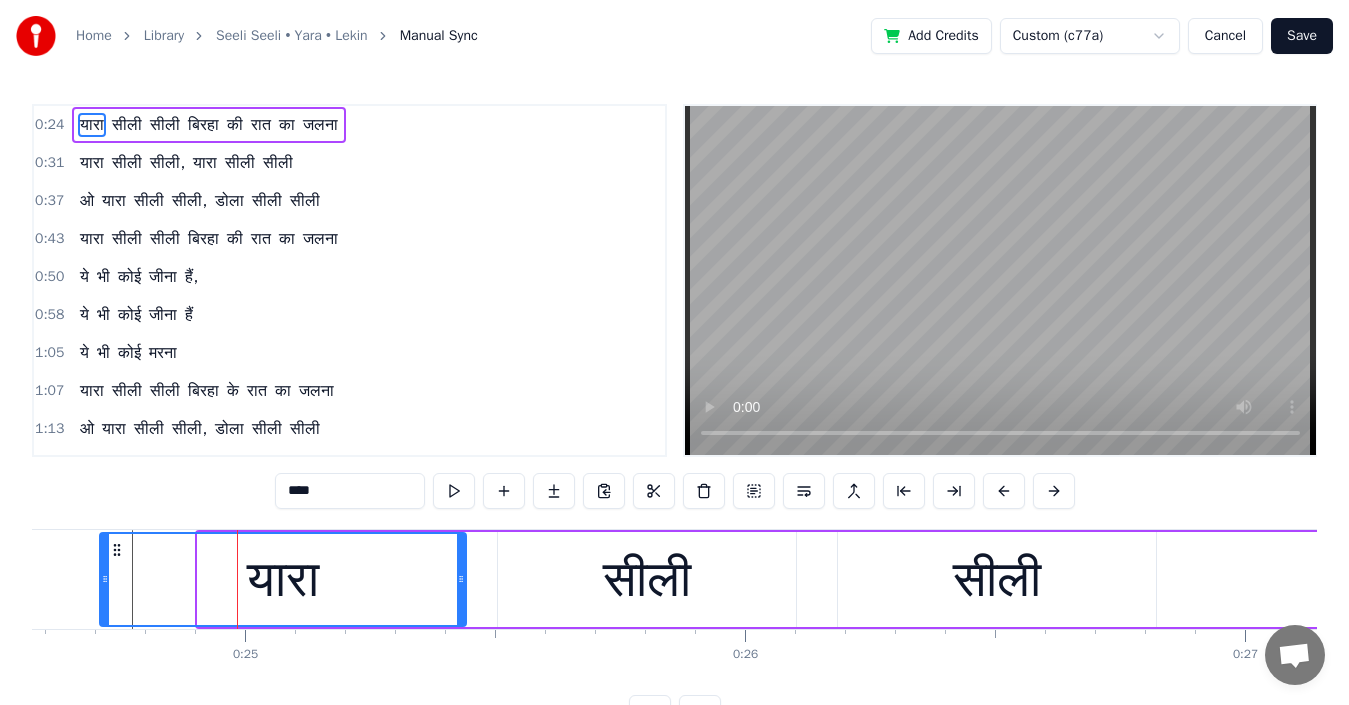 drag, startPoint x: 202, startPoint y: 579, endPoint x: 104, endPoint y: 578, distance: 98.005104 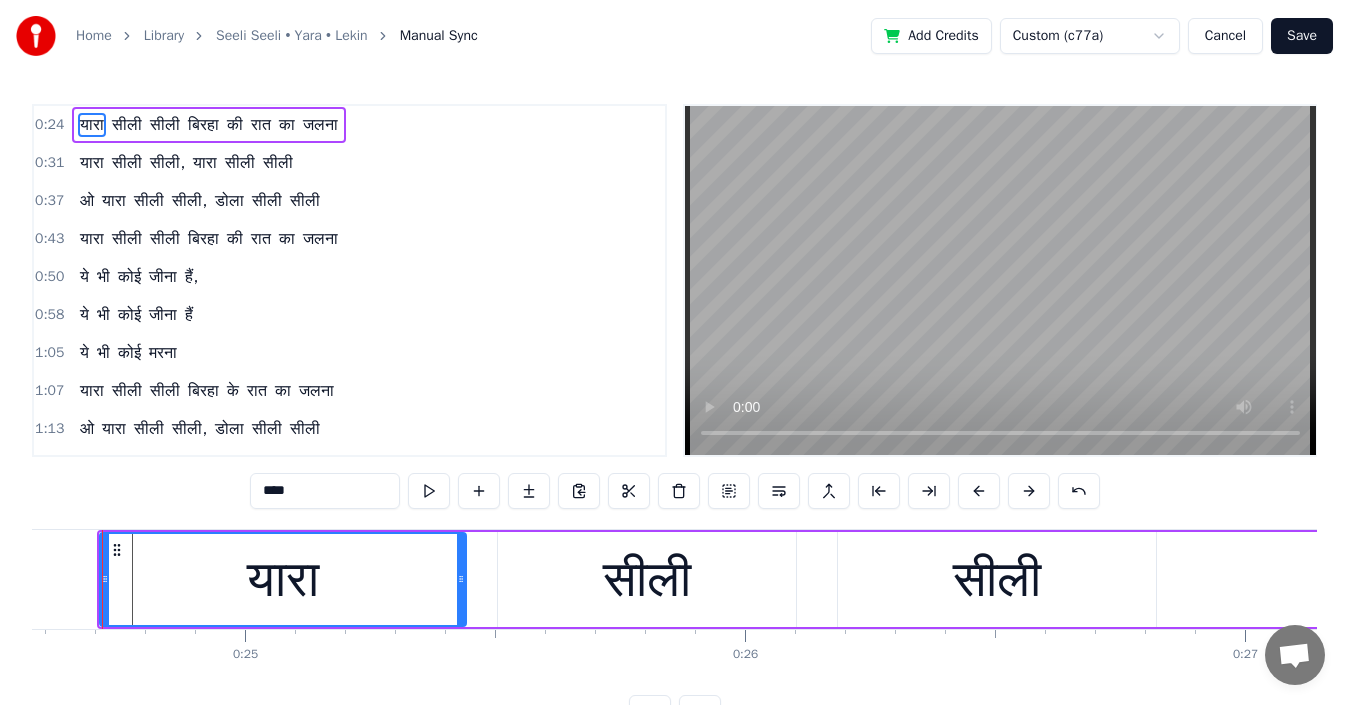 scroll, scrollTop: 0, scrollLeft: 12257, axis: horizontal 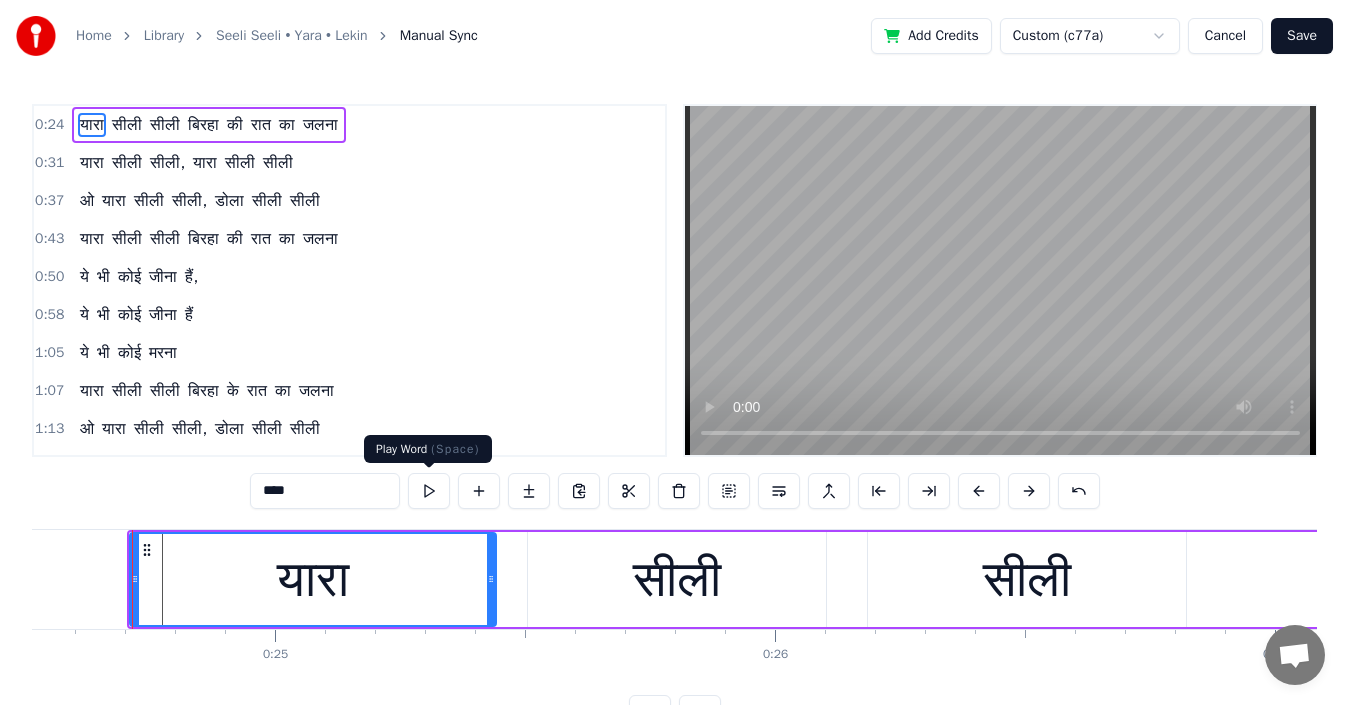 click at bounding box center (429, 491) 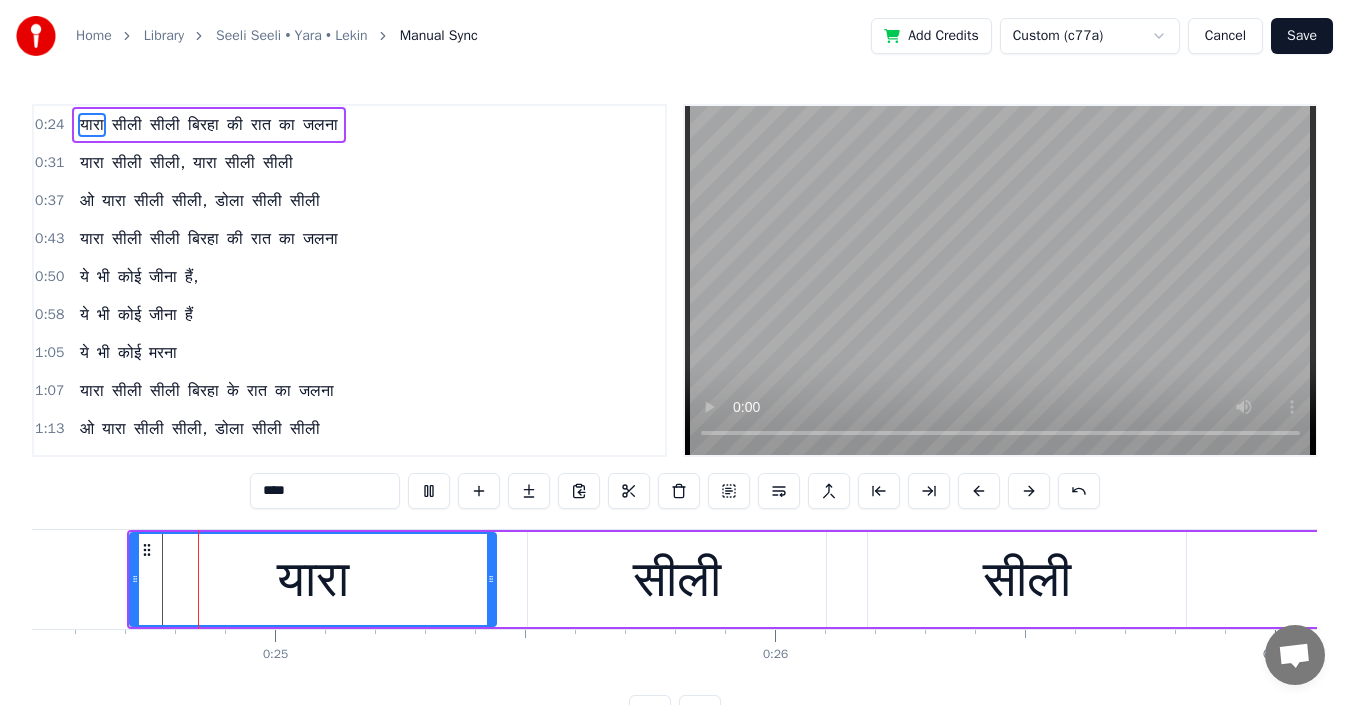 scroll, scrollTop: 0, scrollLeft: 12252, axis: horizontal 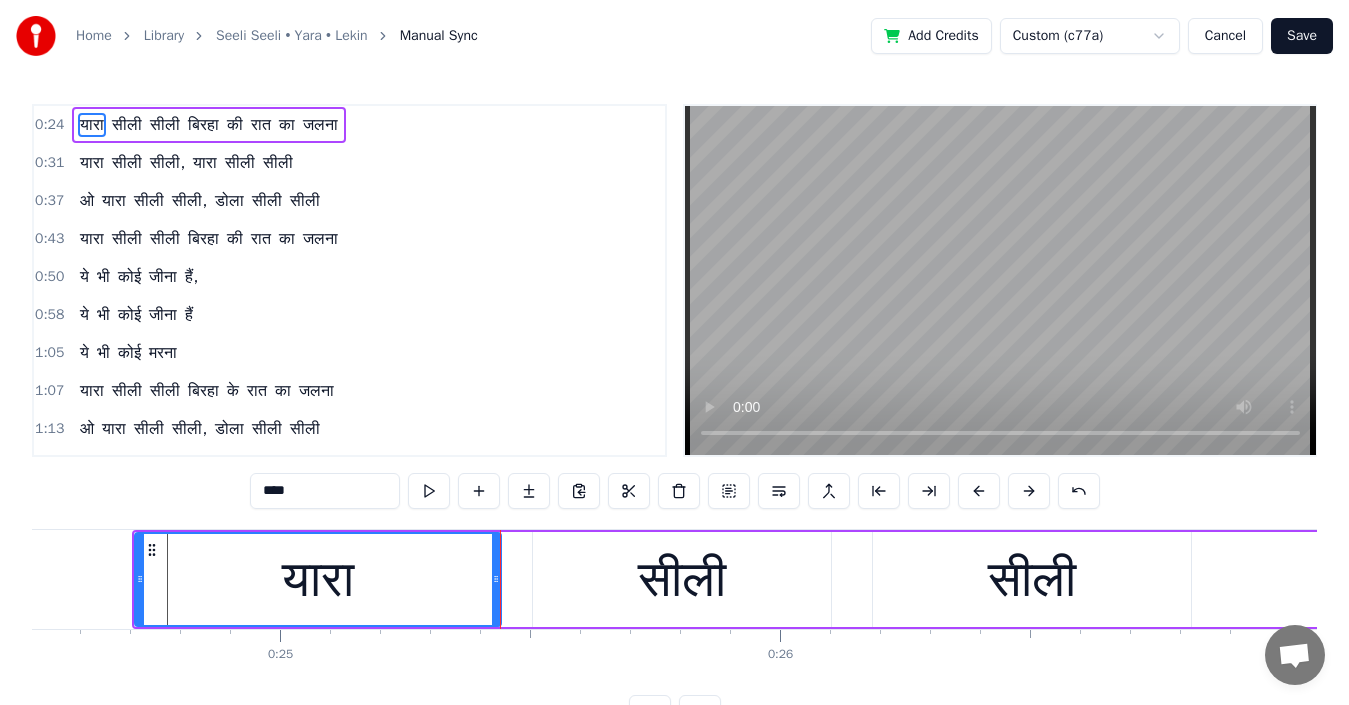 click at bounding box center (64267, 579) 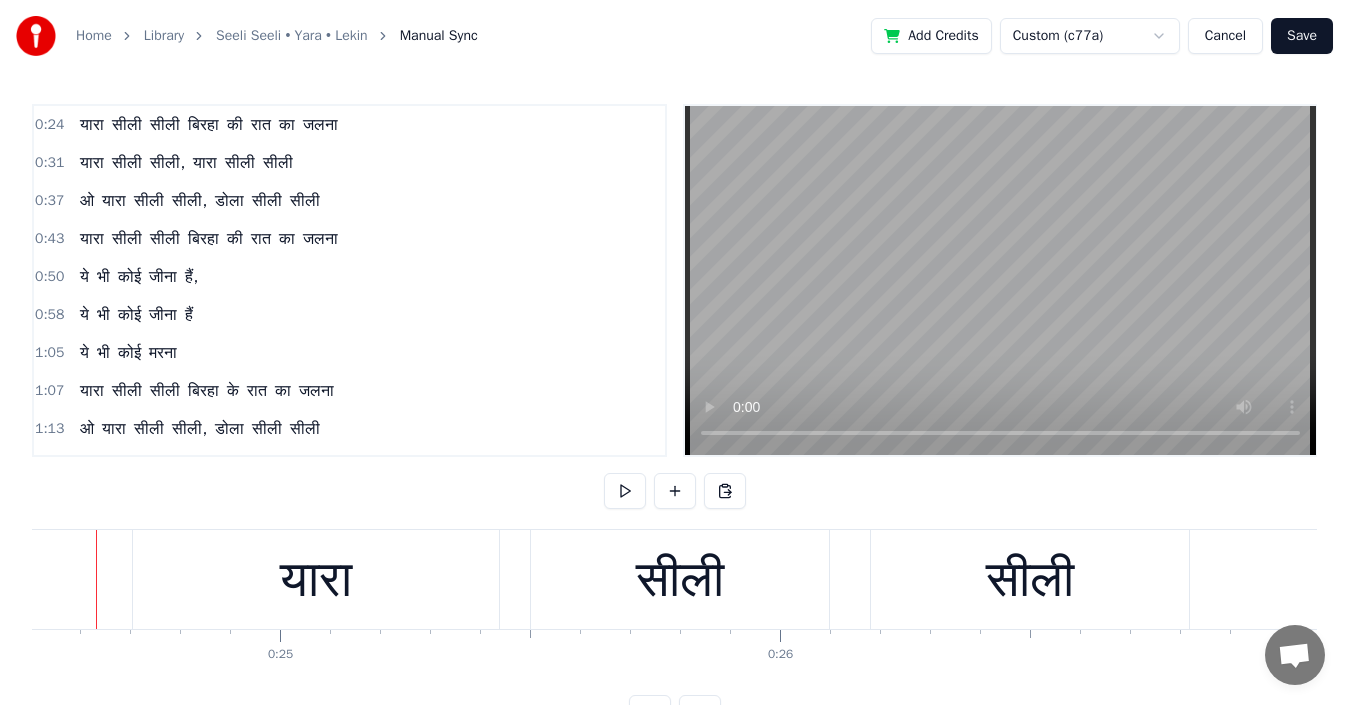 scroll, scrollTop: 0, scrollLeft: 12216, axis: horizontal 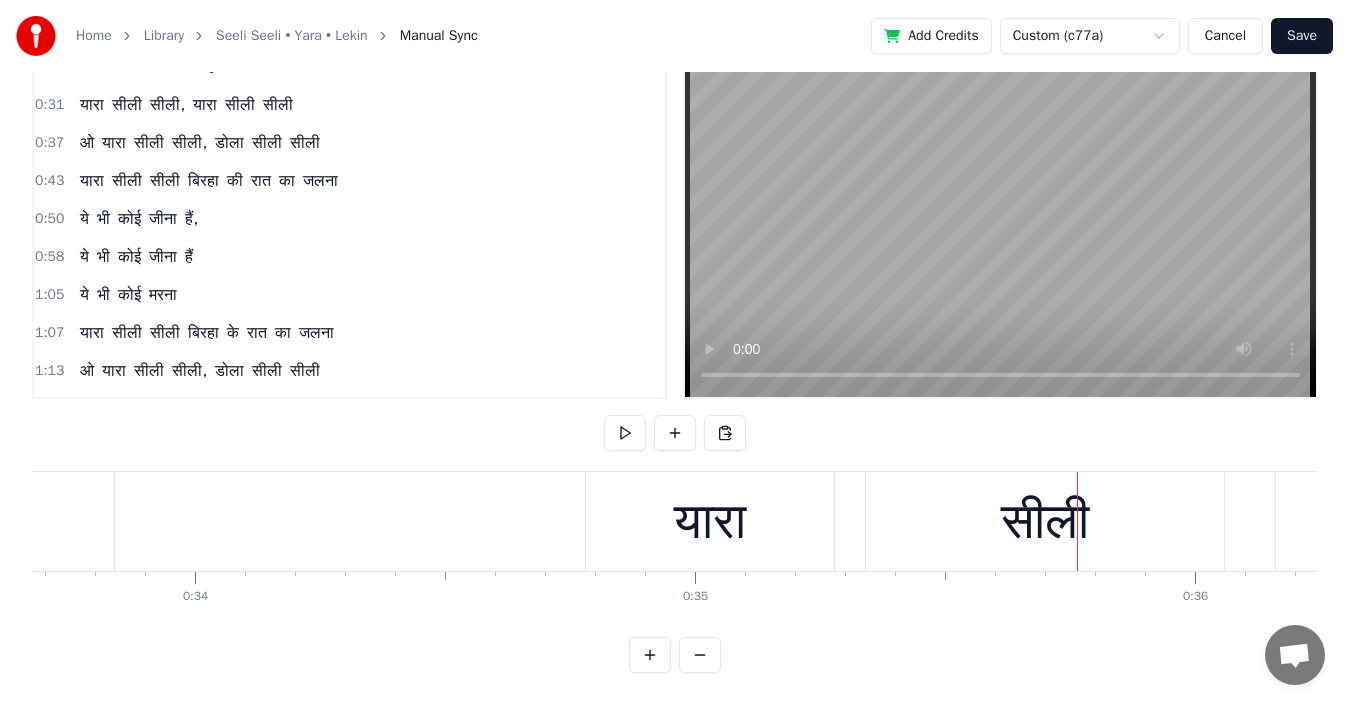 click on "यारा" at bounding box center [710, 521] 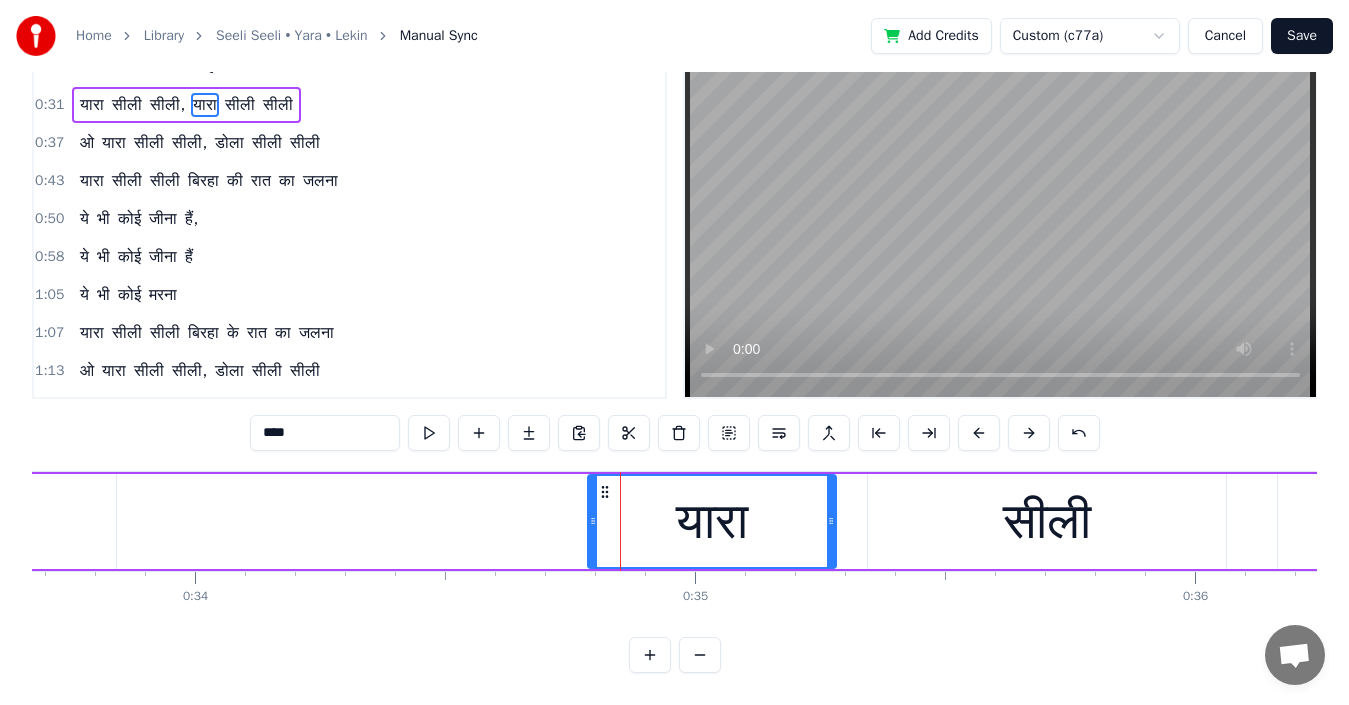 scroll, scrollTop: 0, scrollLeft: 0, axis: both 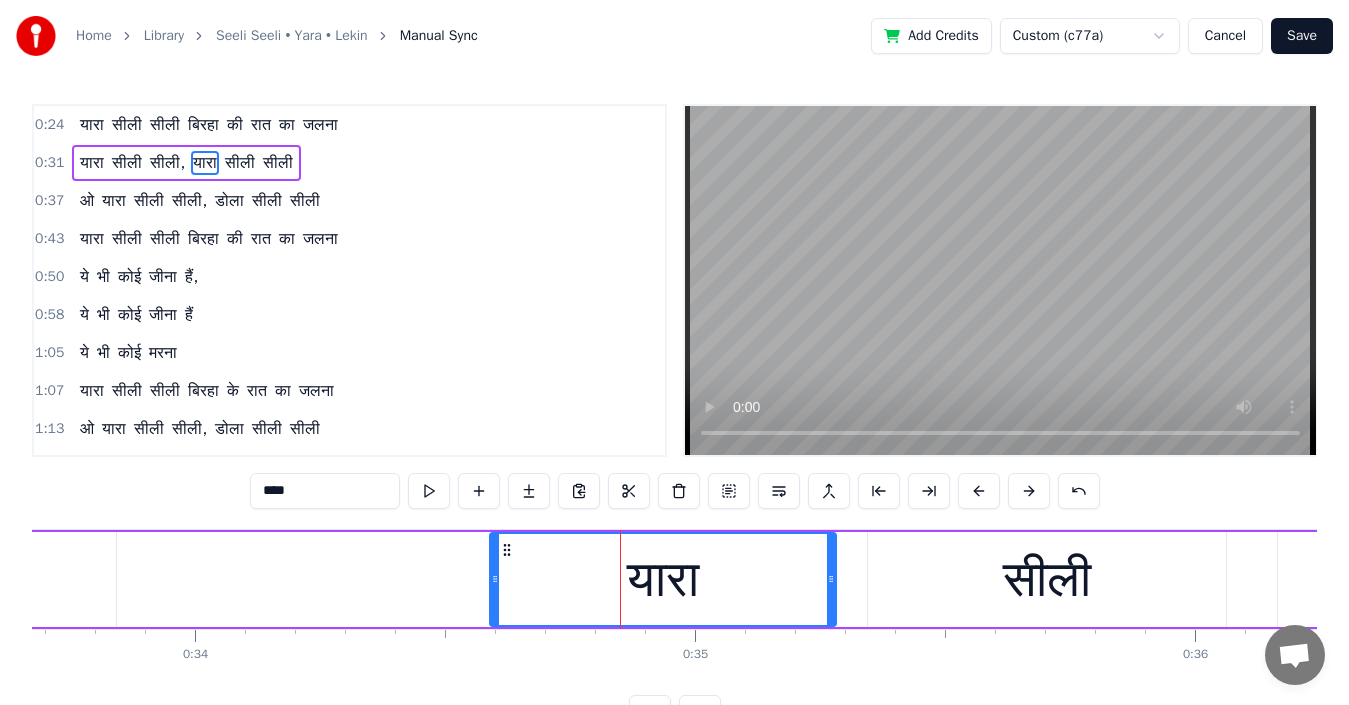 drag, startPoint x: 592, startPoint y: 579, endPoint x: 494, endPoint y: 572, distance: 98.24968 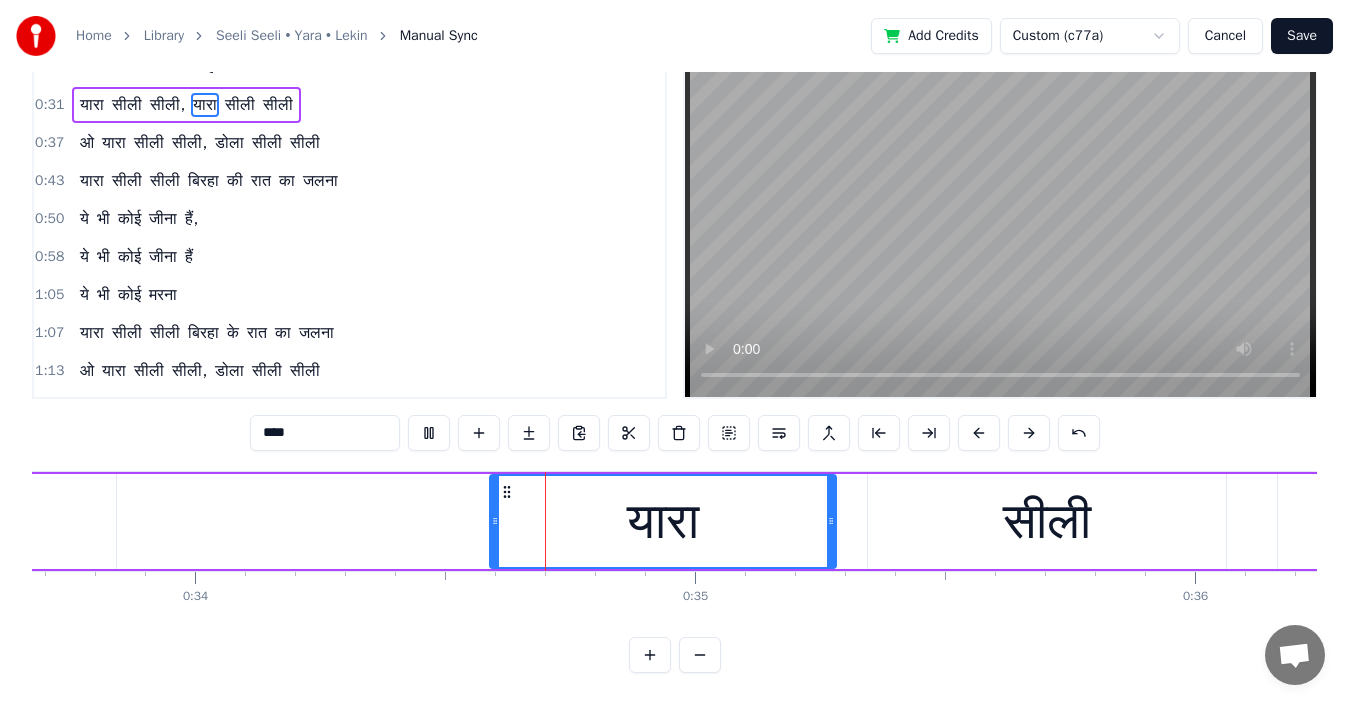 scroll, scrollTop: 75, scrollLeft: 0, axis: vertical 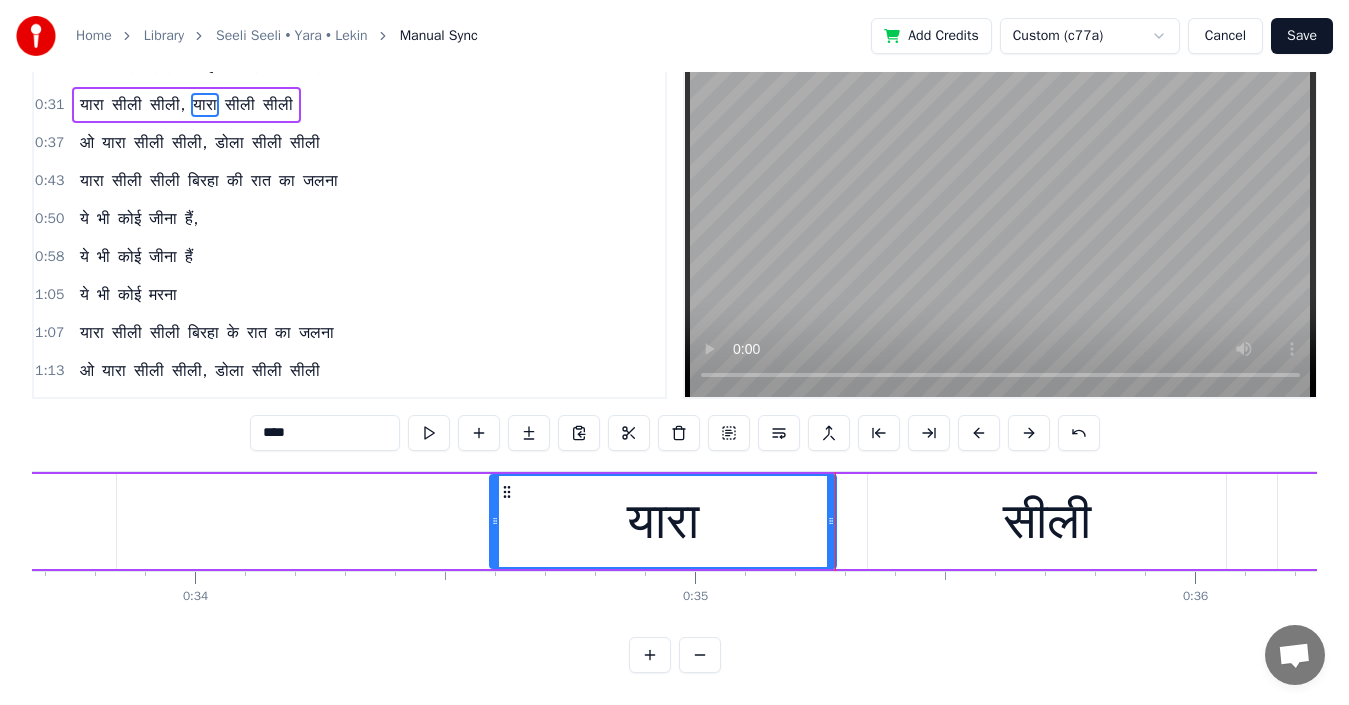 click on "यारा सीली सीली, यारा सीली सीली" at bounding box center (327, 521) 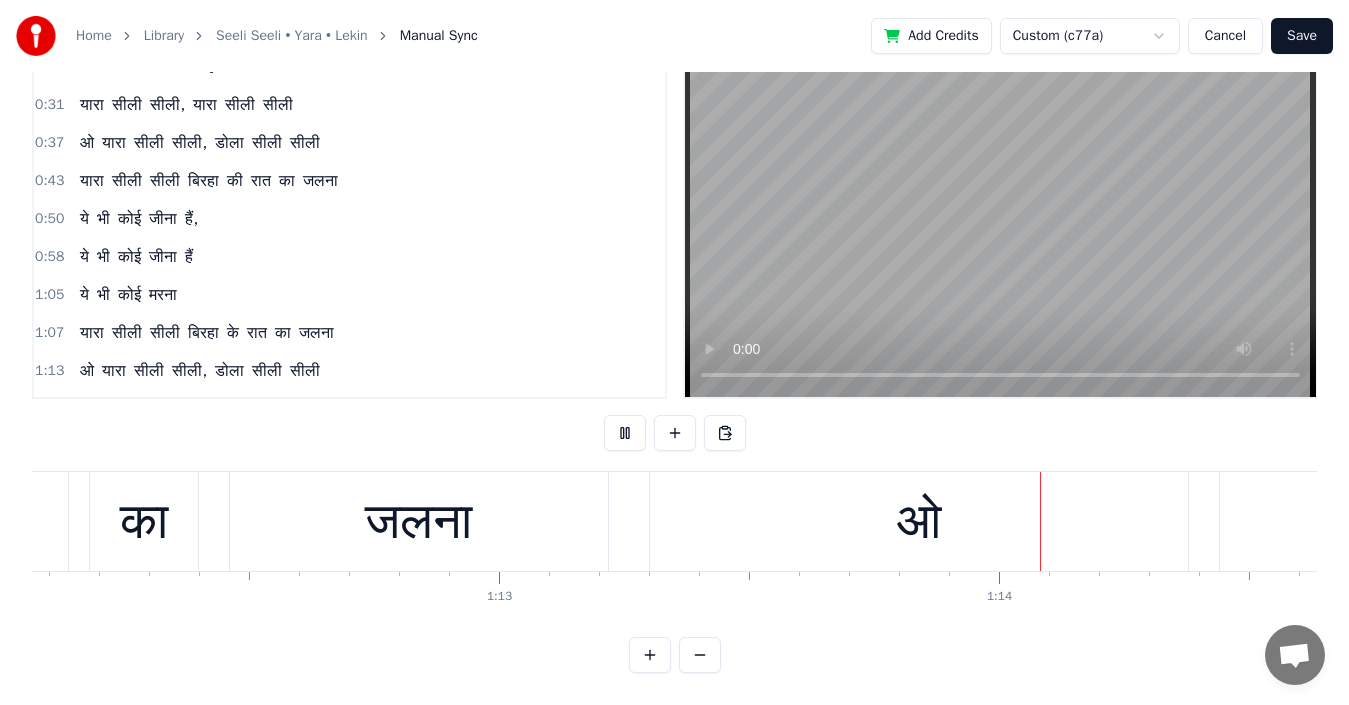 scroll, scrollTop: 0, scrollLeft: 36710, axis: horizontal 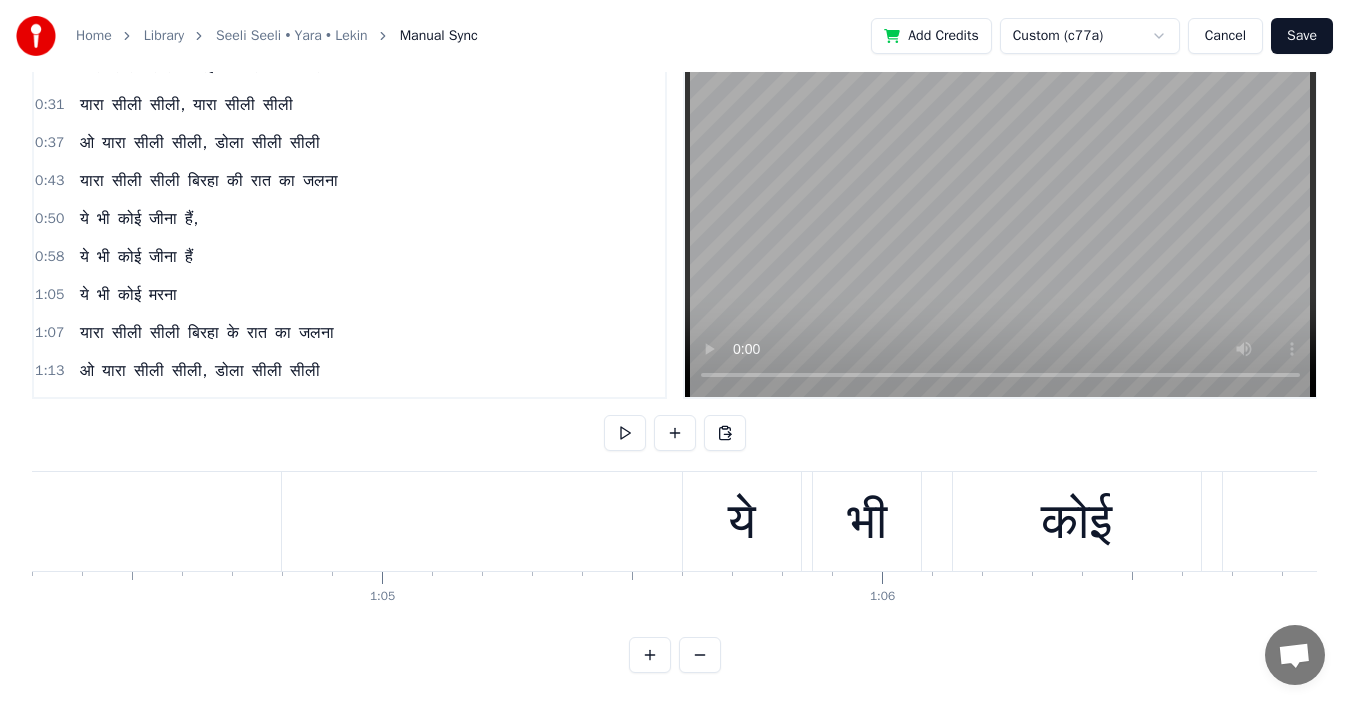 click on "ये" at bounding box center (742, 521) 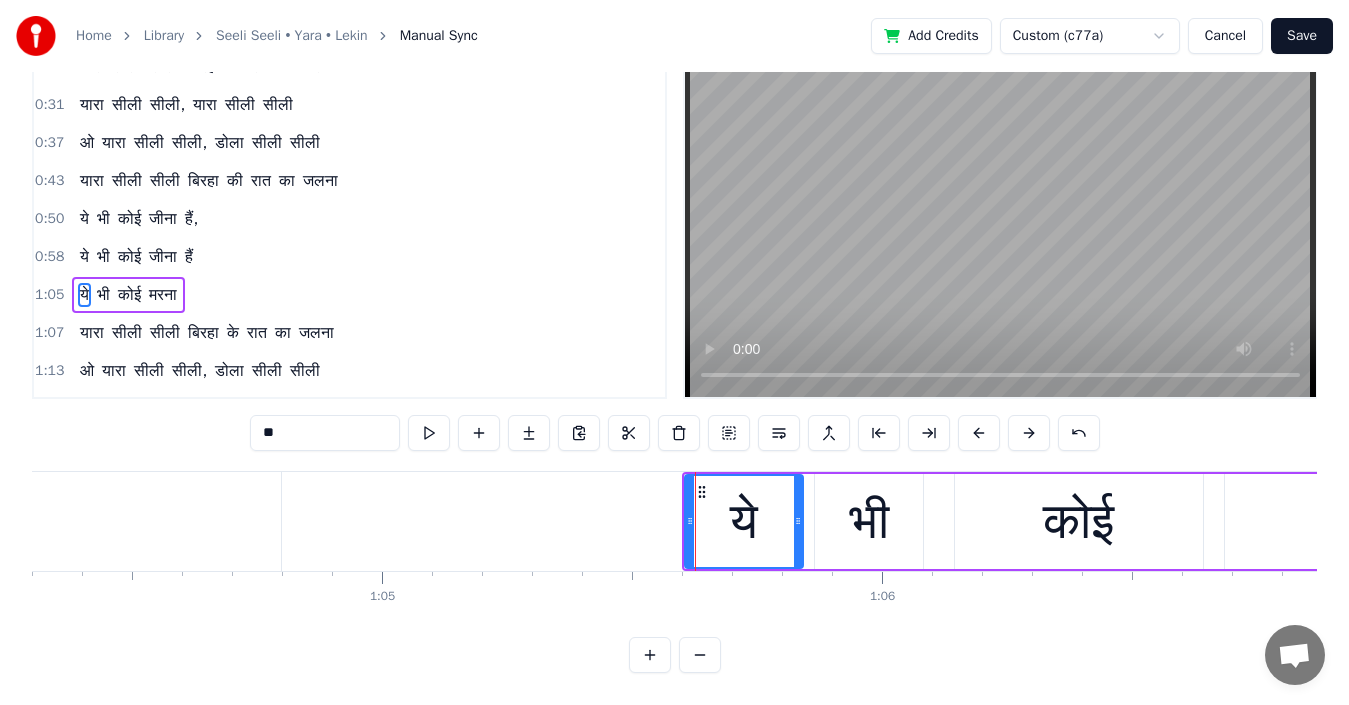 scroll, scrollTop: 0, scrollLeft: 0, axis: both 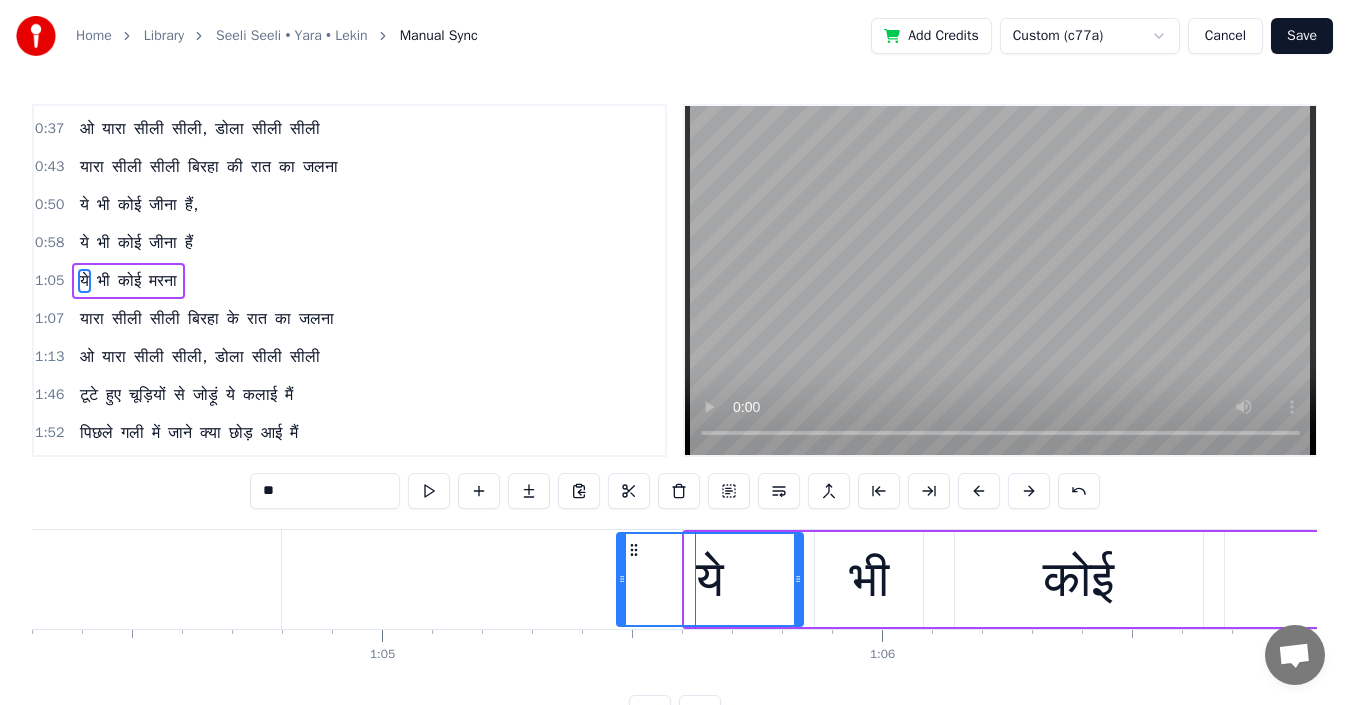 drag, startPoint x: 689, startPoint y: 576, endPoint x: 619, endPoint y: 573, distance: 70.064255 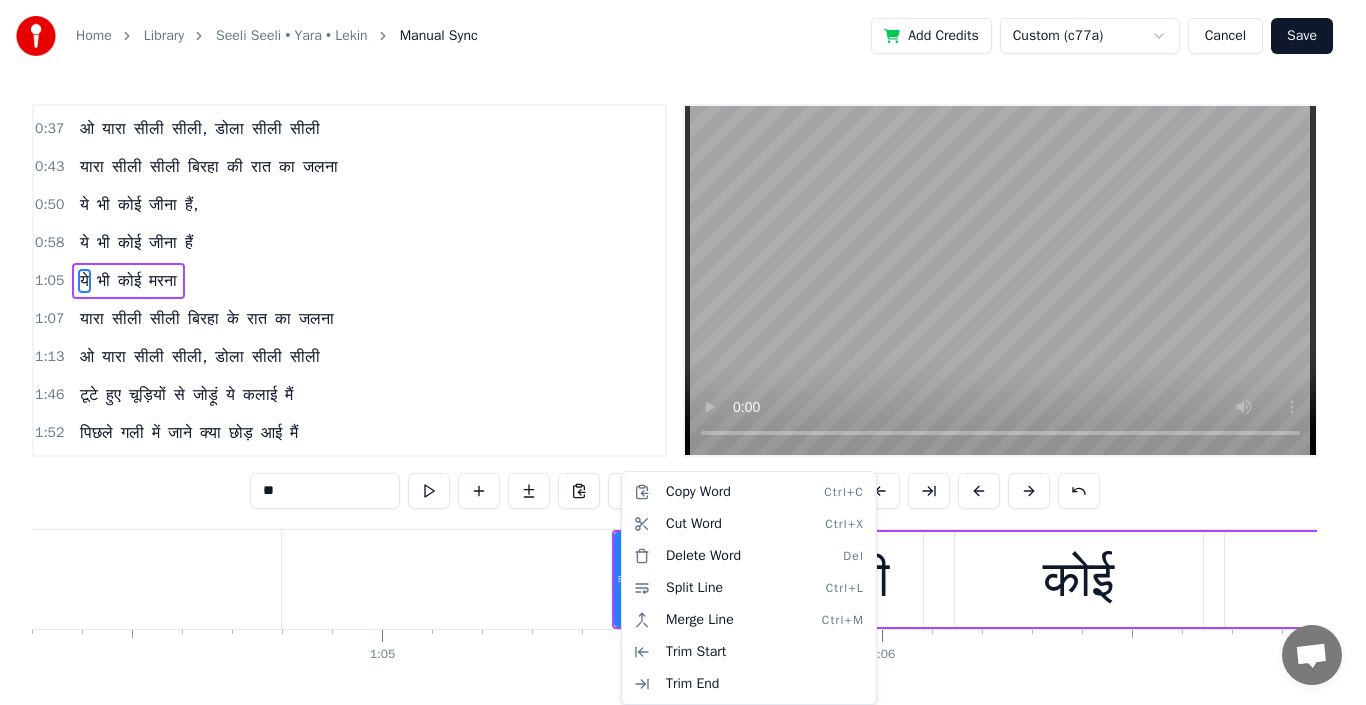 click on "Home Library [SONG] • [ARTIST] • [ARTIST] Manual Sync Add Credits Custom (c77a) Cancel Save 0:24 [SONG] [ARTIST] 0:31 [SONG], [SONG] 0:37 O [SONG], [SONG] 0:43 [SONG] [ARTIST] 0:50 [PHRASE], 0:58 [PHRASE] 1:05 [PHRASE] 1:07 [SONG] [ARTIST] 1:13 O [SONG], [SONG] 1:46 [PHRASE] 1:52 [PHRASE] 2:03 [PHRASE]" at bounding box center [683, 381] 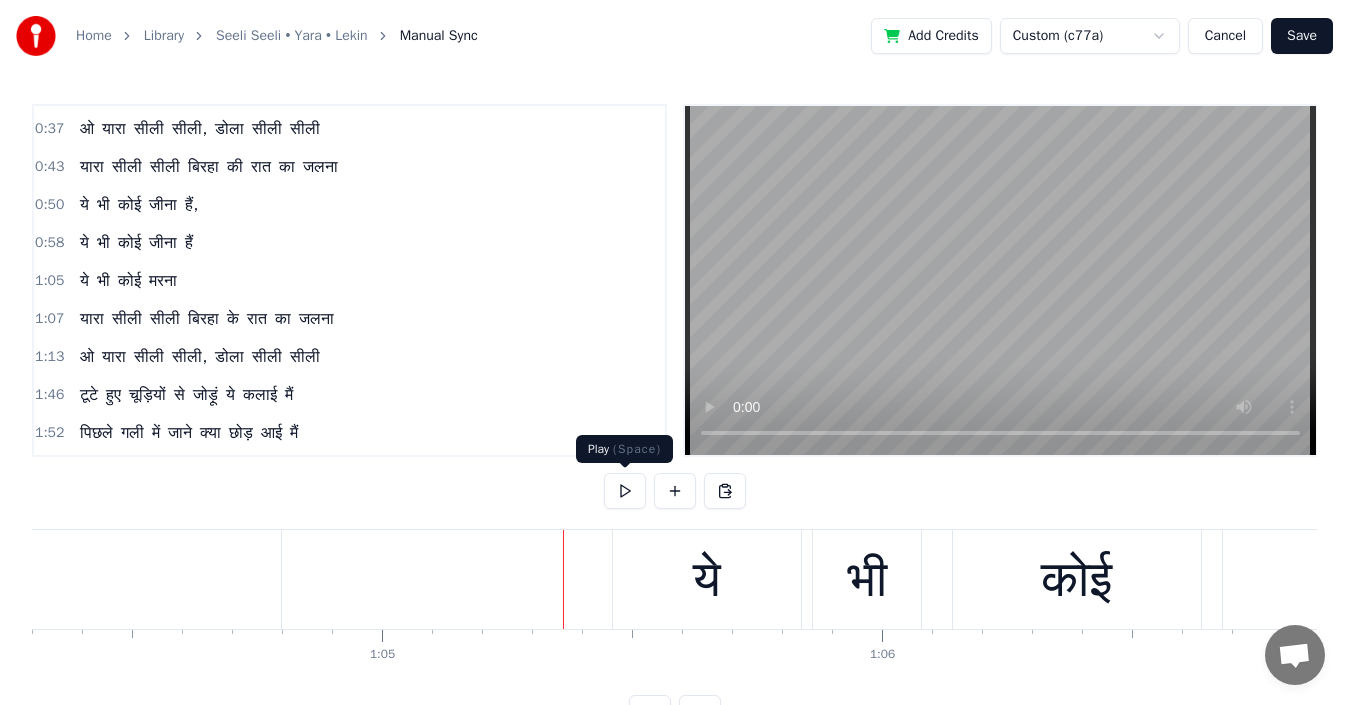 click at bounding box center (625, 491) 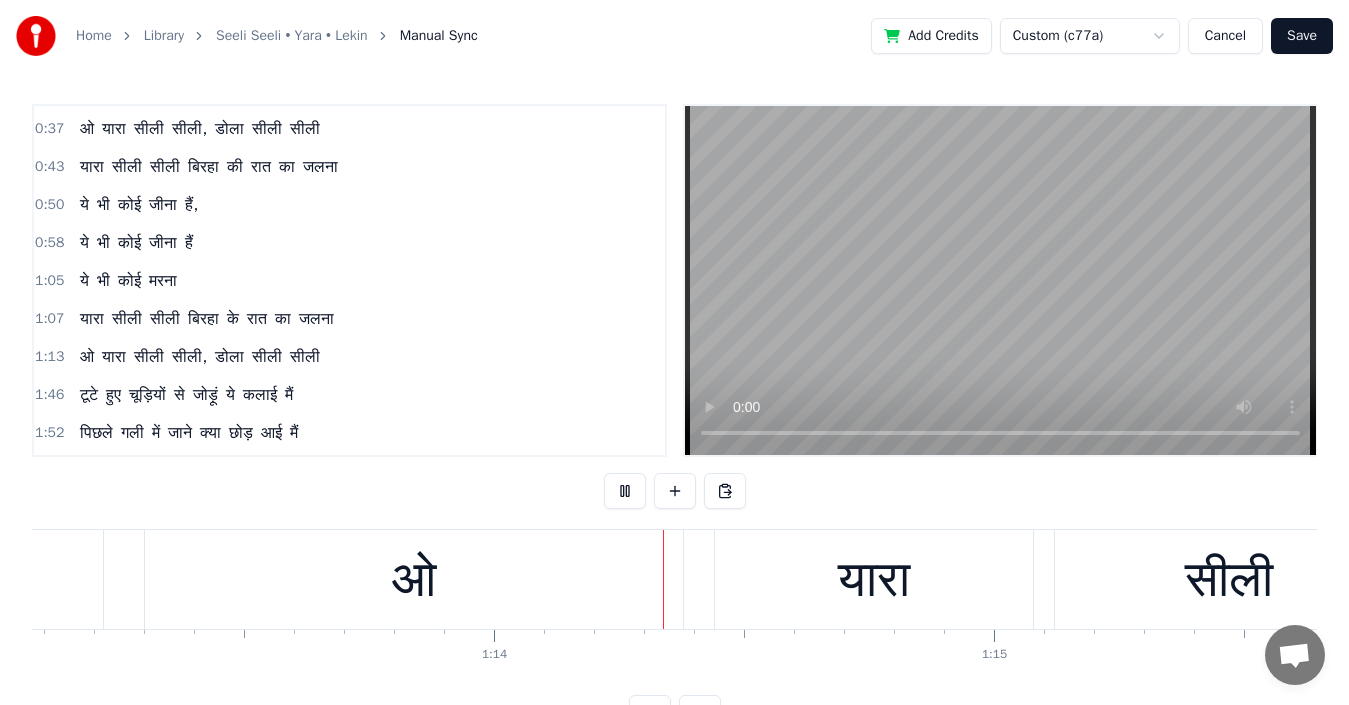 scroll, scrollTop: 0, scrollLeft: 36754, axis: horizontal 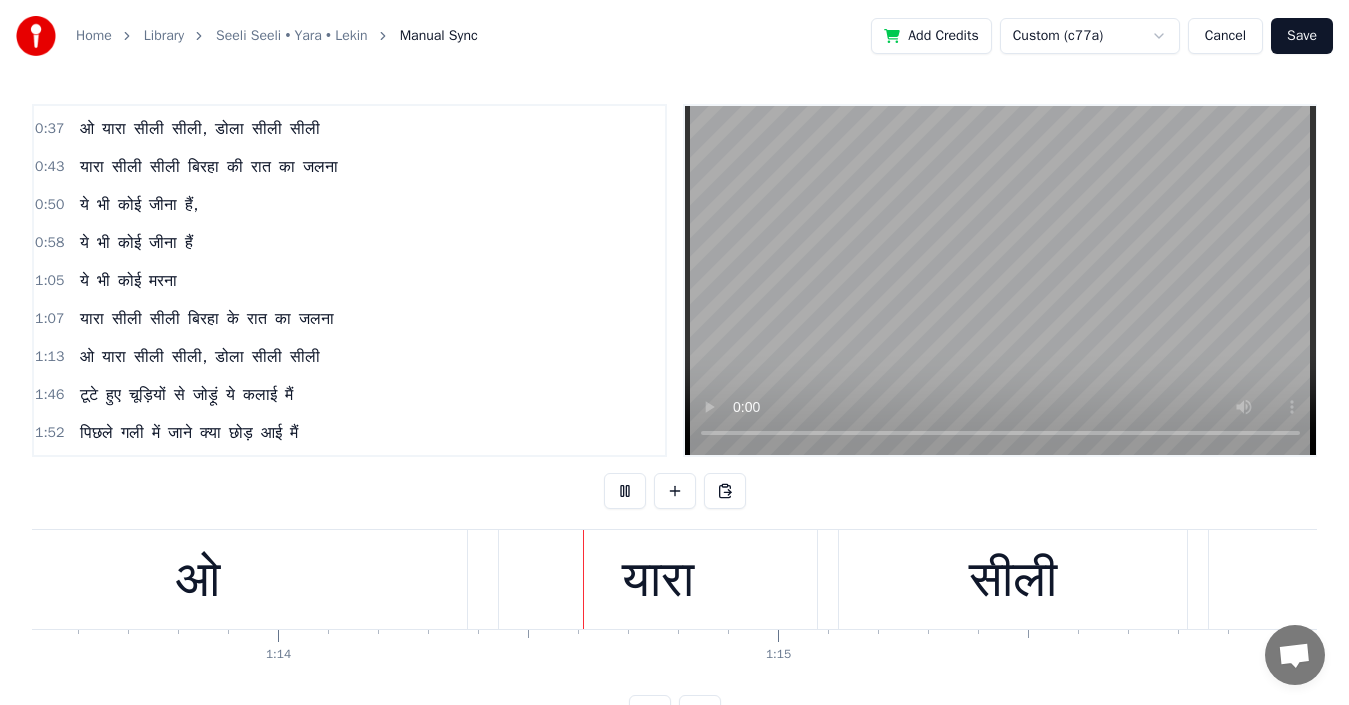 click at bounding box center [625, 491] 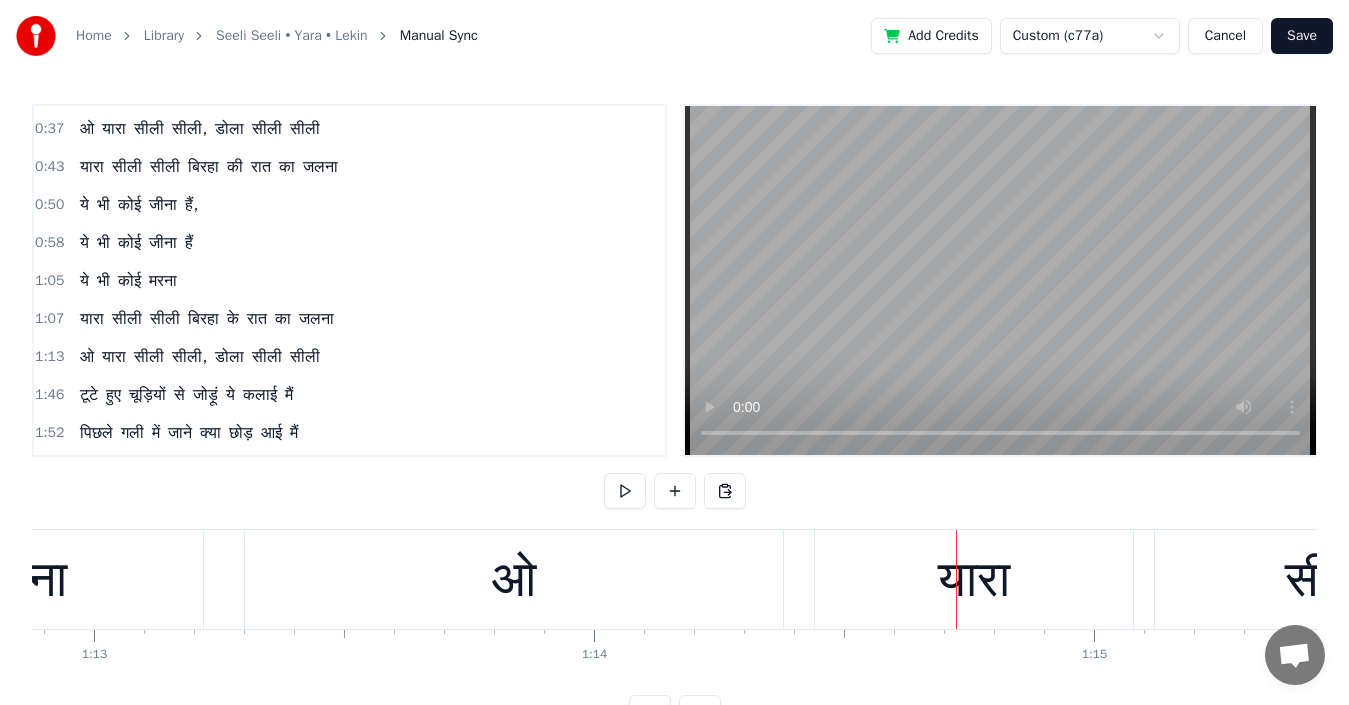 scroll, scrollTop: 0, scrollLeft: 36394, axis: horizontal 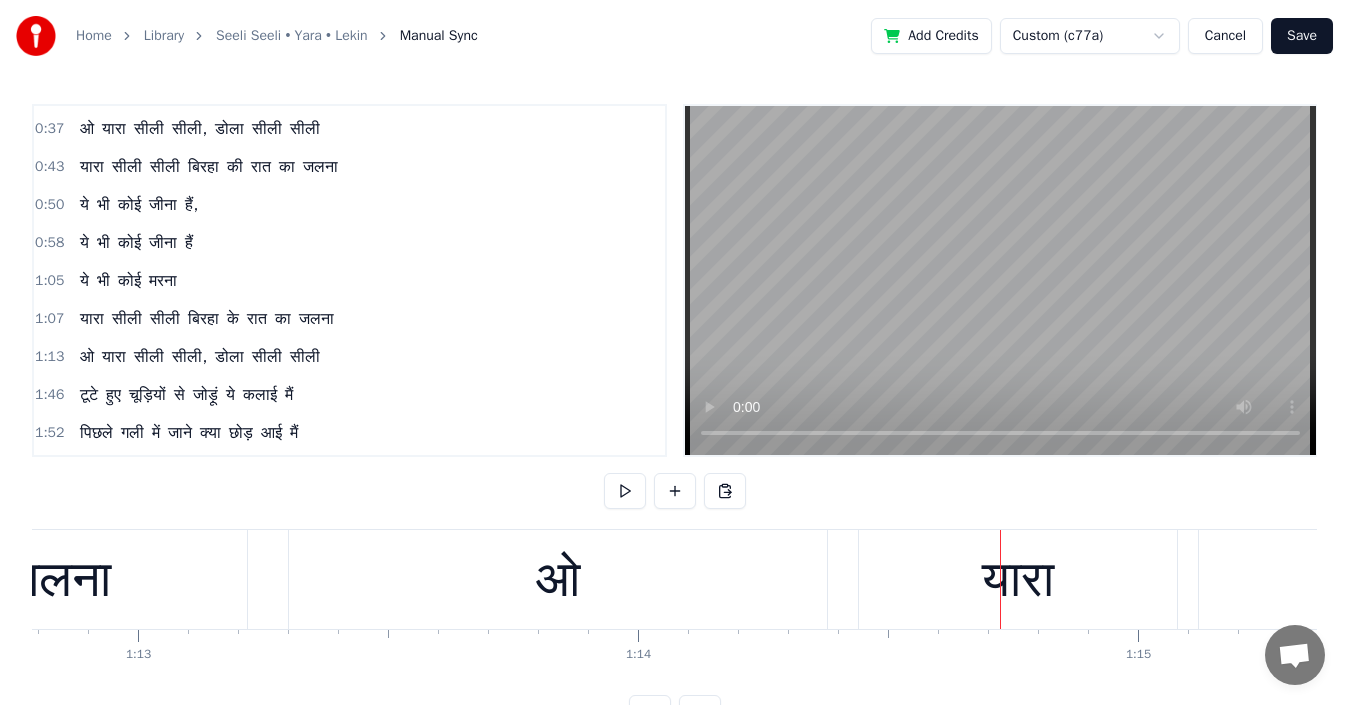click on "ओ" at bounding box center [558, 579] 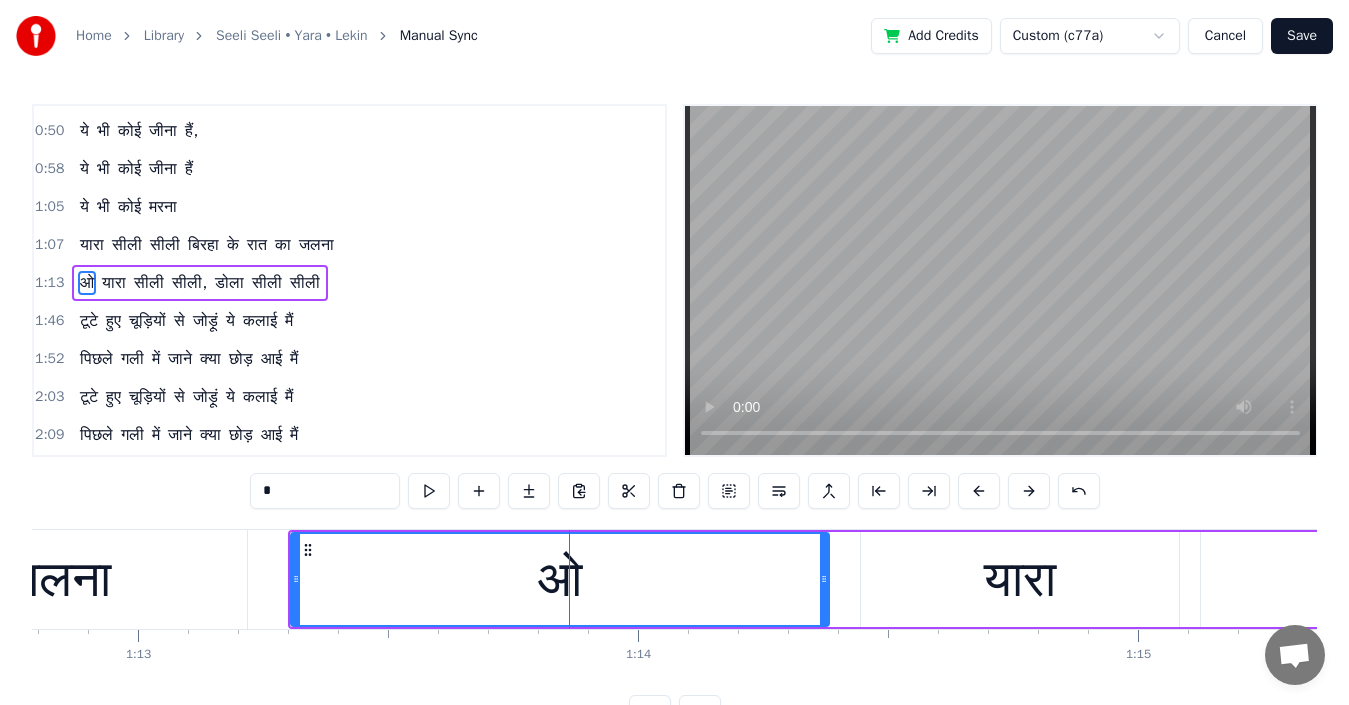 scroll, scrollTop: 148, scrollLeft: 0, axis: vertical 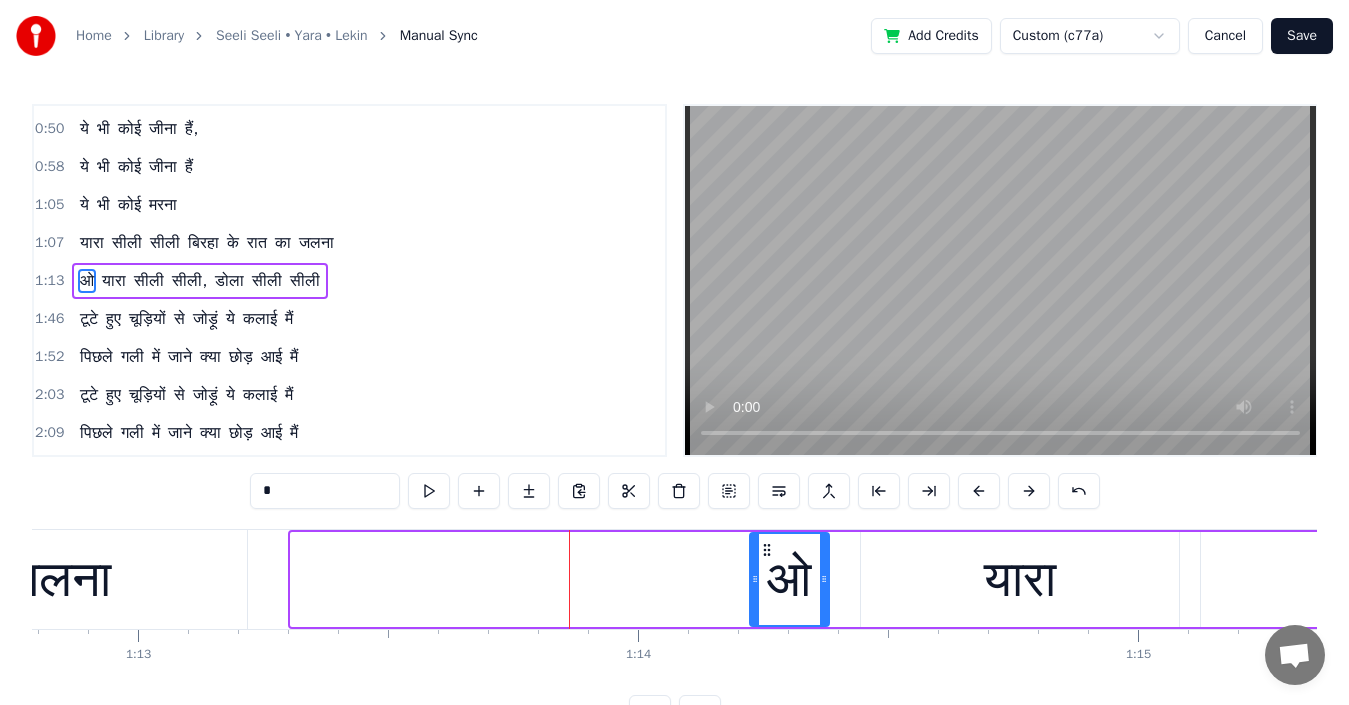 drag, startPoint x: 293, startPoint y: 582, endPoint x: 753, endPoint y: 580, distance: 460.00433 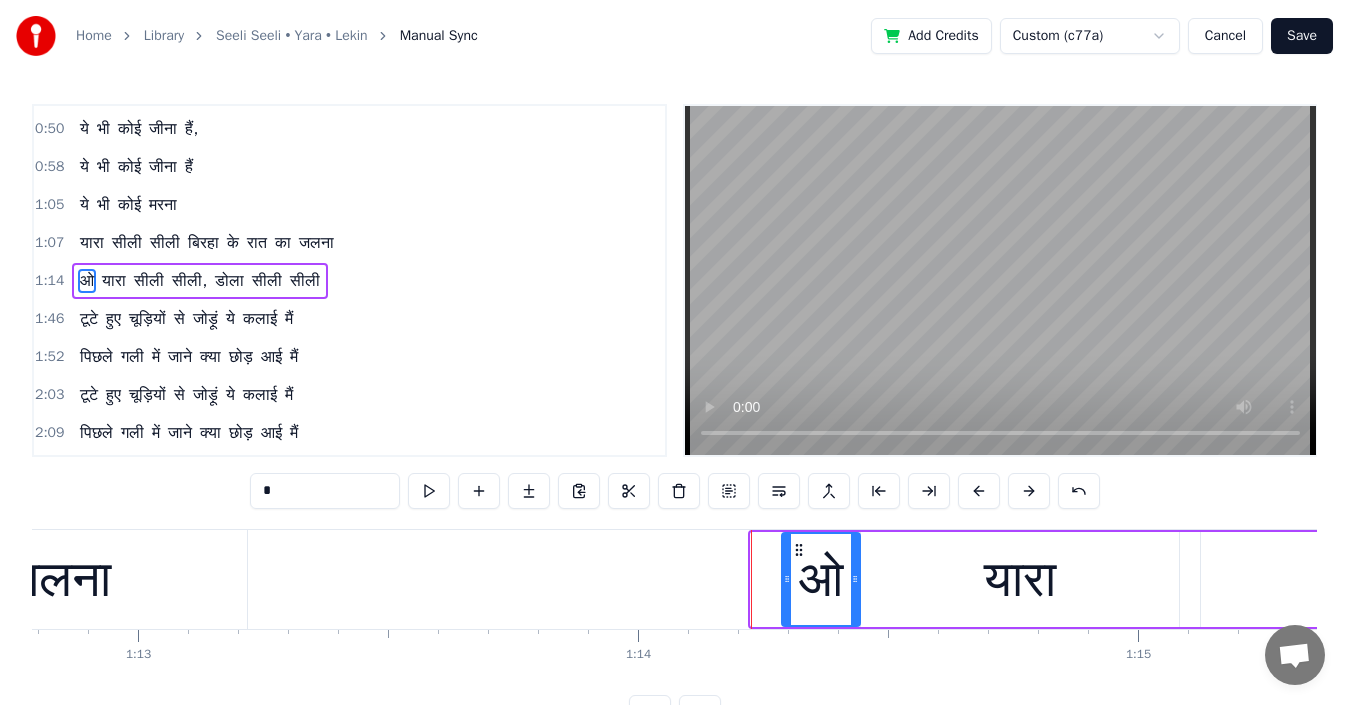 drag, startPoint x: 769, startPoint y: 554, endPoint x: 800, endPoint y: 552, distance: 31.06445 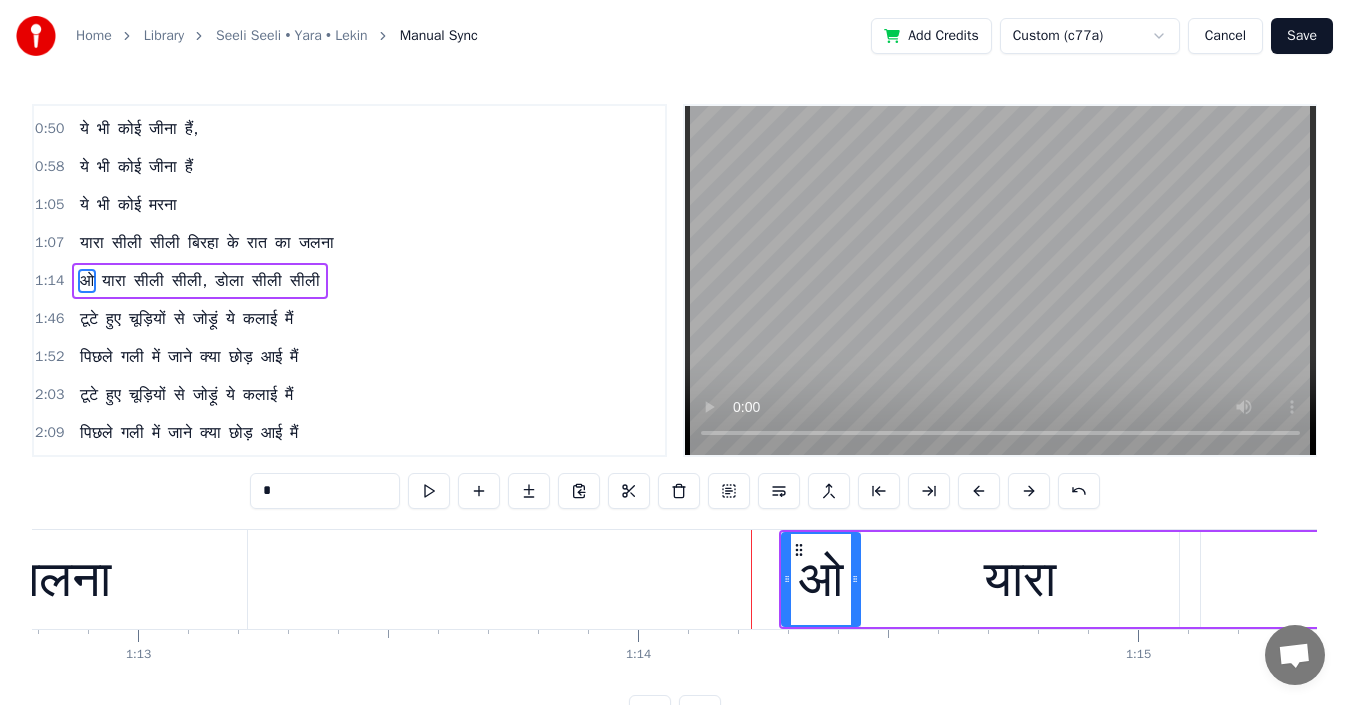 click on "जलना" at bounding box center (58, 579) 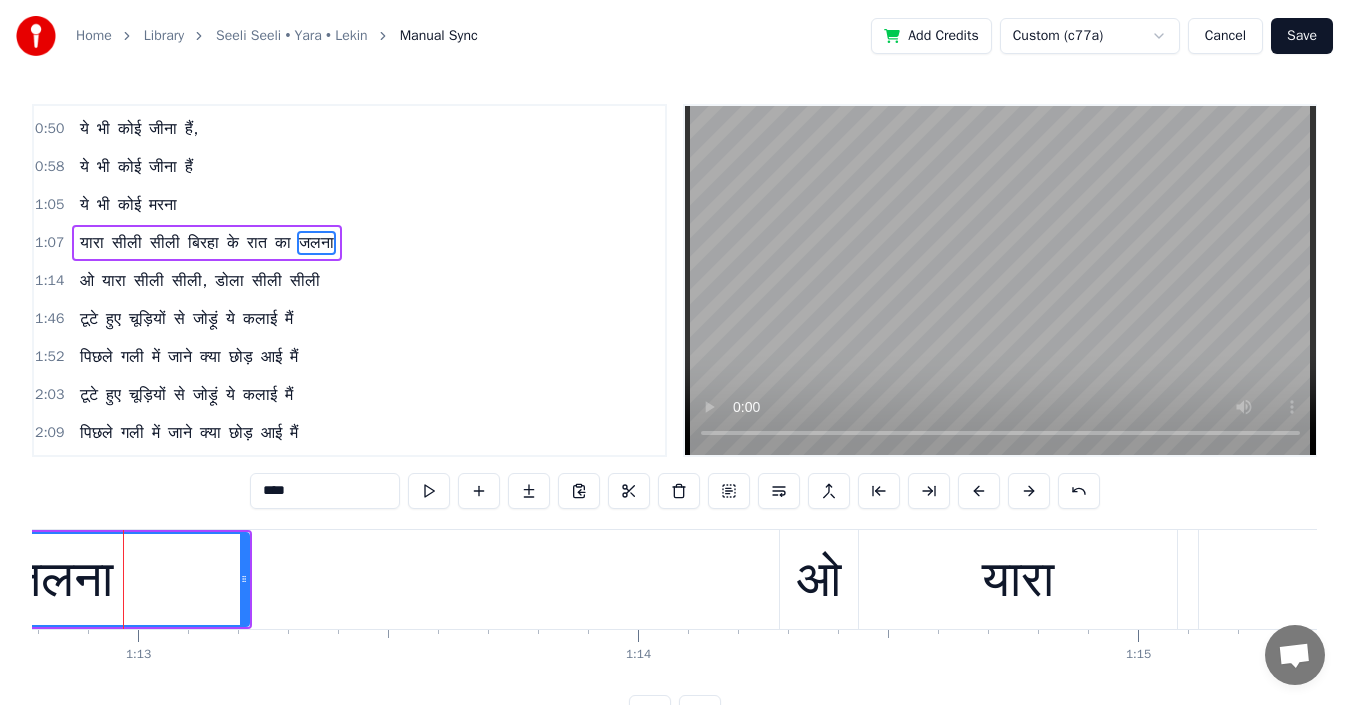 scroll, scrollTop: 110, scrollLeft: 0, axis: vertical 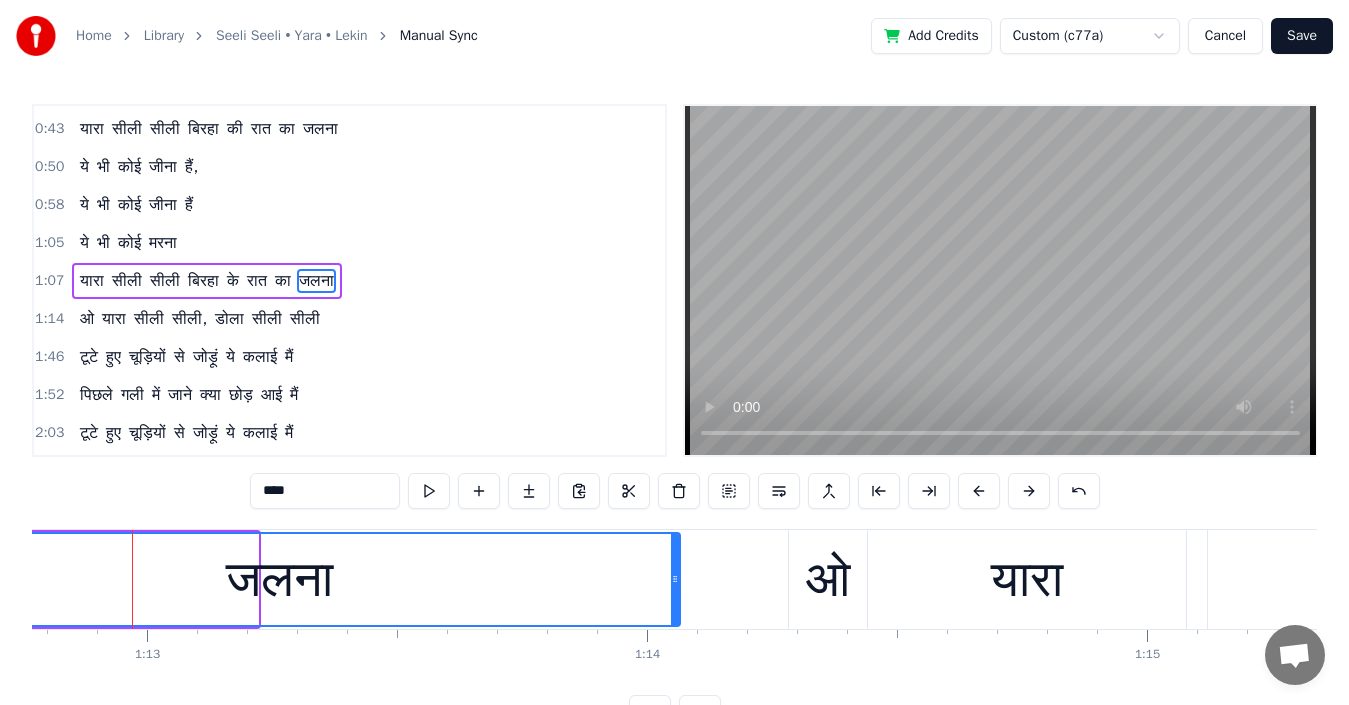 drag, startPoint x: 255, startPoint y: 581, endPoint x: 677, endPoint y: 629, distance: 424.7211 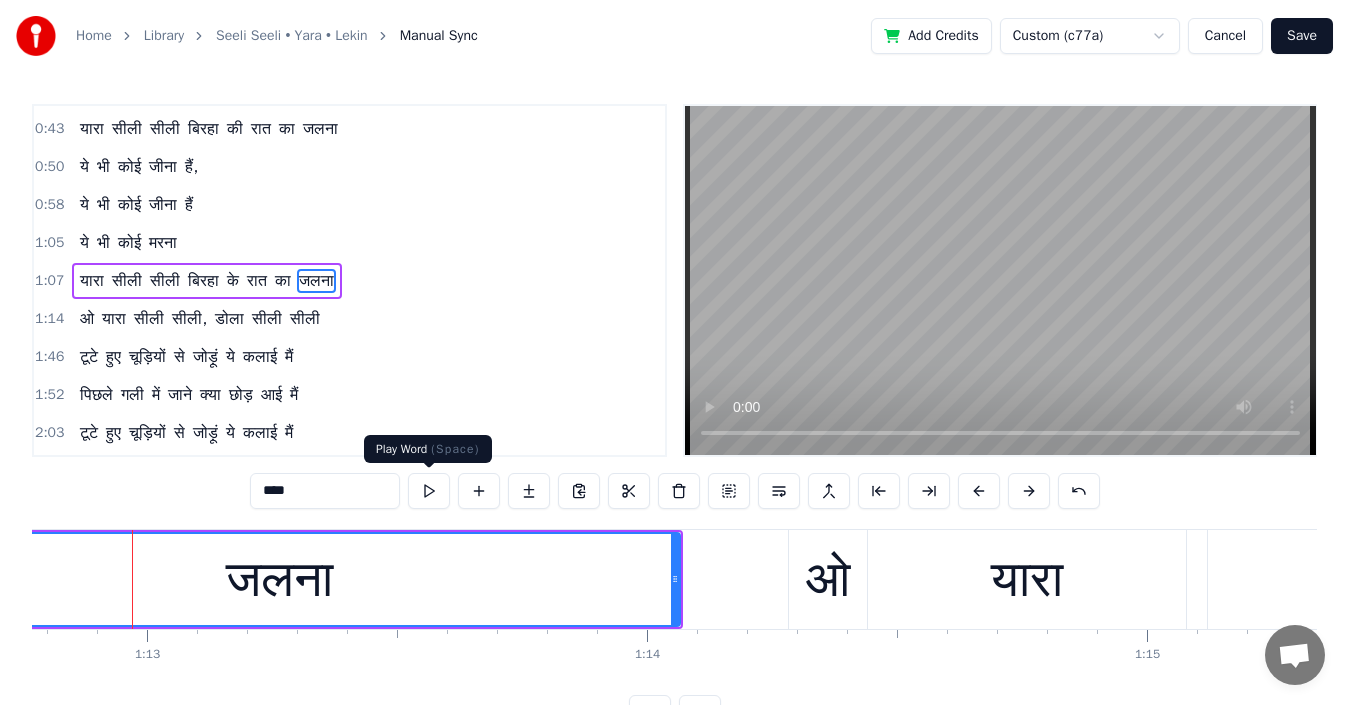 click at bounding box center (429, 491) 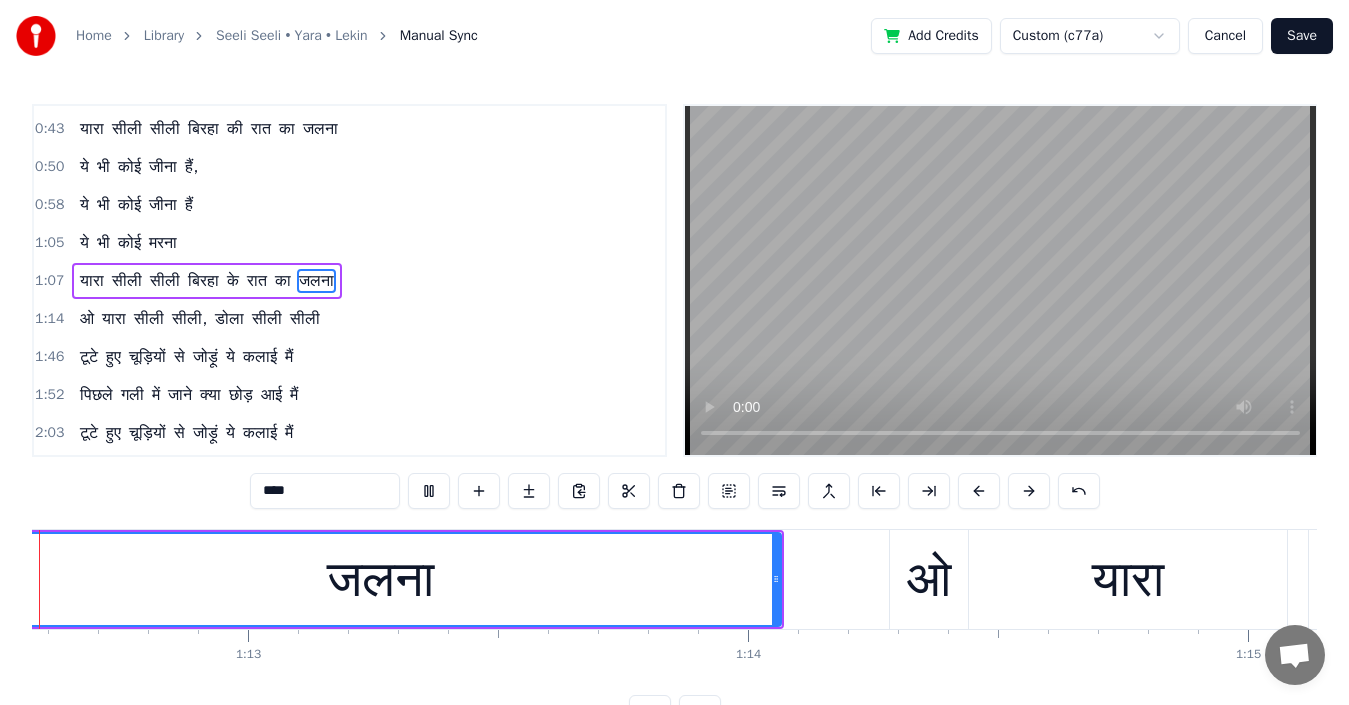 scroll, scrollTop: 0, scrollLeft: 36139, axis: horizontal 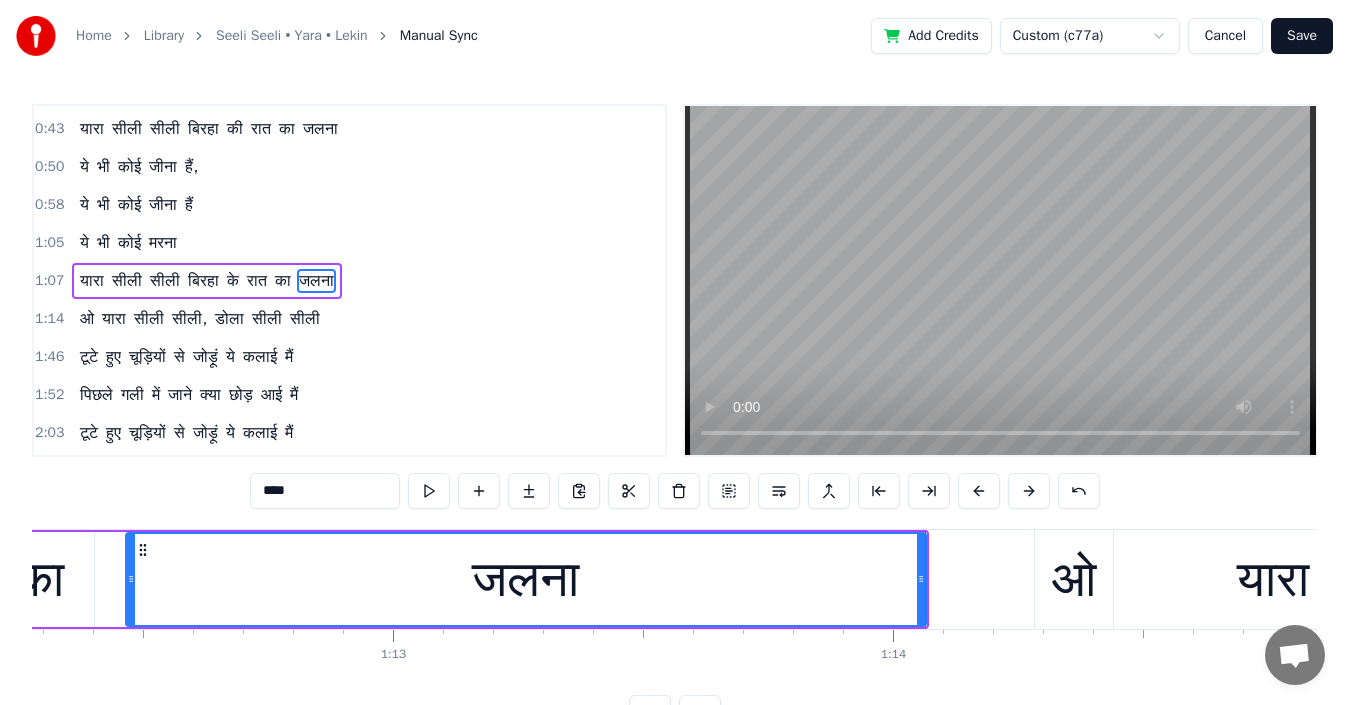 click on "ओ" at bounding box center (1074, 579) 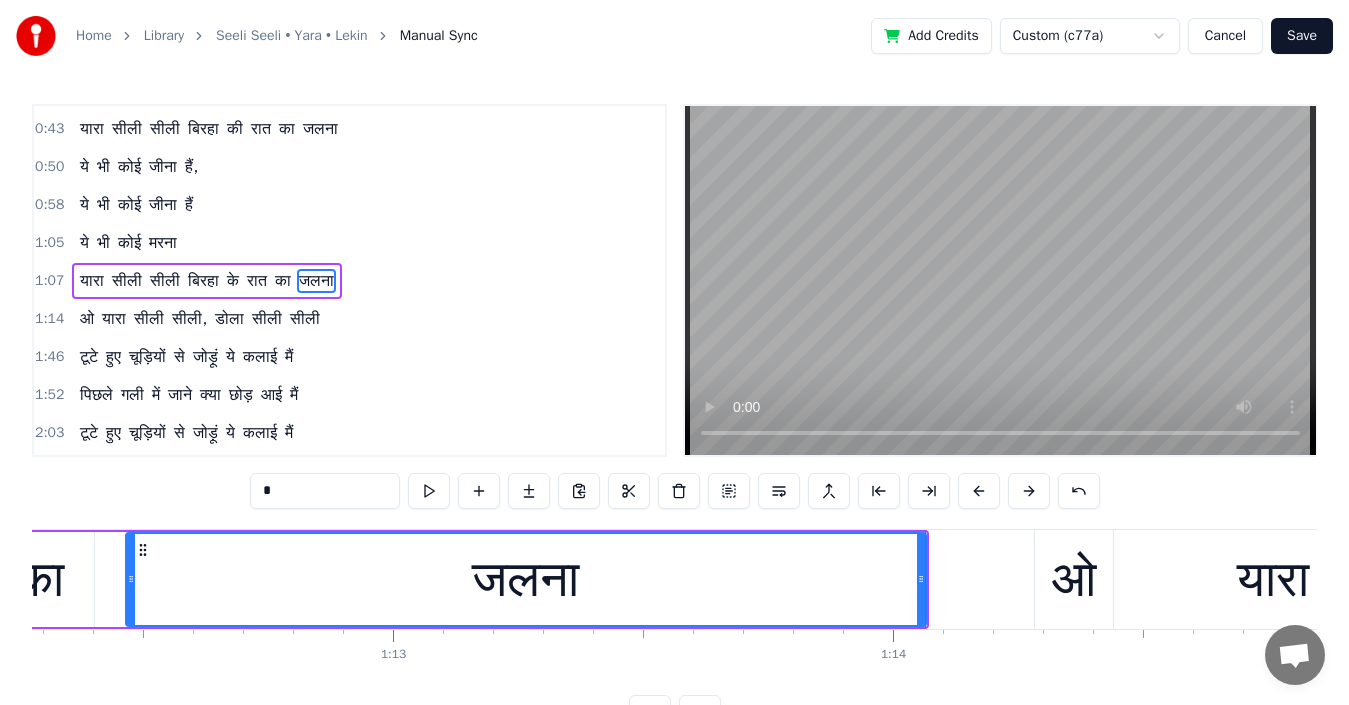 scroll, scrollTop: 148, scrollLeft: 0, axis: vertical 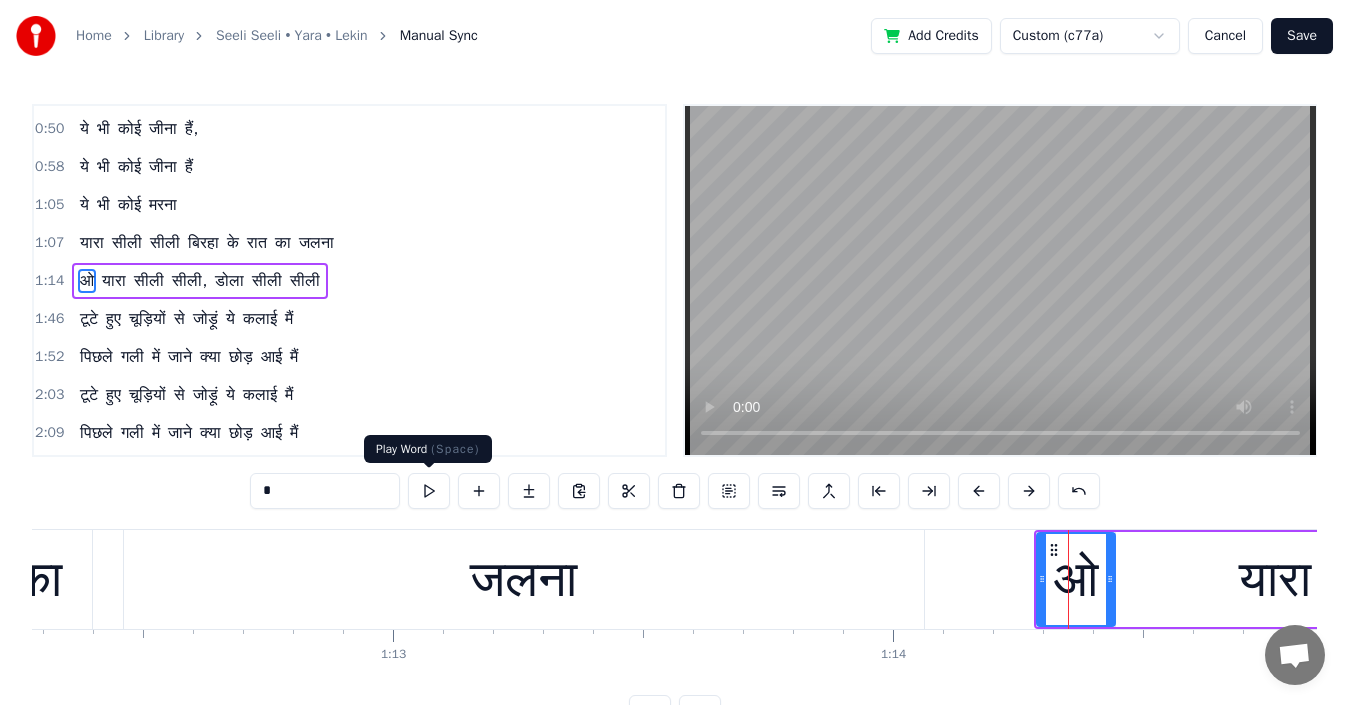 click at bounding box center [429, 491] 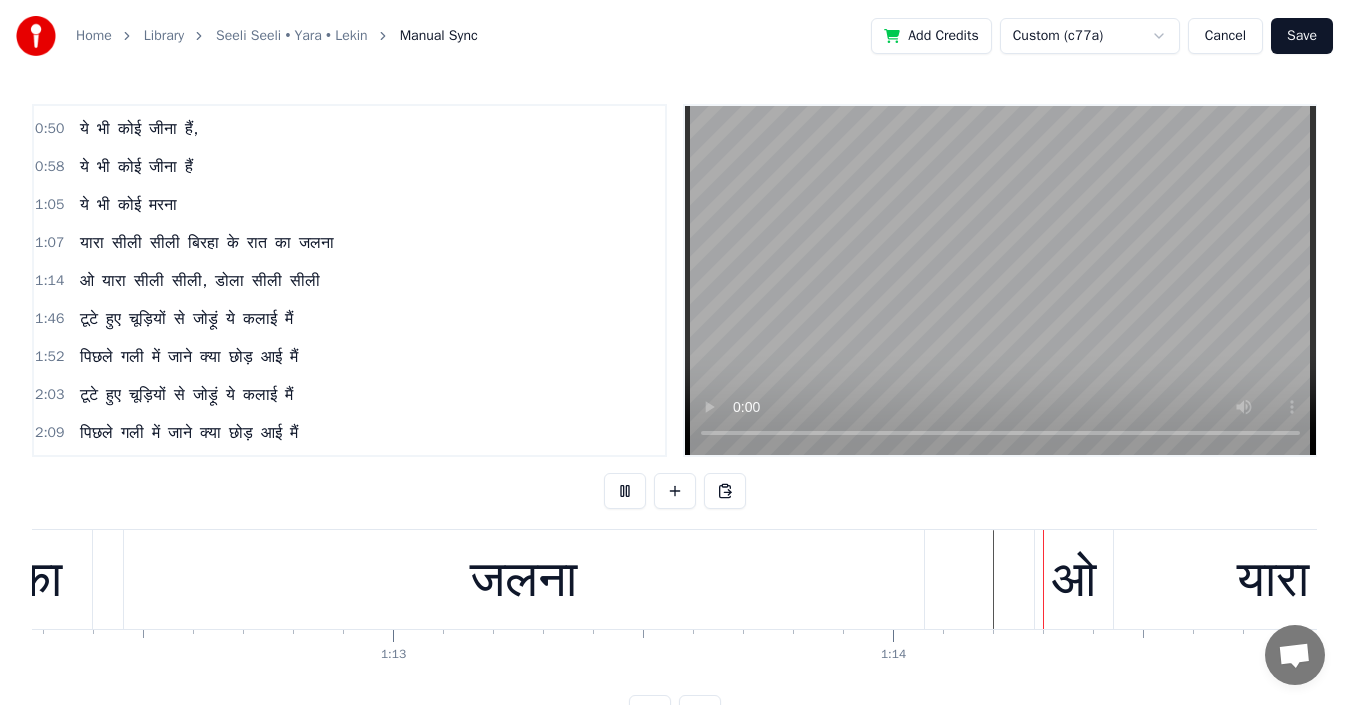 scroll, scrollTop: 75, scrollLeft: 0, axis: vertical 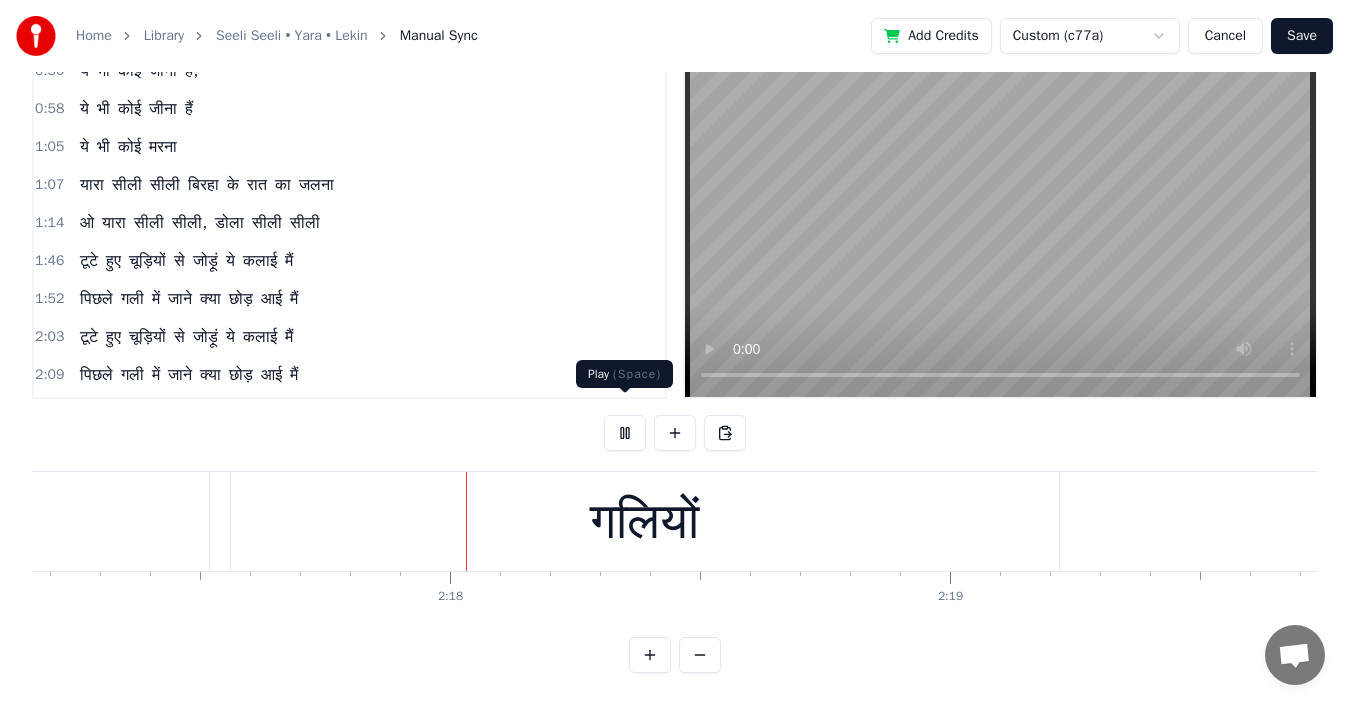 click at bounding box center (625, 433) 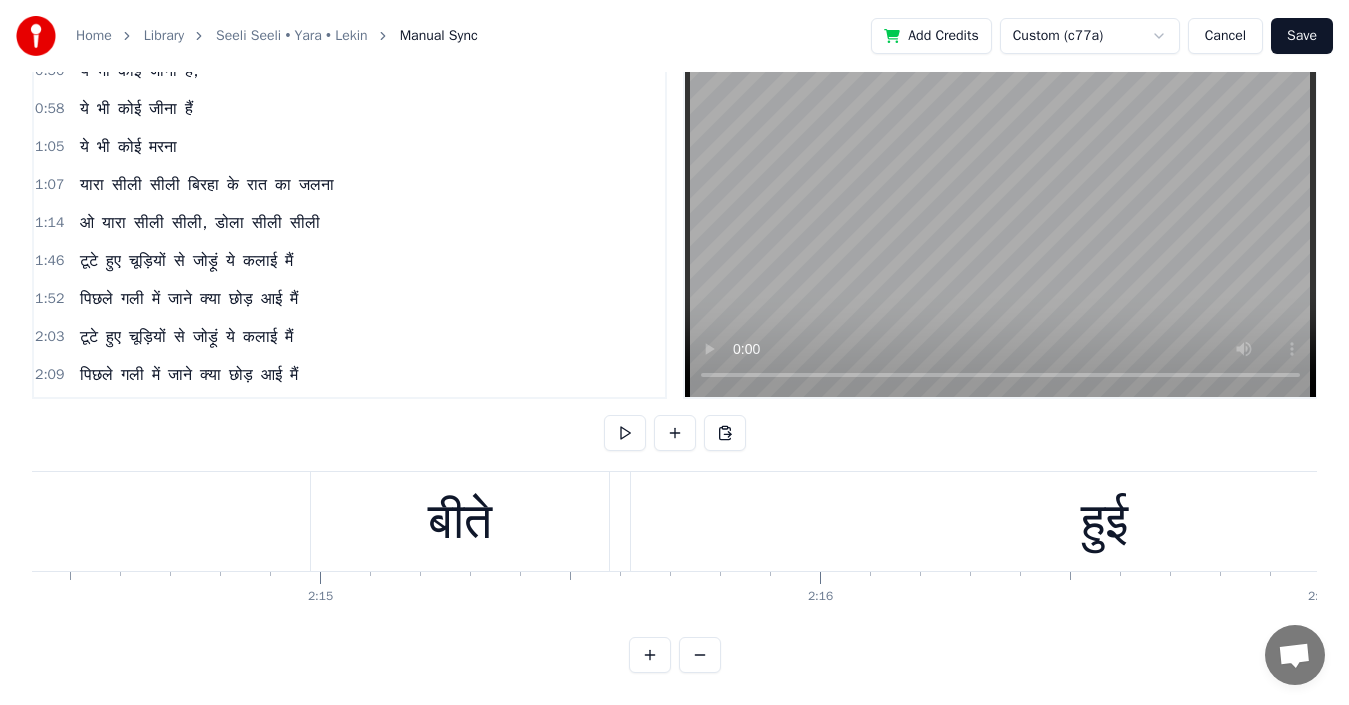 scroll, scrollTop: 0, scrollLeft: 67182, axis: horizontal 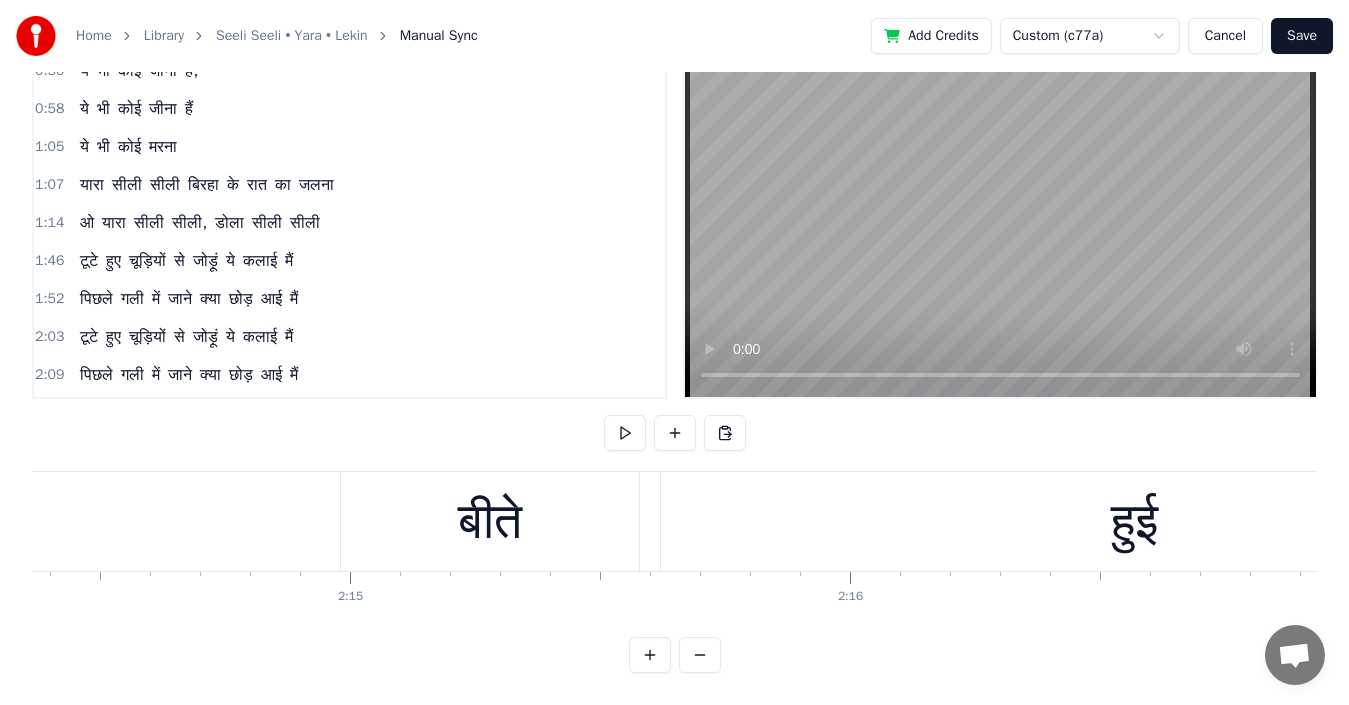 click on "बीते" at bounding box center (490, 521) 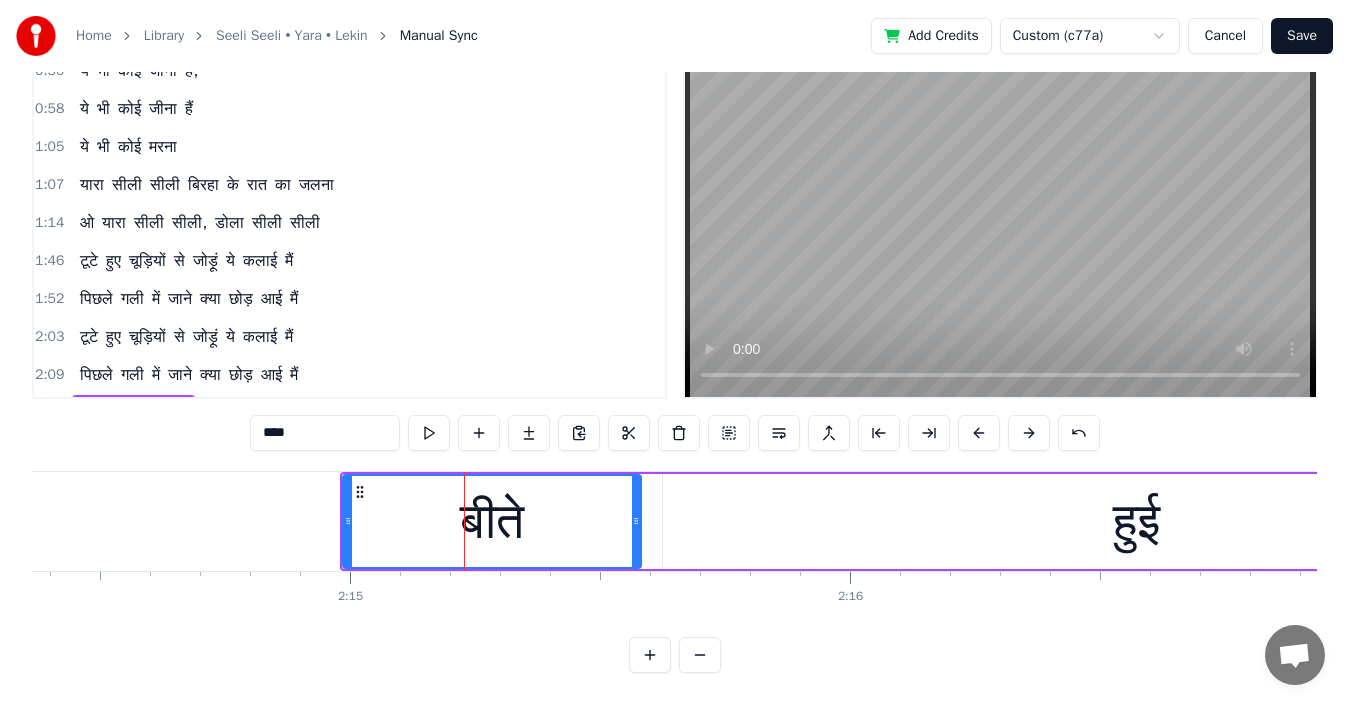 scroll, scrollTop: 0, scrollLeft: 0, axis: both 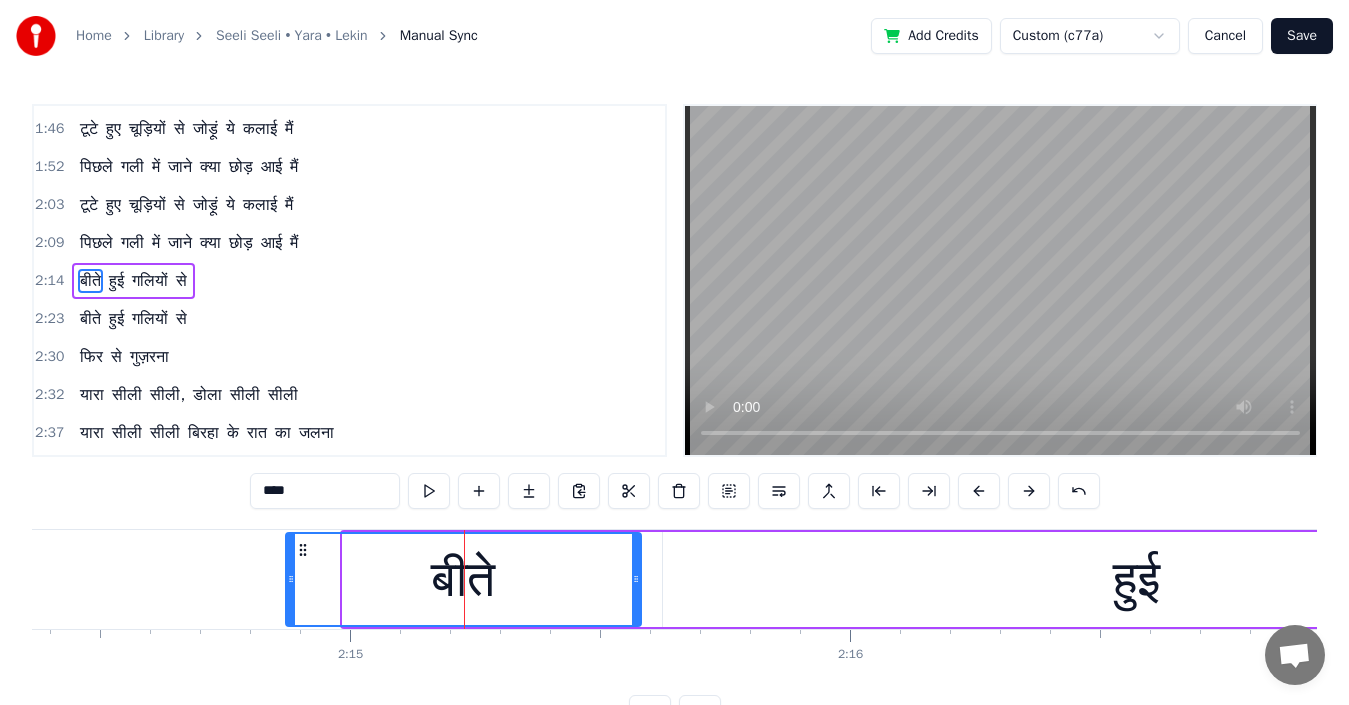 drag, startPoint x: 344, startPoint y: 580, endPoint x: 284, endPoint y: 576, distance: 60.133186 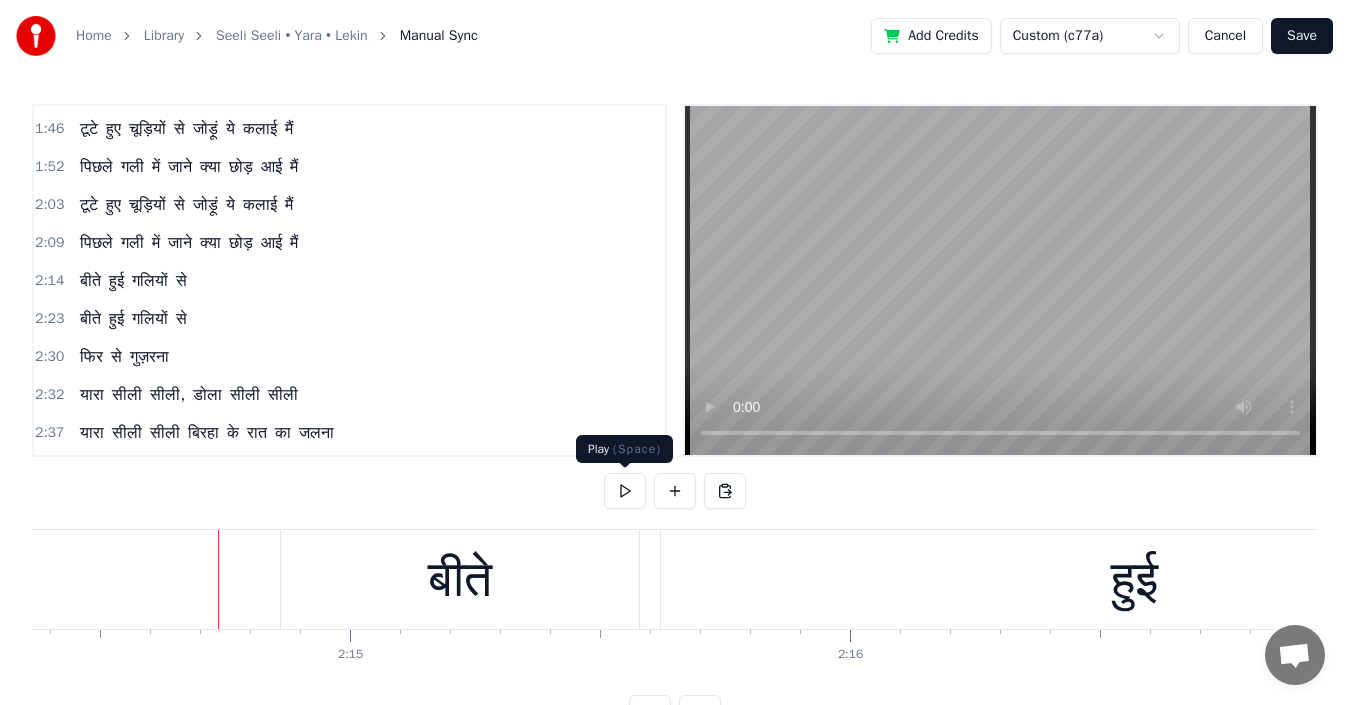 click at bounding box center [625, 491] 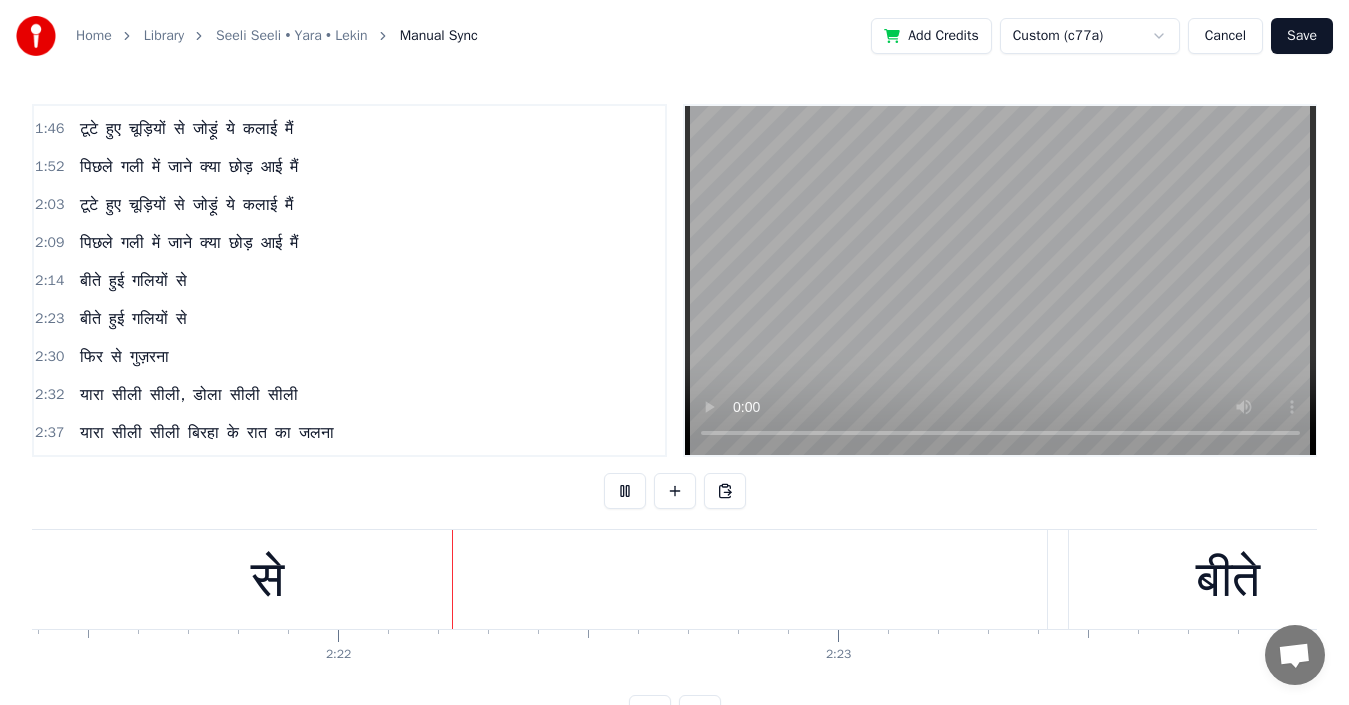 scroll, scrollTop: 0, scrollLeft: 70710, axis: horizontal 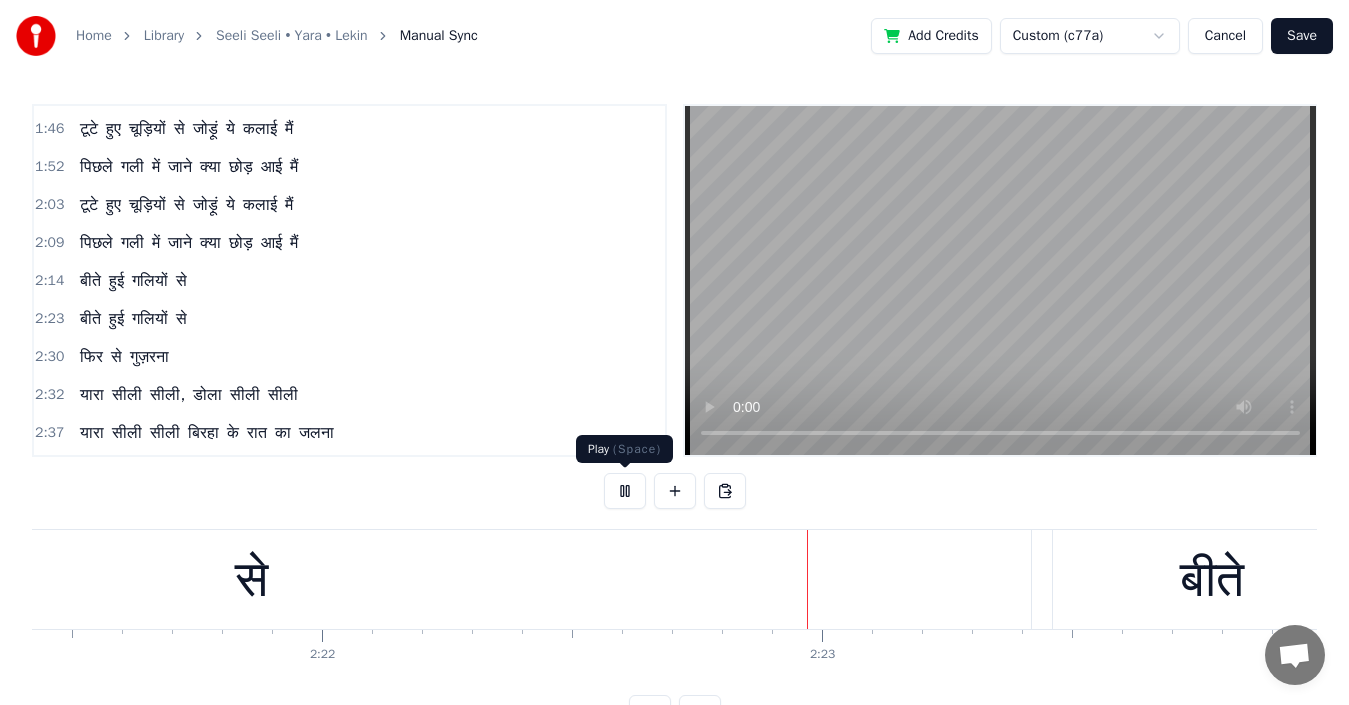 click at bounding box center [625, 491] 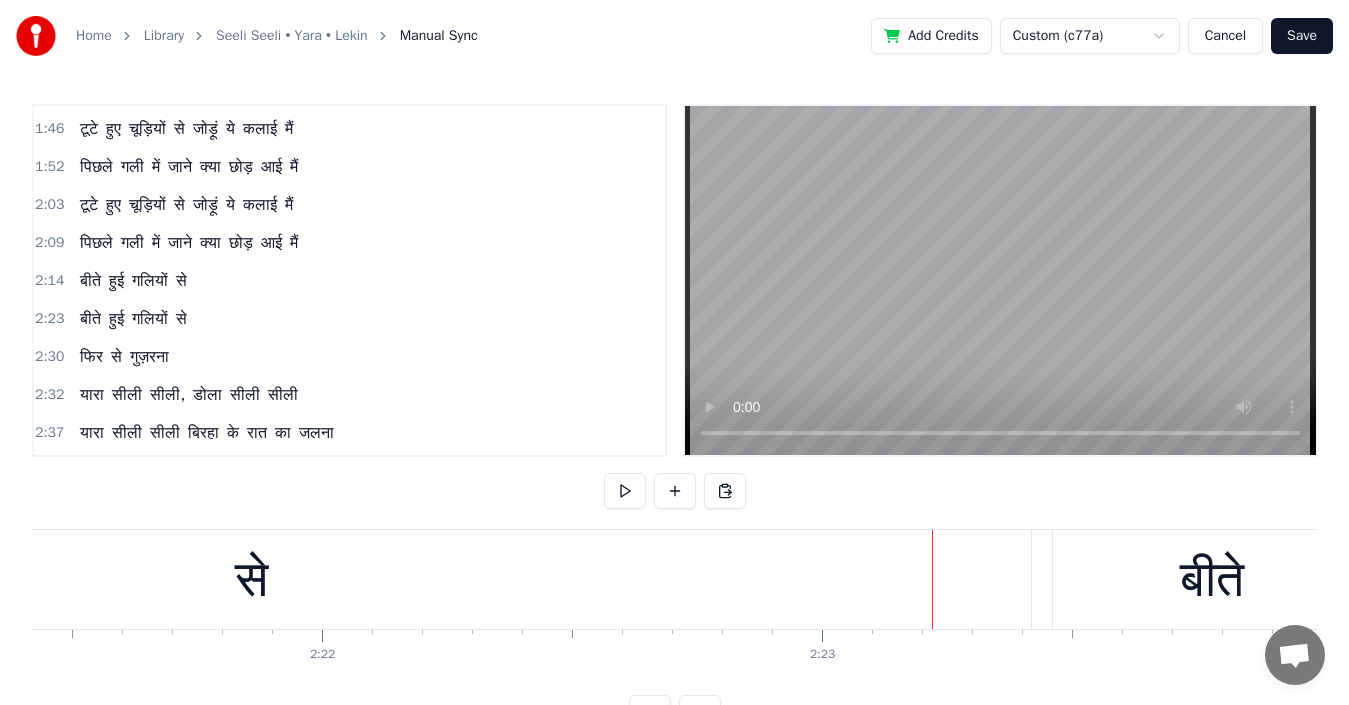 click on "से" at bounding box center (251, 579) 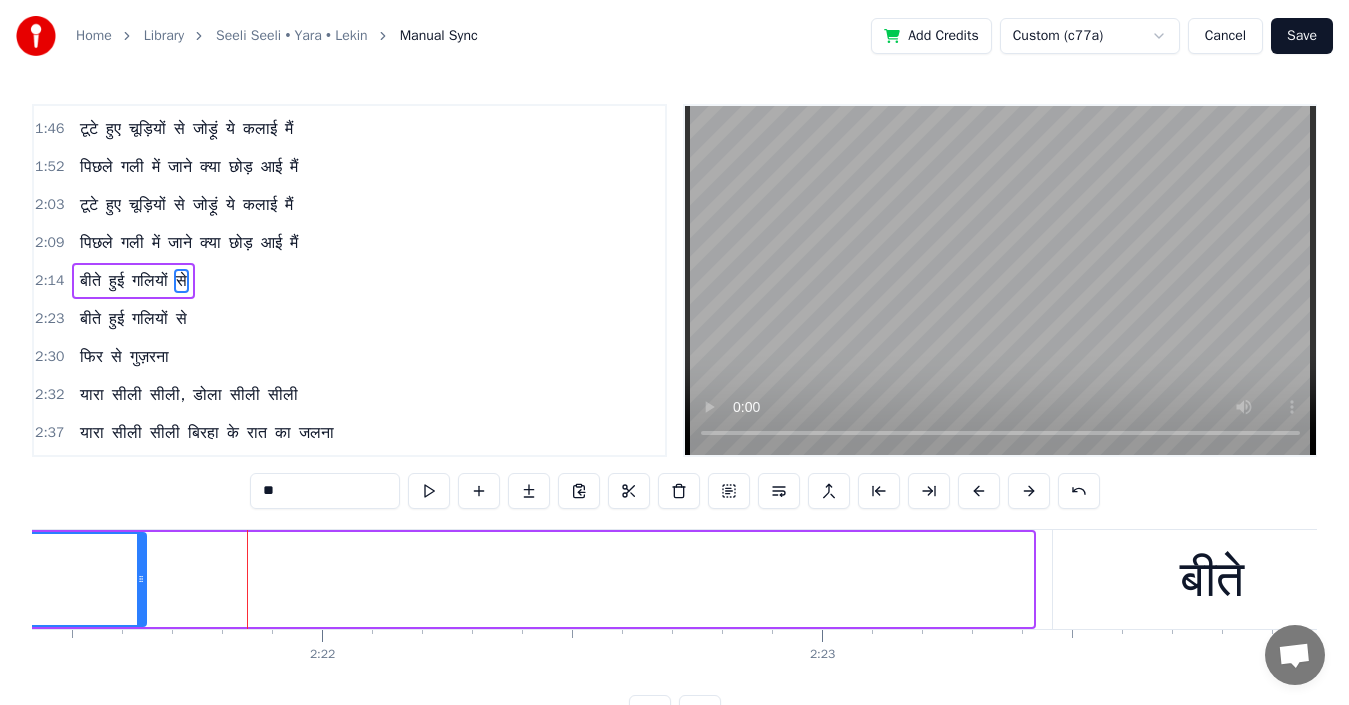 drag, startPoint x: 1028, startPoint y: 577, endPoint x: 141, endPoint y: 609, distance: 887.577 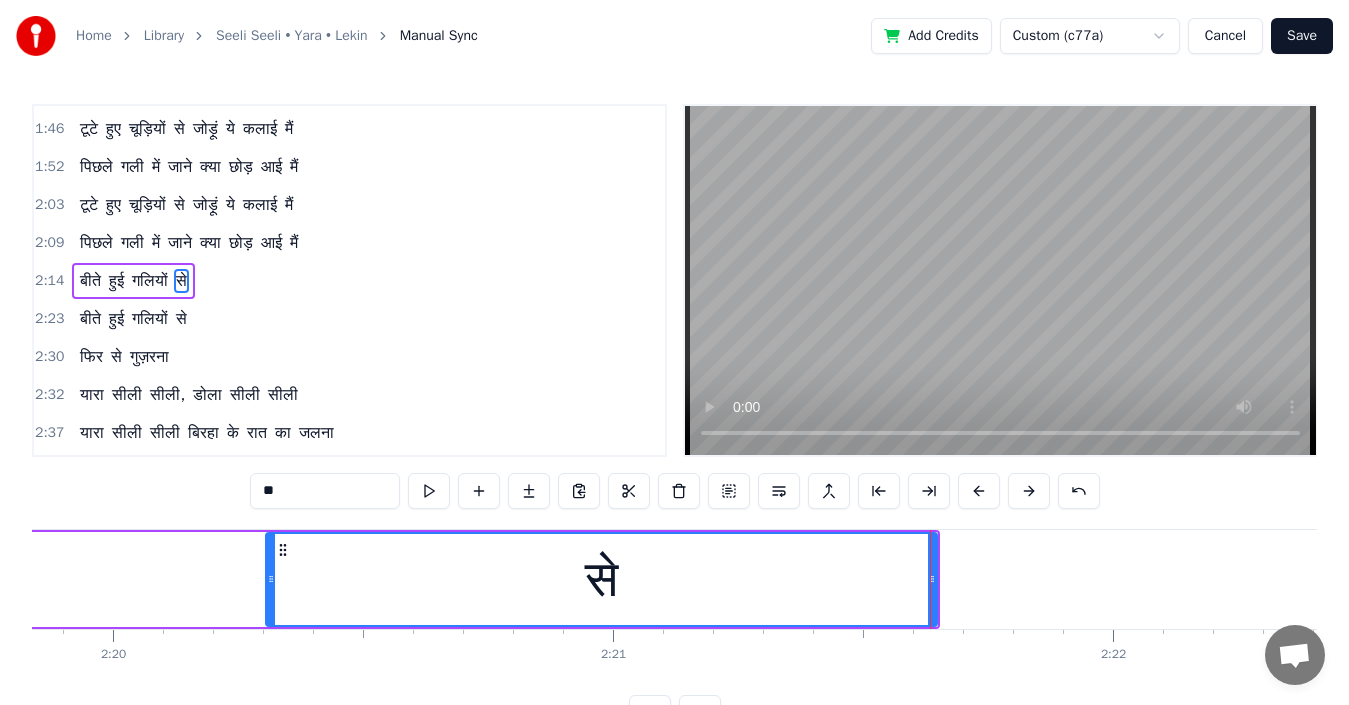 scroll, scrollTop: 0, scrollLeft: 69910, axis: horizontal 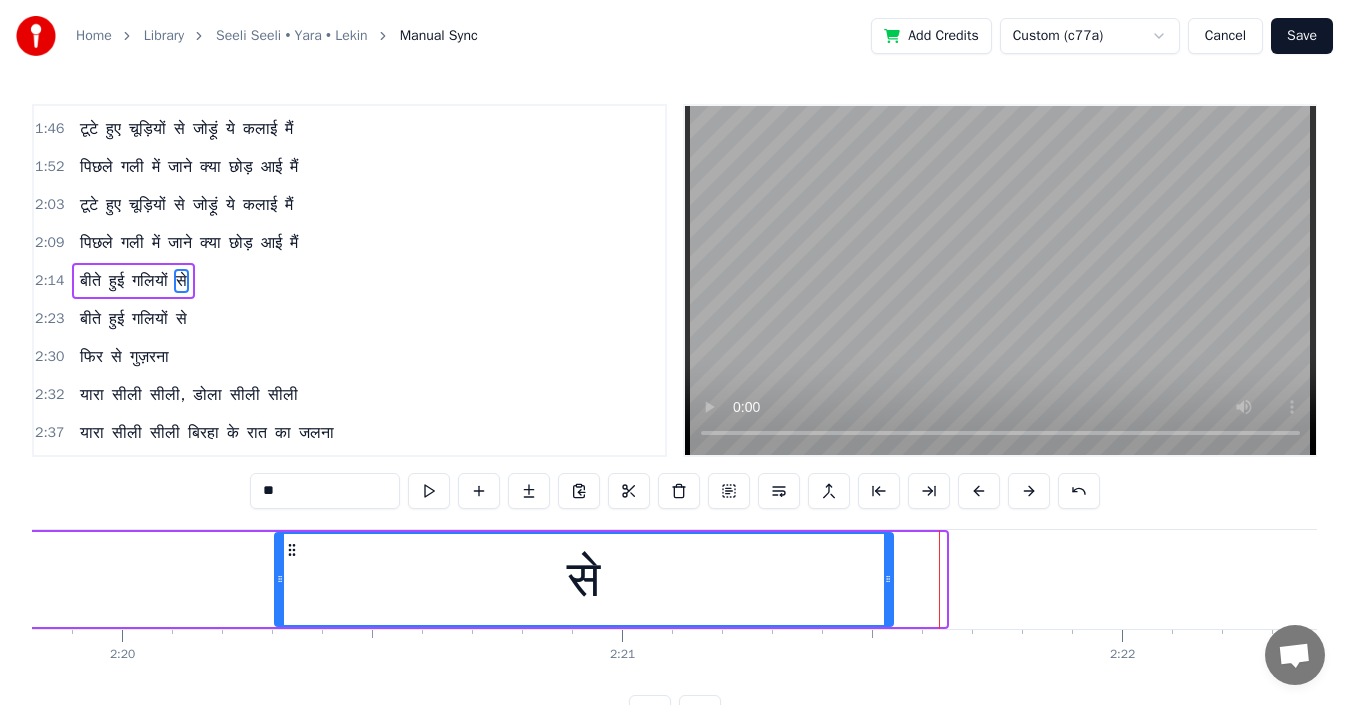 drag, startPoint x: 940, startPoint y: 579, endPoint x: 884, endPoint y: 585, distance: 56.32051 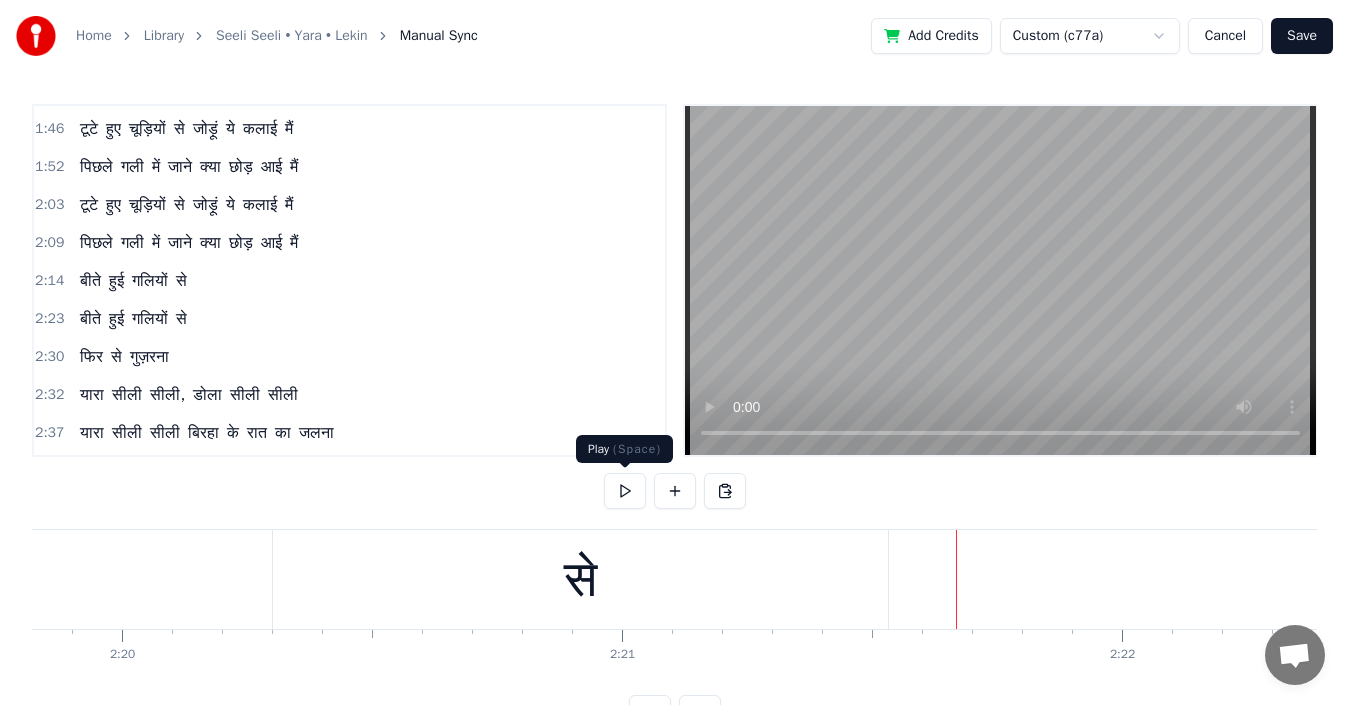 click at bounding box center [625, 491] 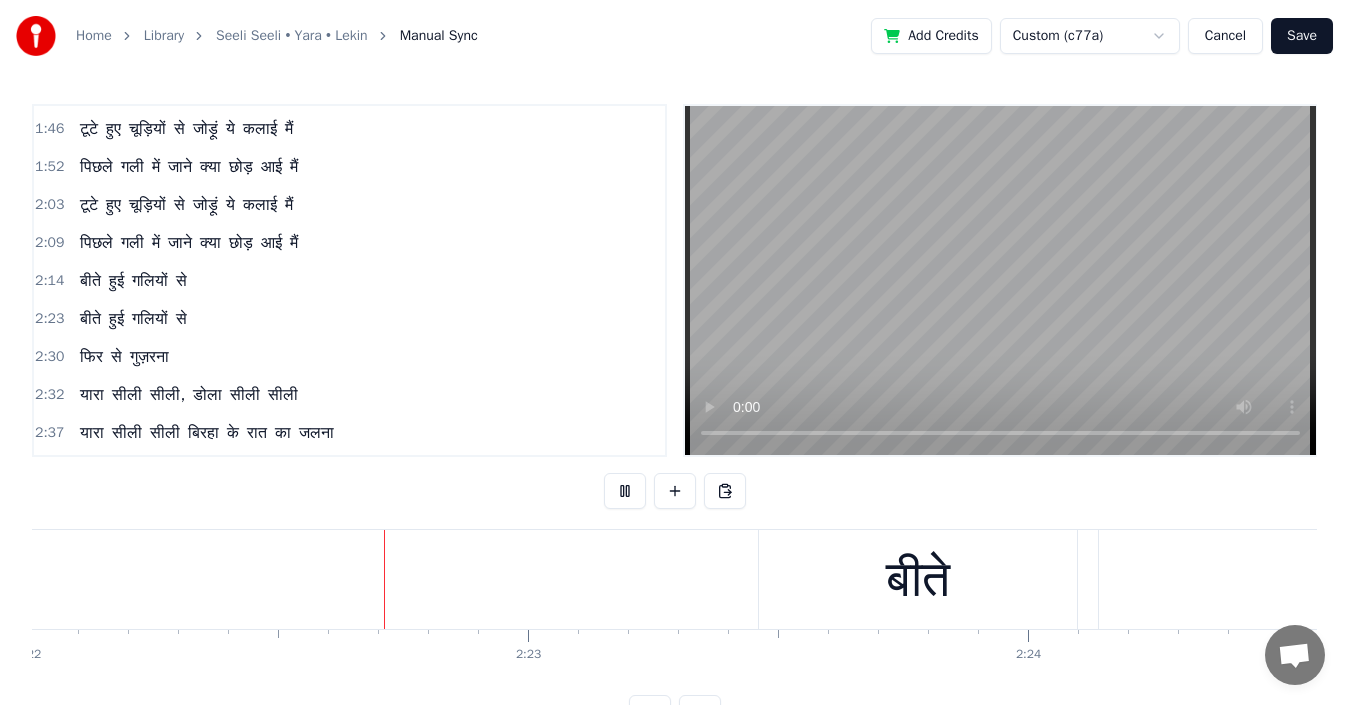 scroll, scrollTop: 0, scrollLeft: 71006, axis: horizontal 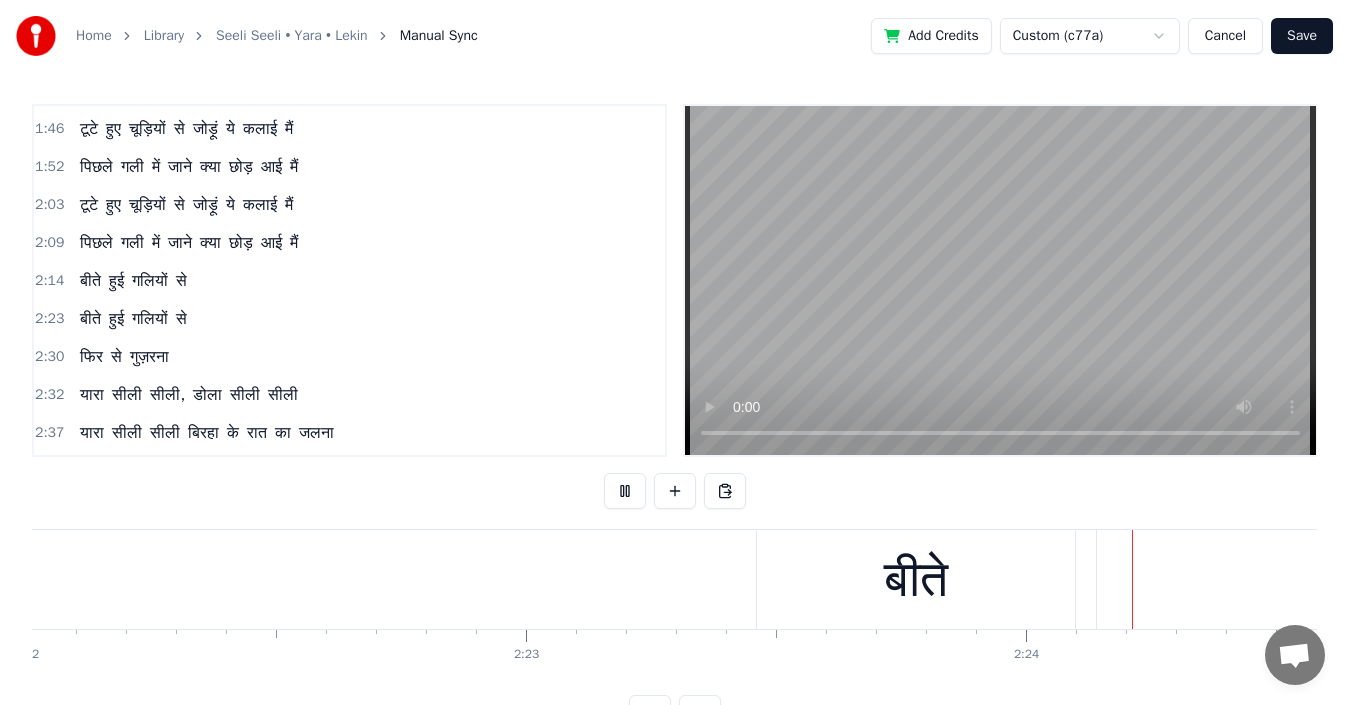 click at bounding box center (625, 491) 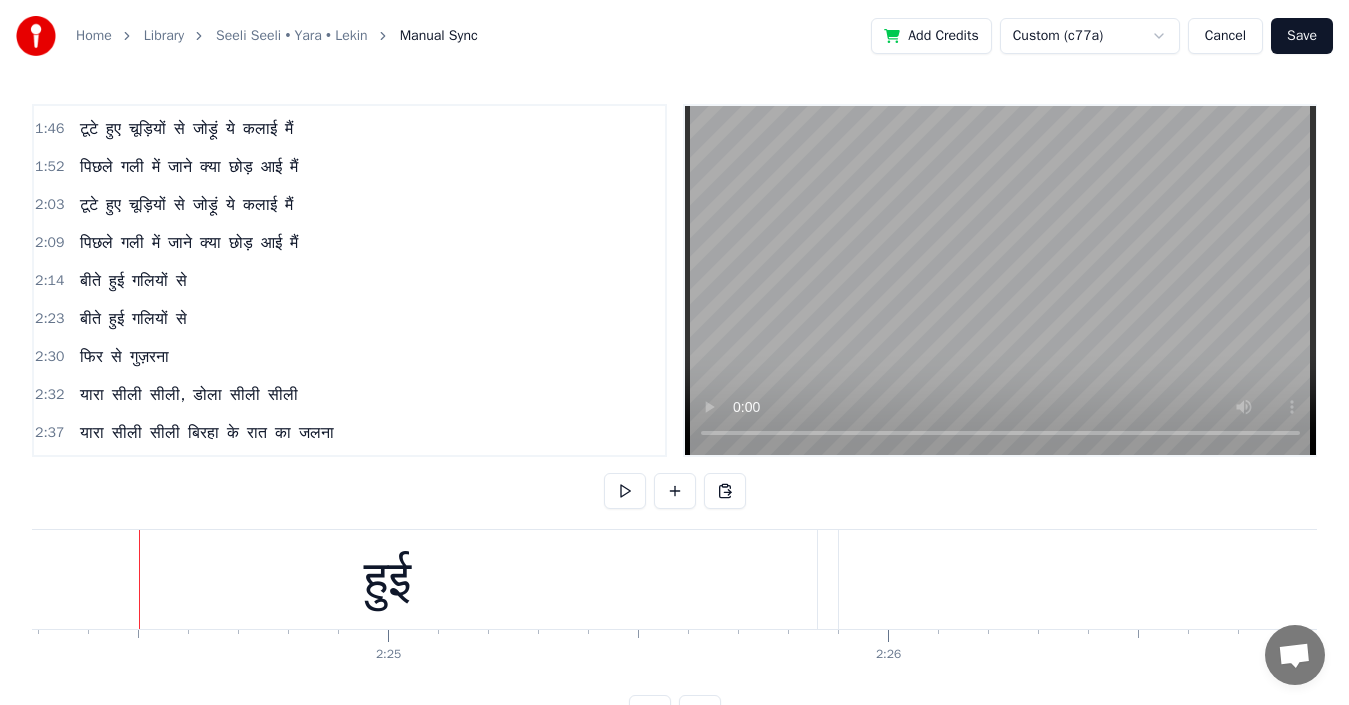 scroll, scrollTop: 0, scrollLeft: 72151, axis: horizontal 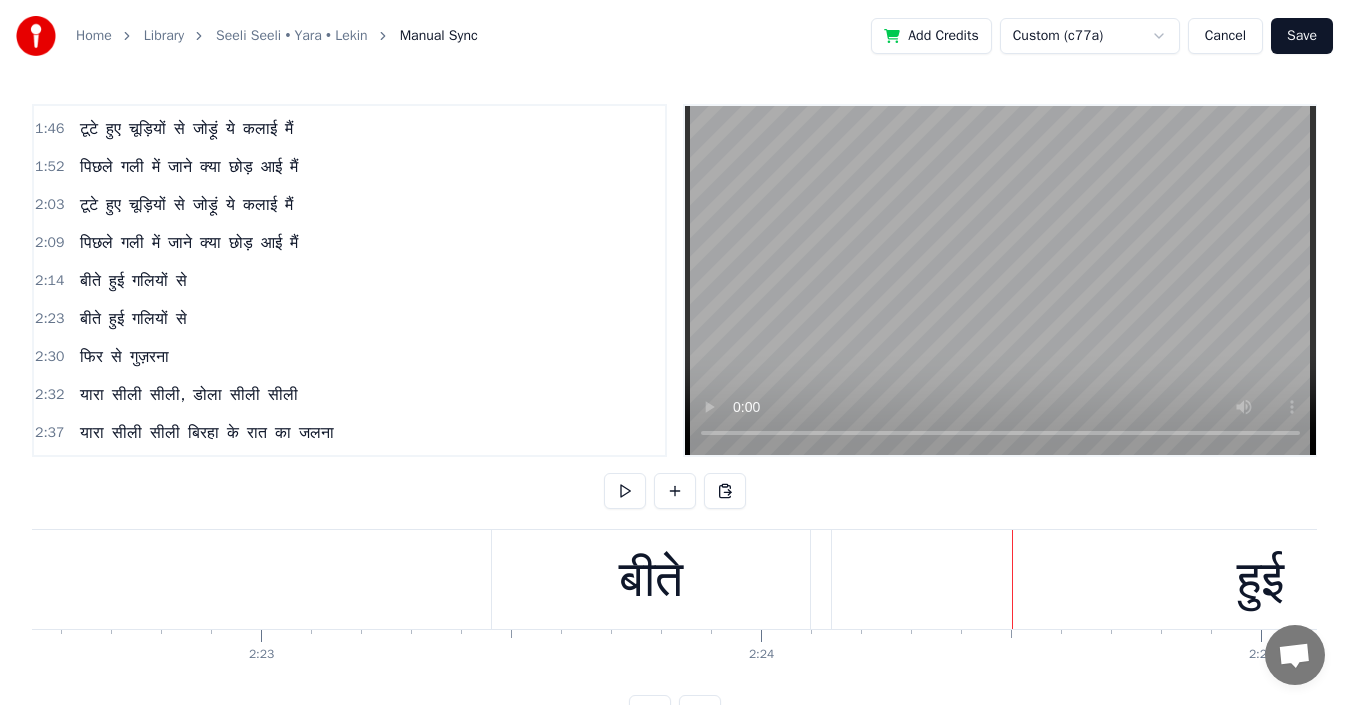 click on "बीते" at bounding box center [651, 579] 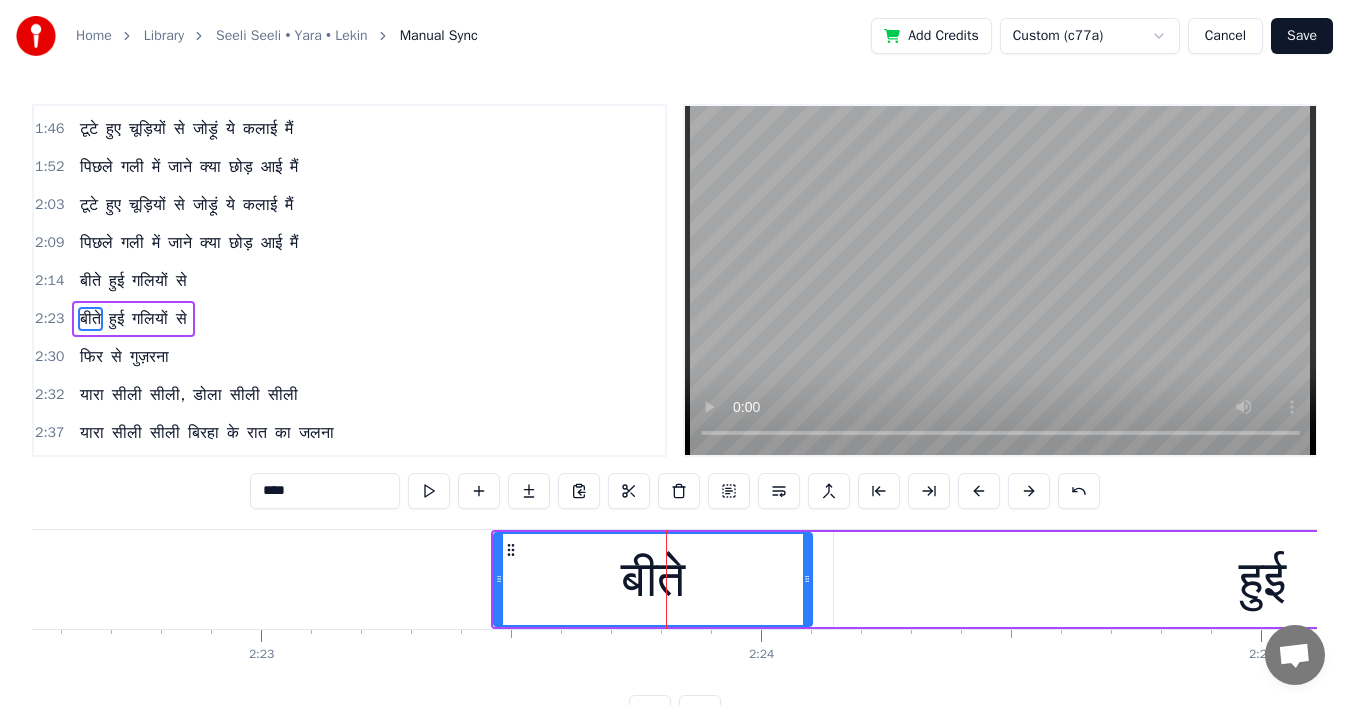 scroll, scrollTop: 376, scrollLeft: 0, axis: vertical 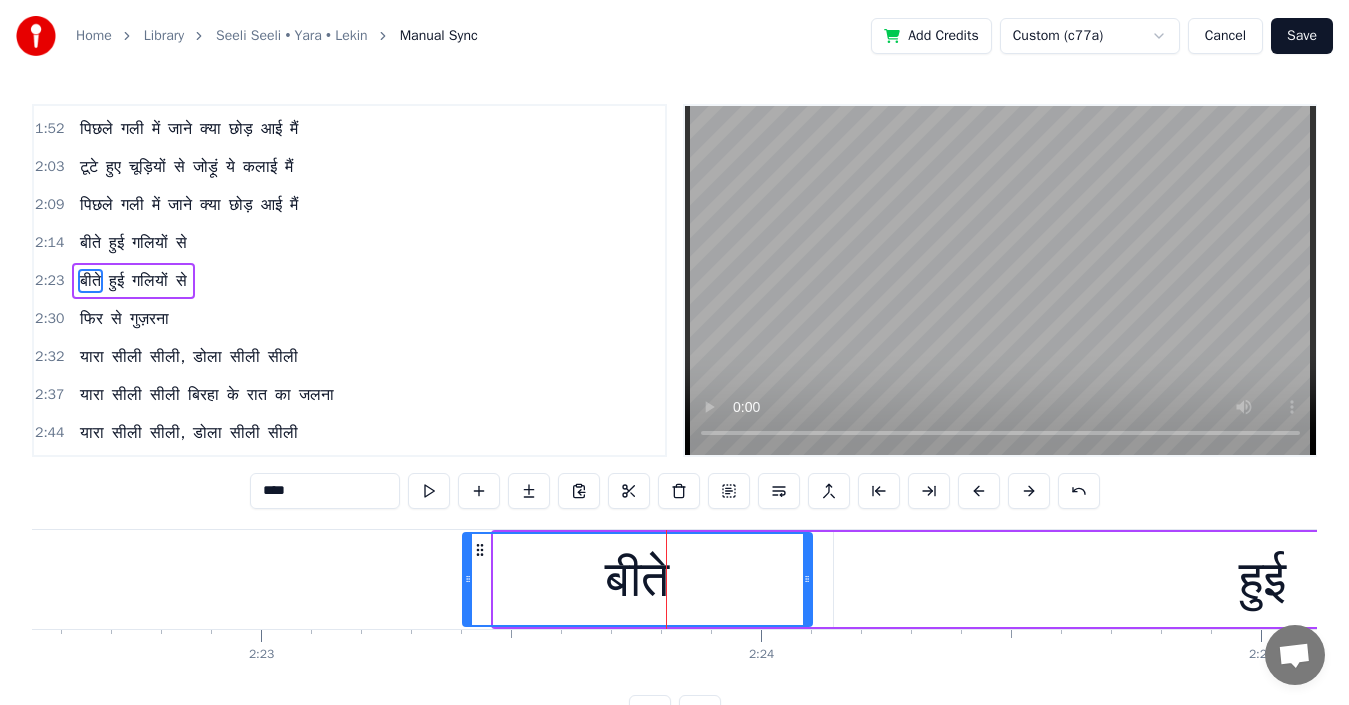 drag, startPoint x: 498, startPoint y: 584, endPoint x: 464, endPoint y: 582, distance: 34.058773 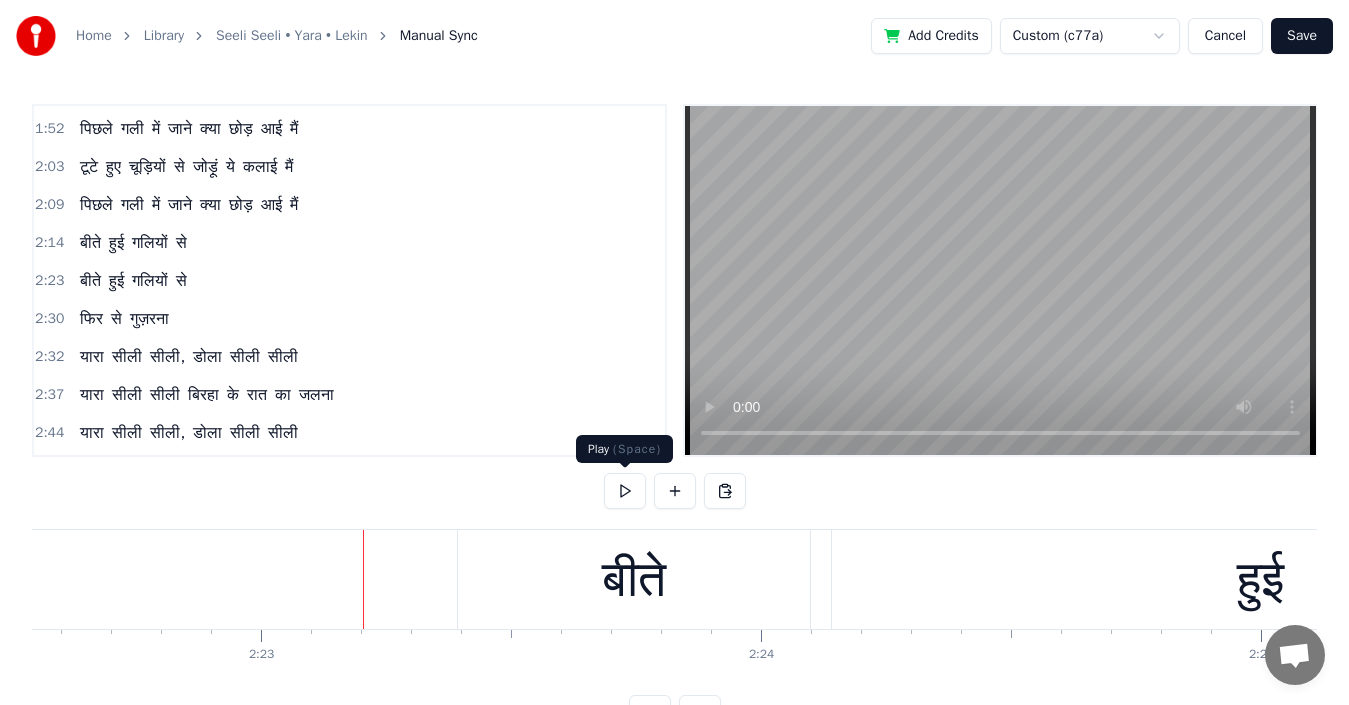 click at bounding box center [625, 491] 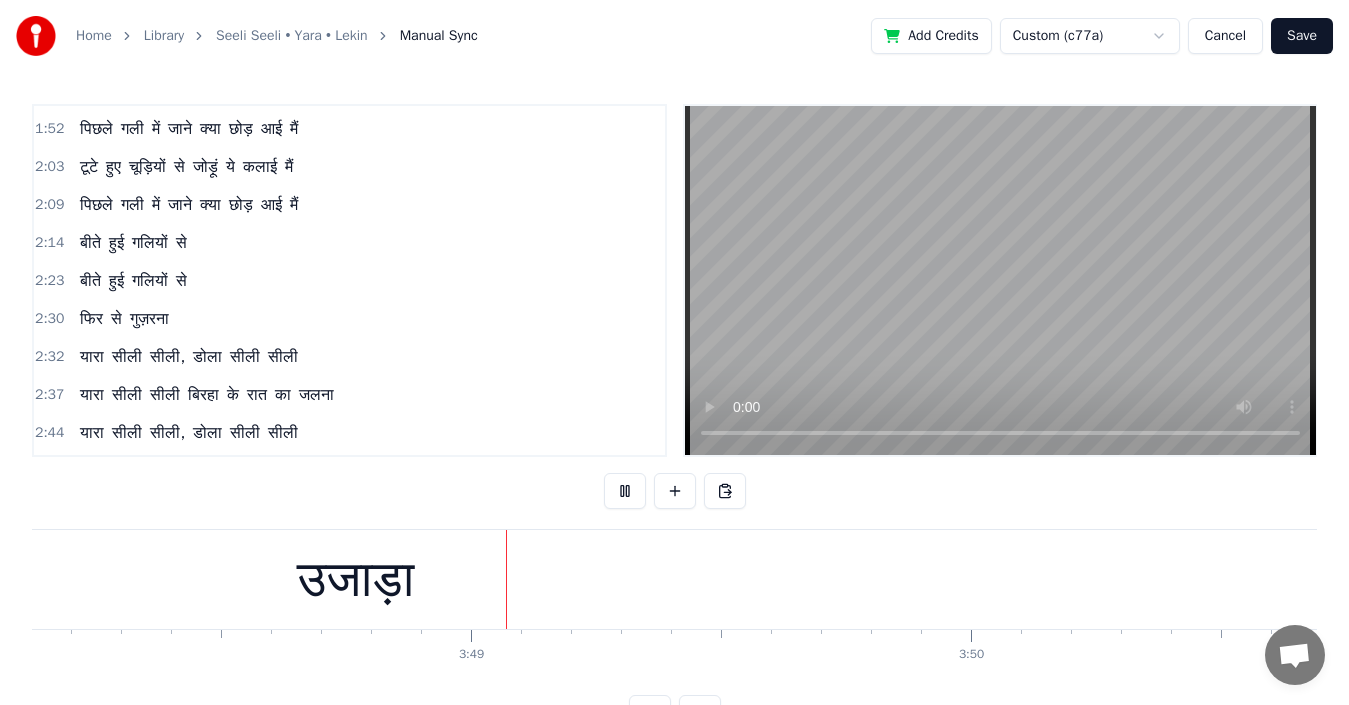 scroll, scrollTop: 0, scrollLeft: 114075, axis: horizontal 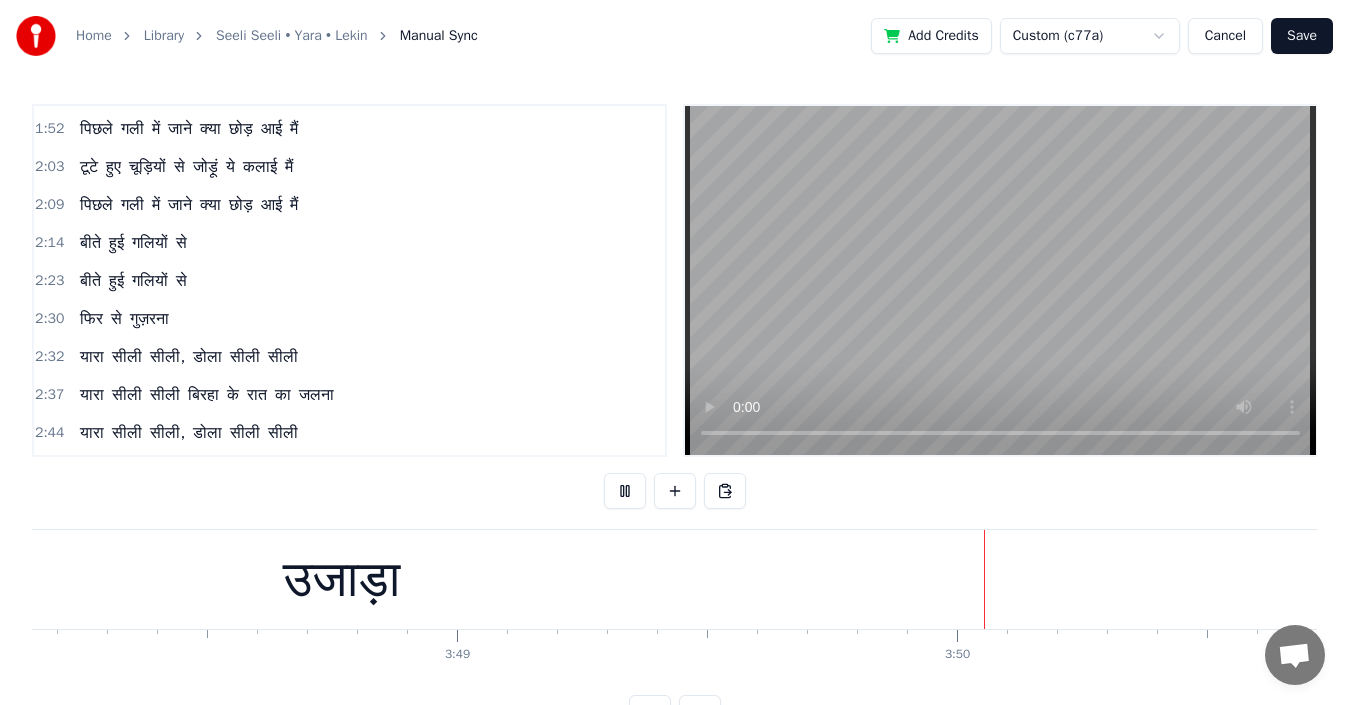 type 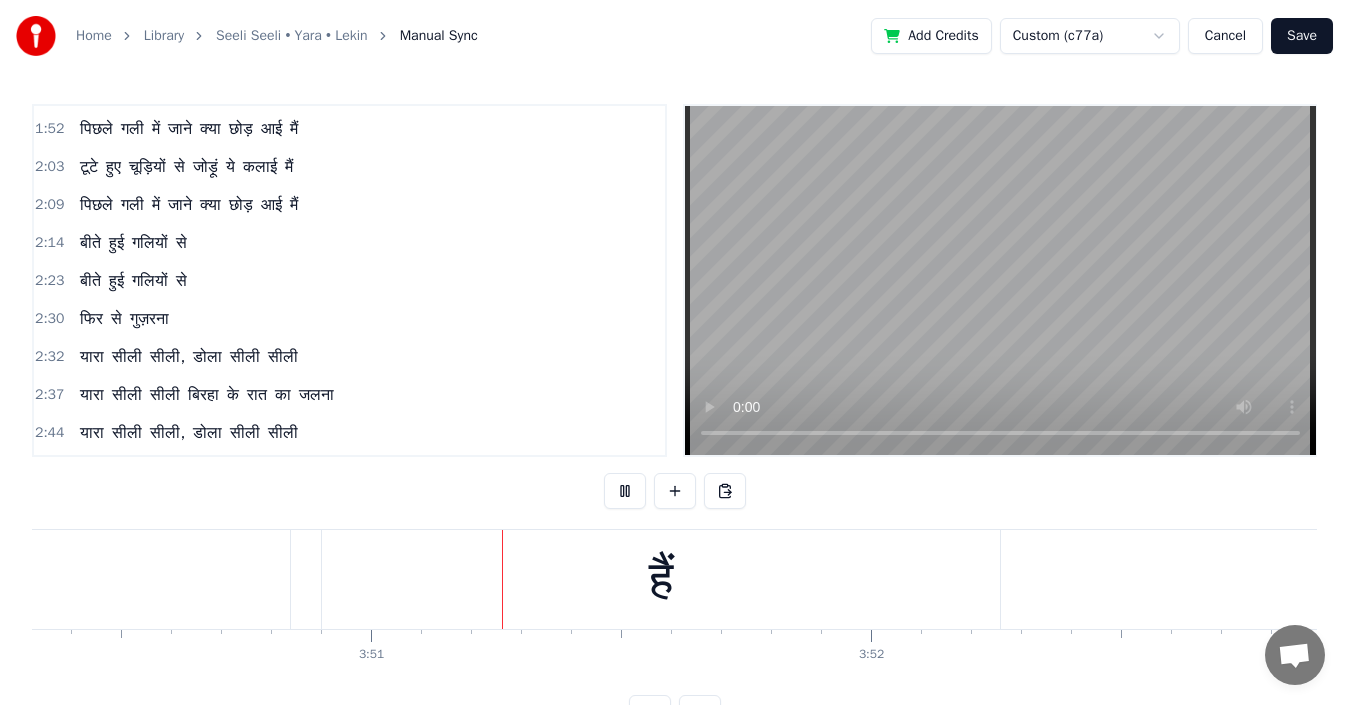 scroll, scrollTop: 0, scrollLeft: 115183, axis: horizontal 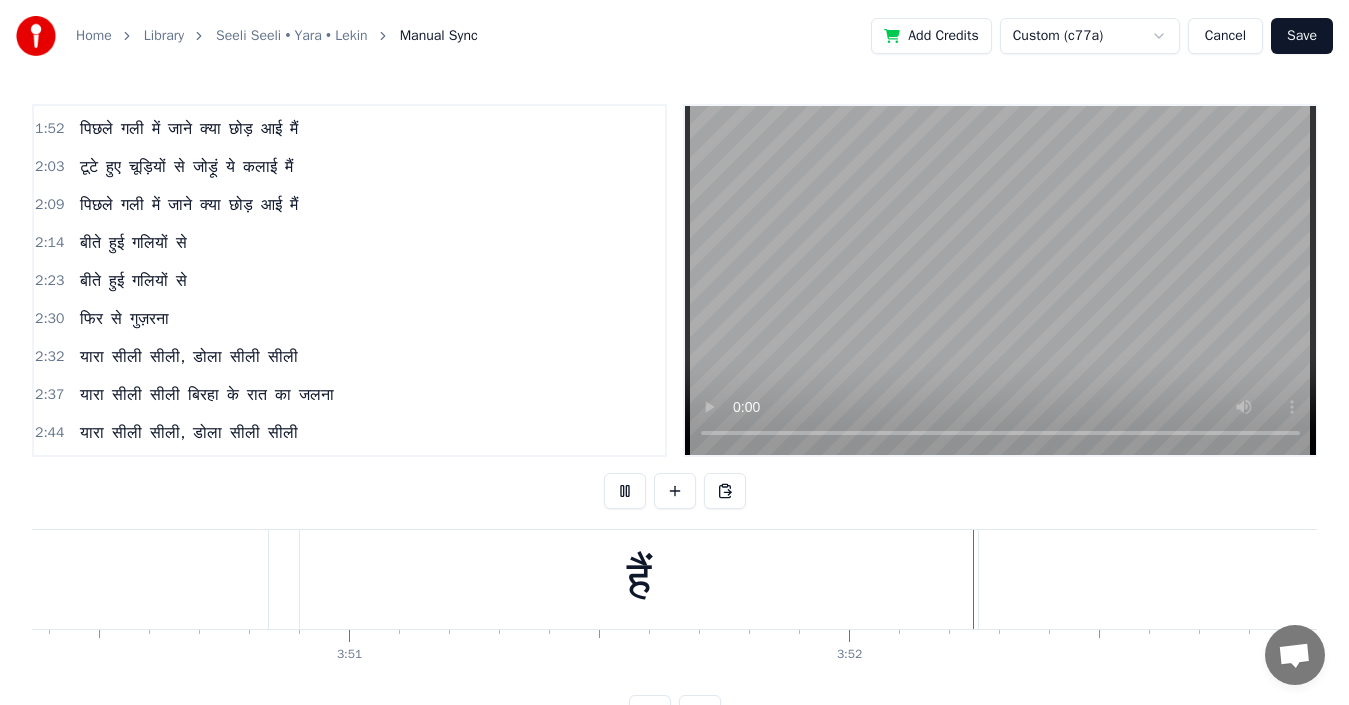 click at bounding box center [625, 491] 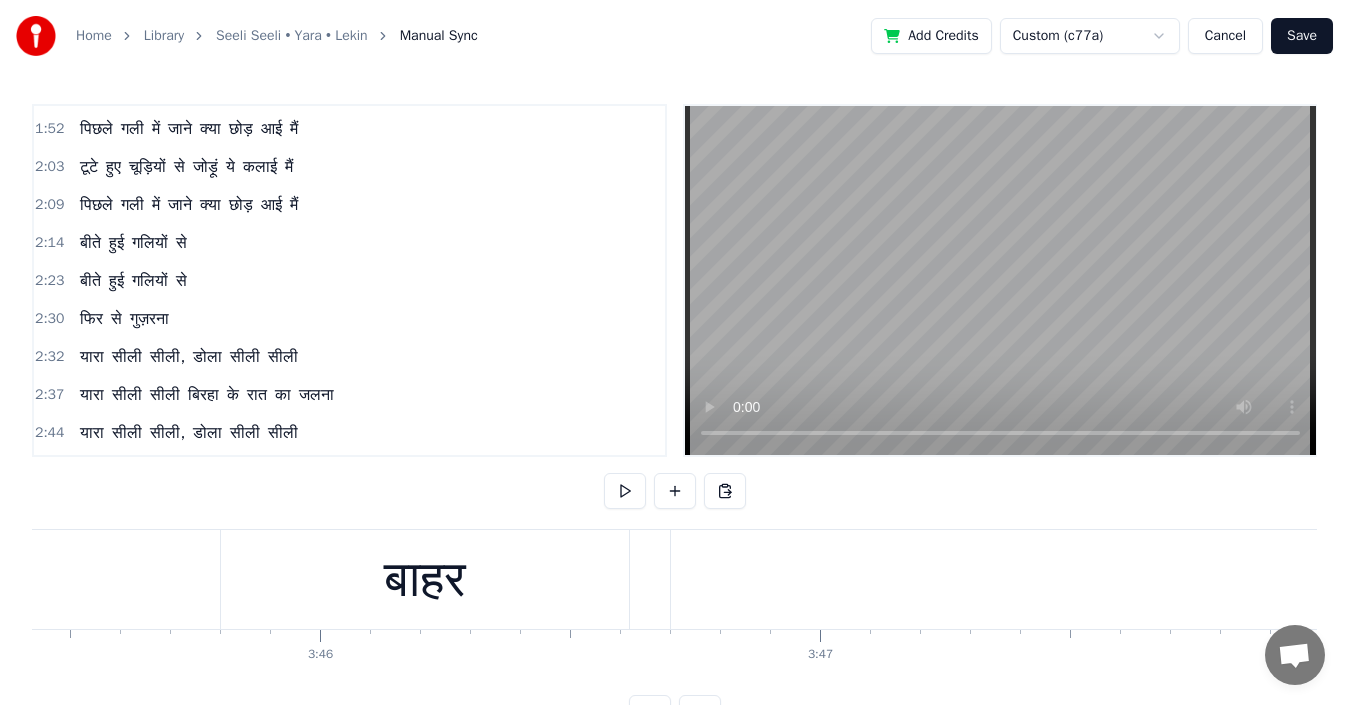 scroll, scrollTop: 0, scrollLeft: 112703, axis: horizontal 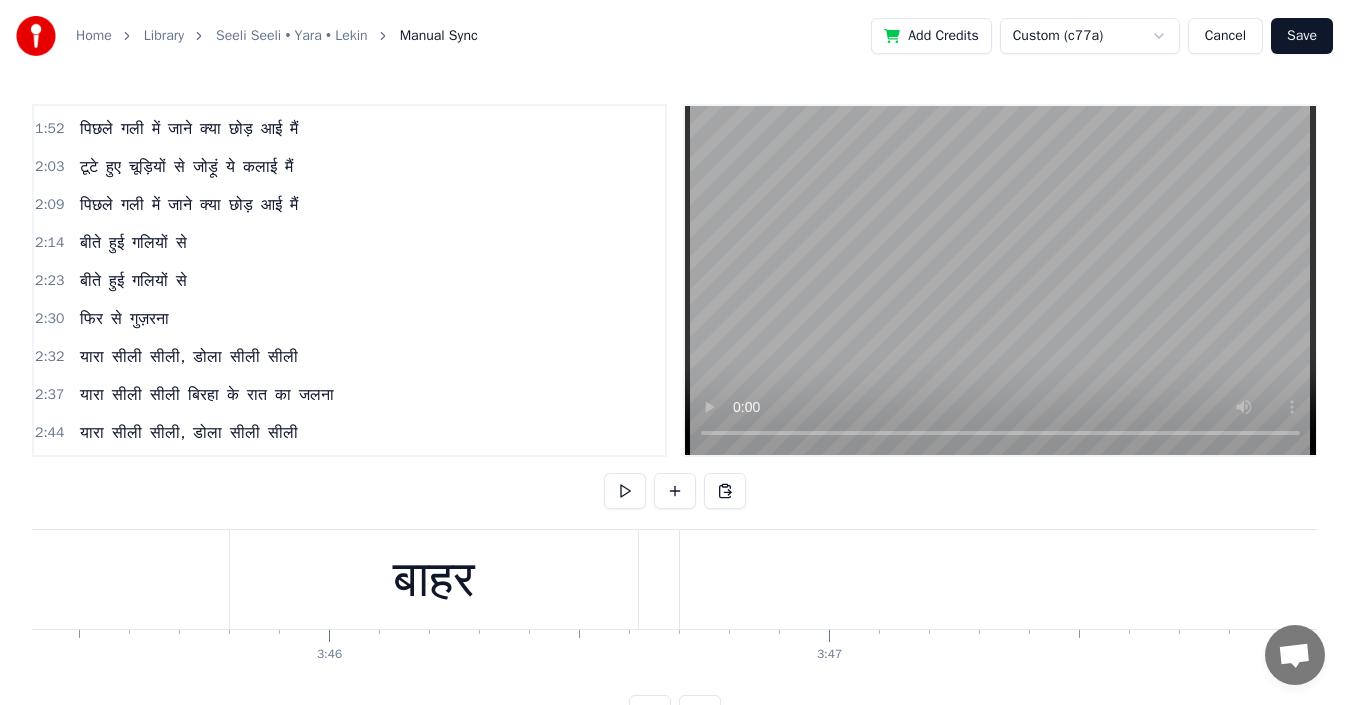 click on "बाहर" at bounding box center [434, 579] 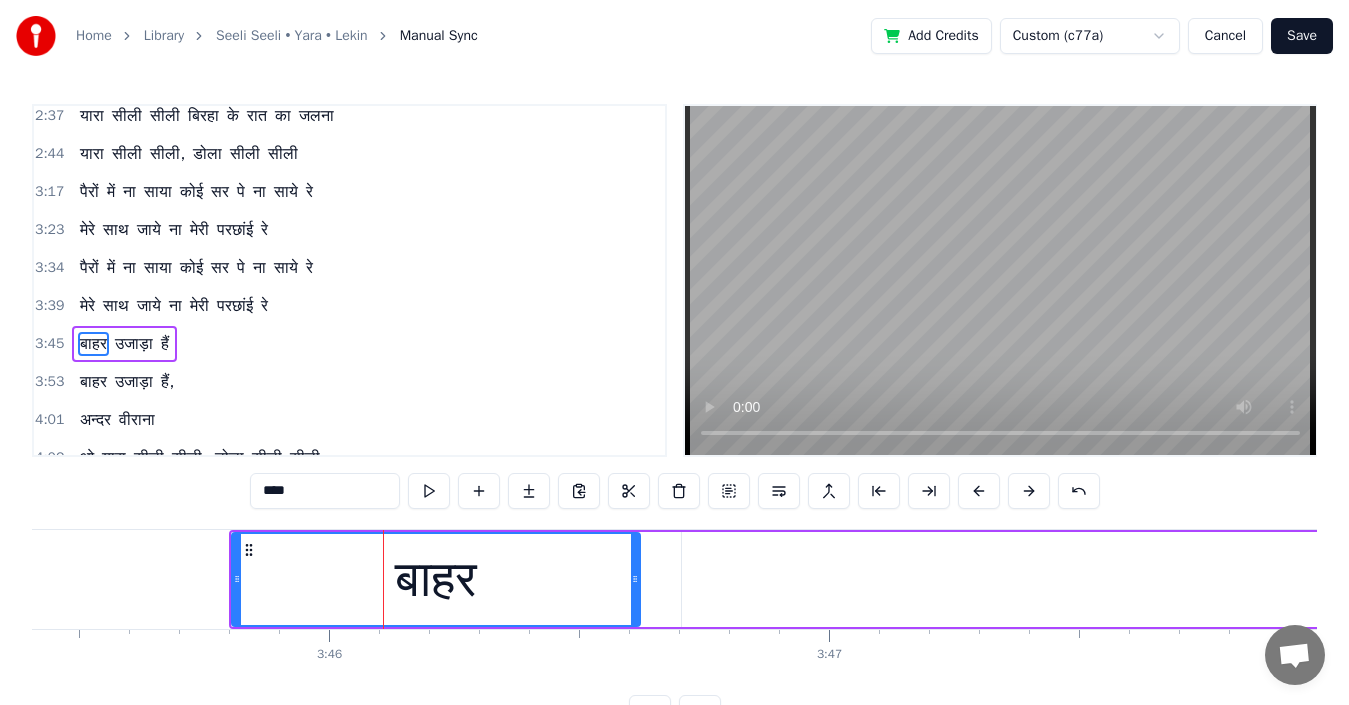 scroll, scrollTop: 718, scrollLeft: 0, axis: vertical 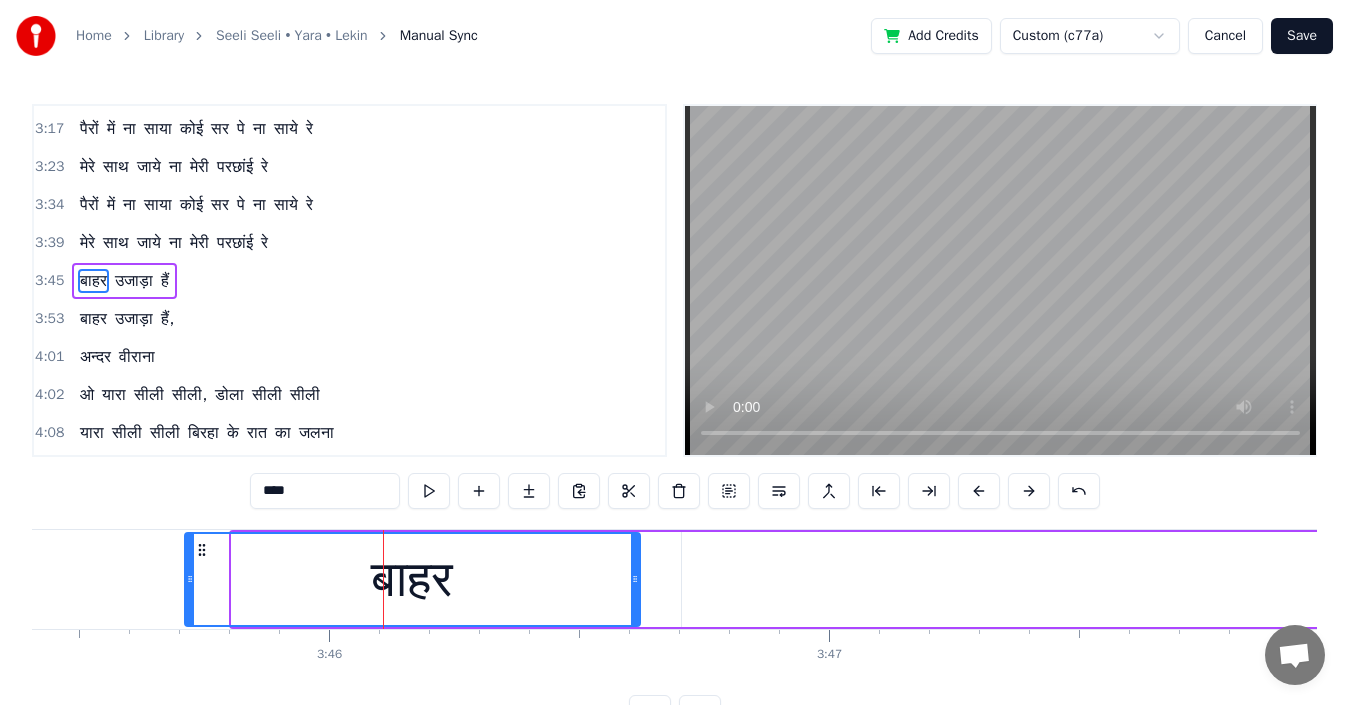 drag, startPoint x: 238, startPoint y: 581, endPoint x: 188, endPoint y: 577, distance: 50.159744 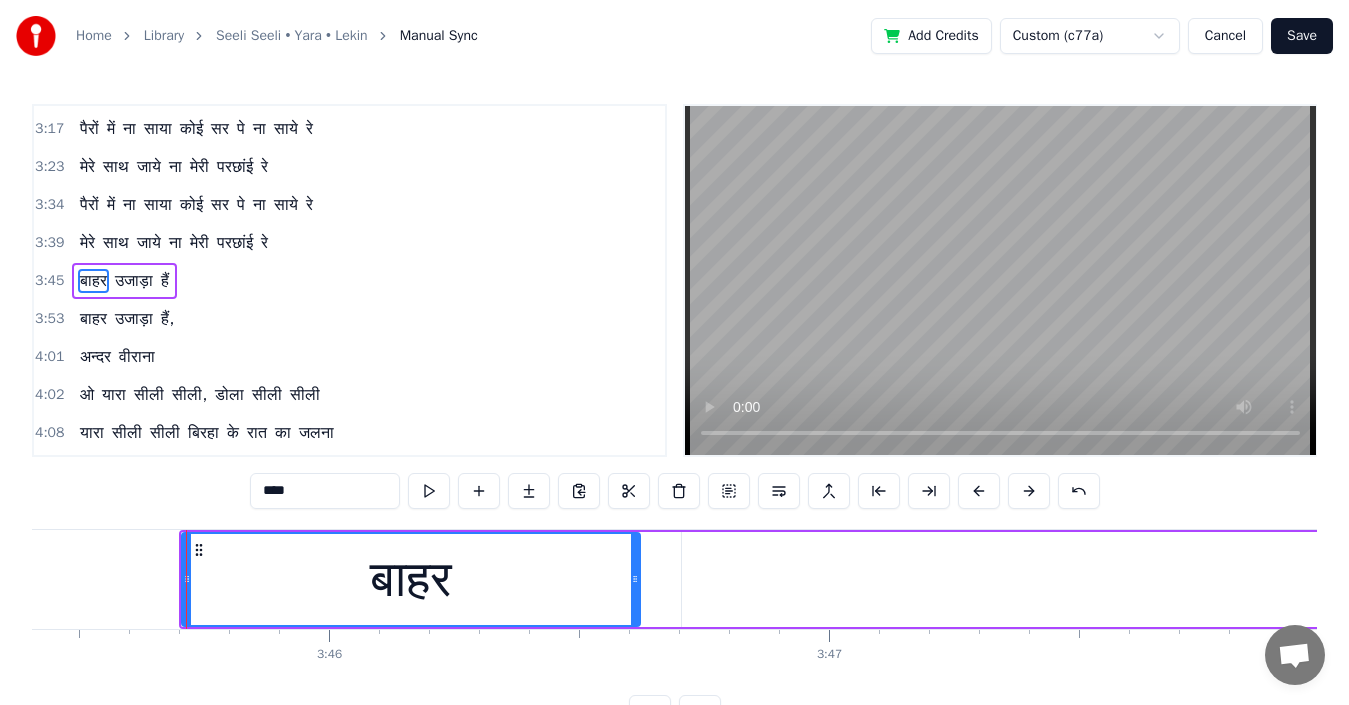 click on "उजाड़ा" at bounding box center (1716, 579) 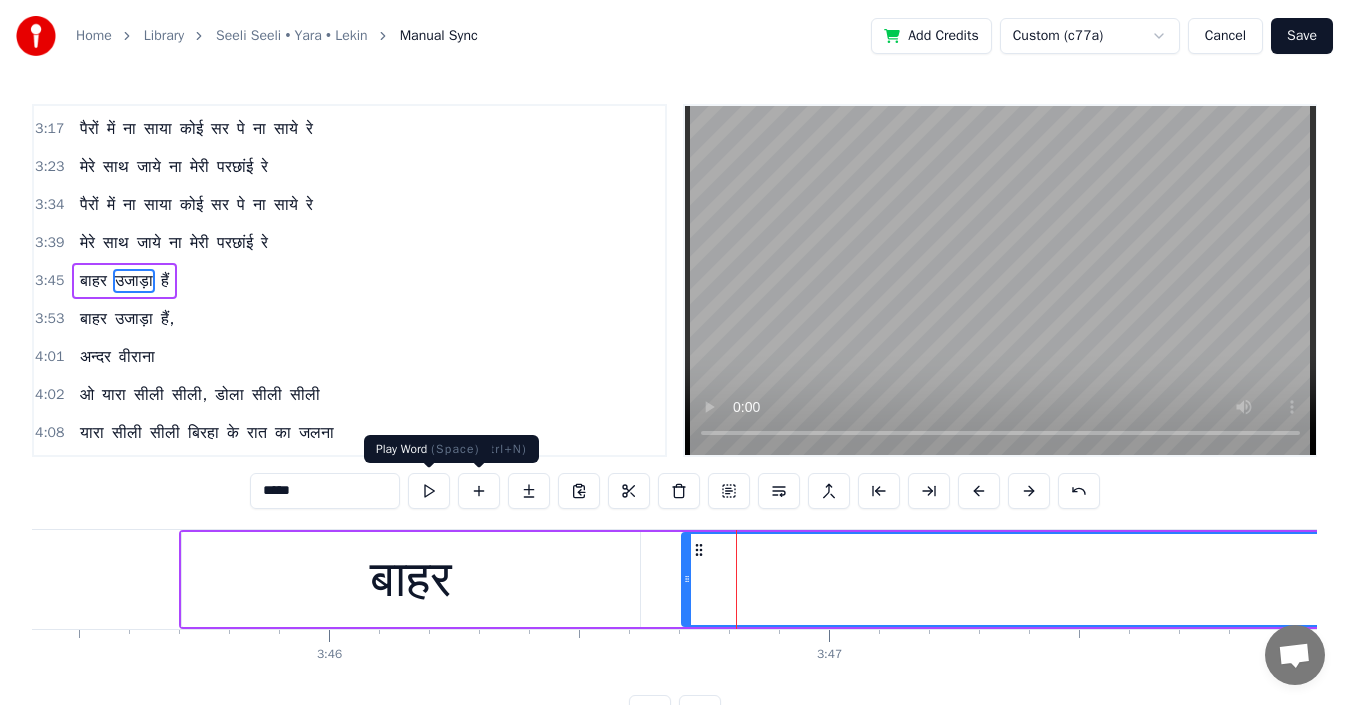 click at bounding box center [429, 491] 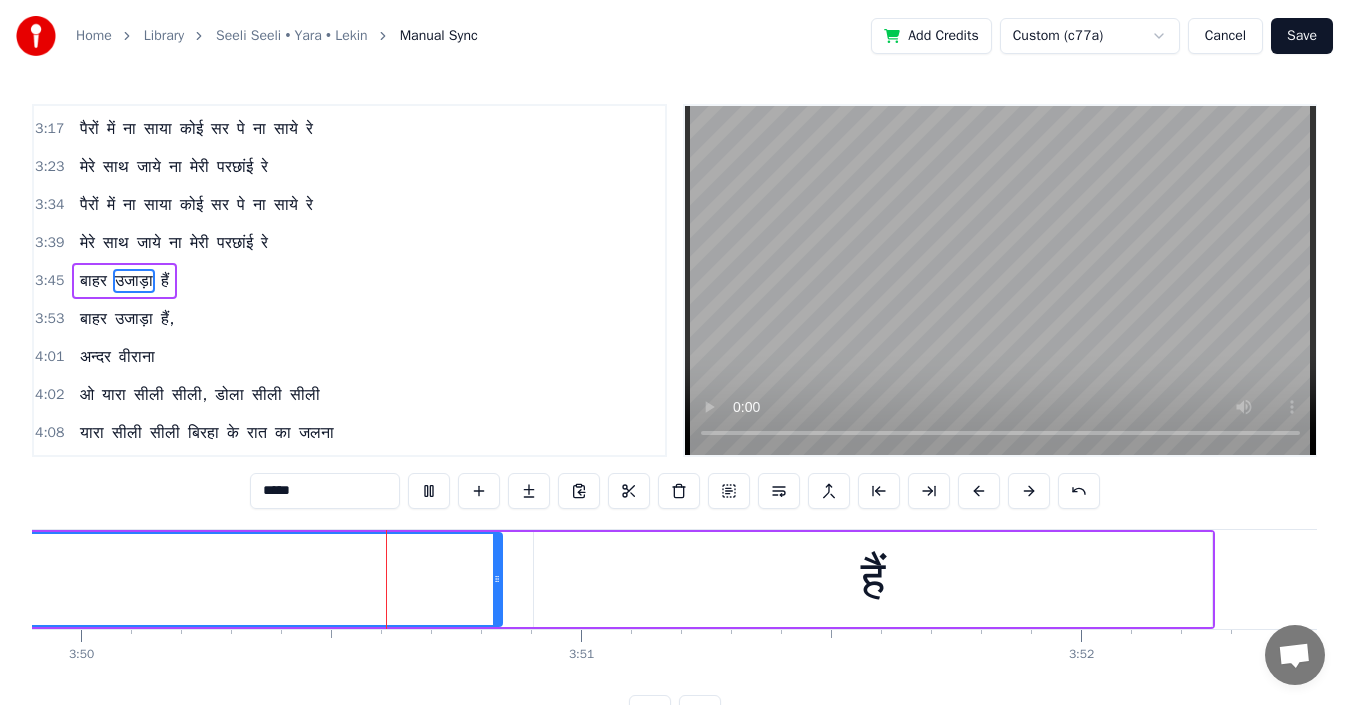 scroll, scrollTop: 0, scrollLeft: 114957, axis: horizontal 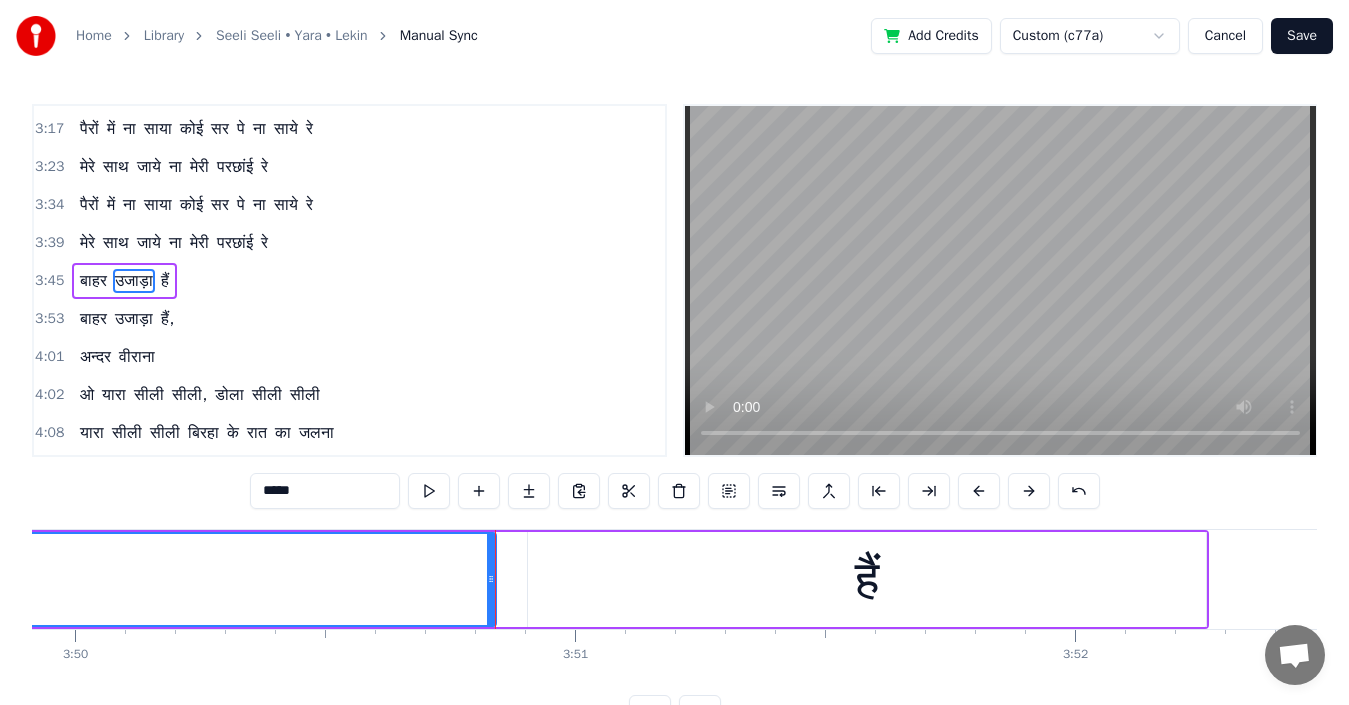 click on "हैं" at bounding box center (867, 579) 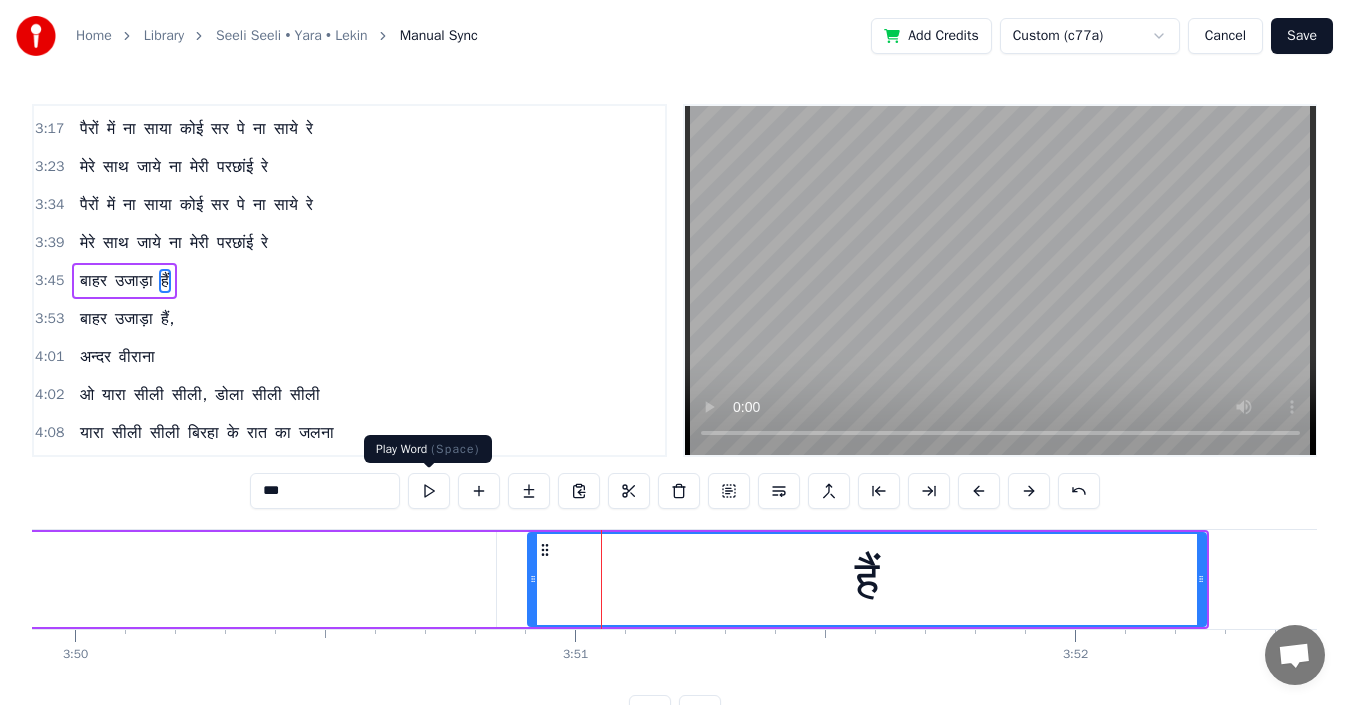 click at bounding box center (429, 491) 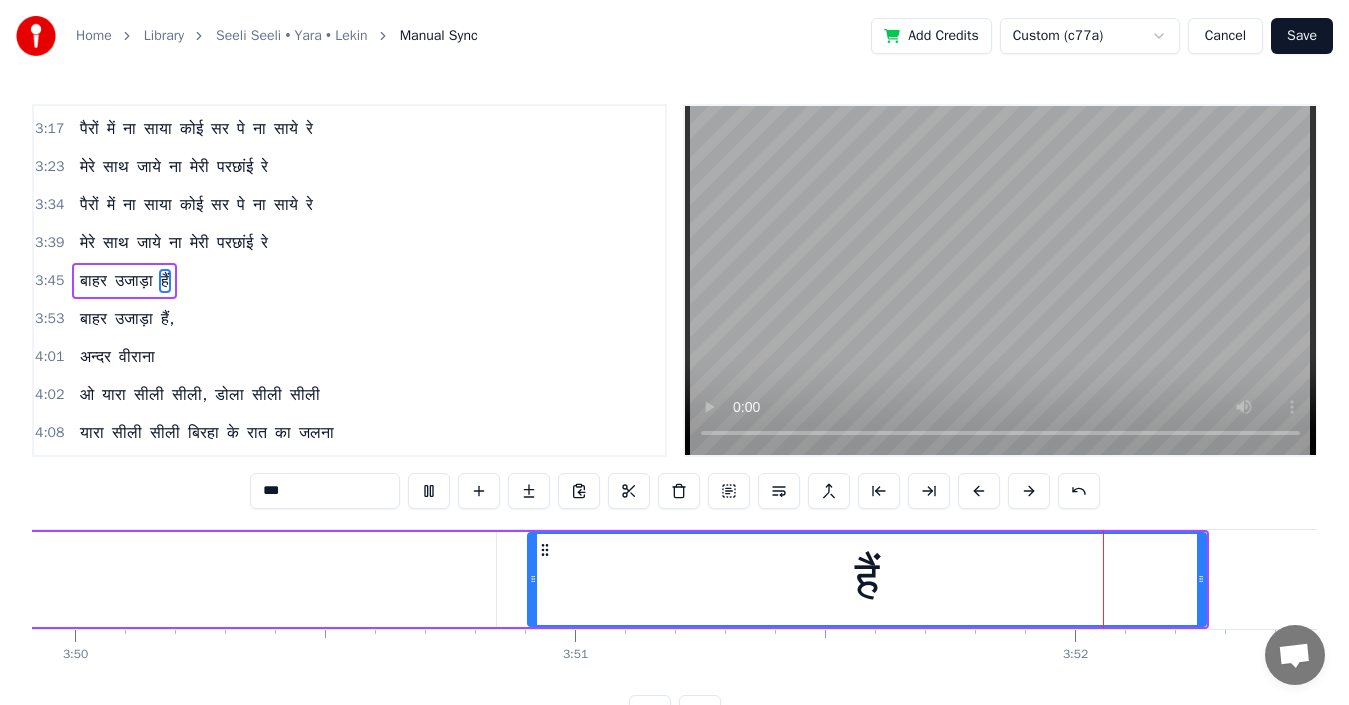 click at bounding box center [429, 491] 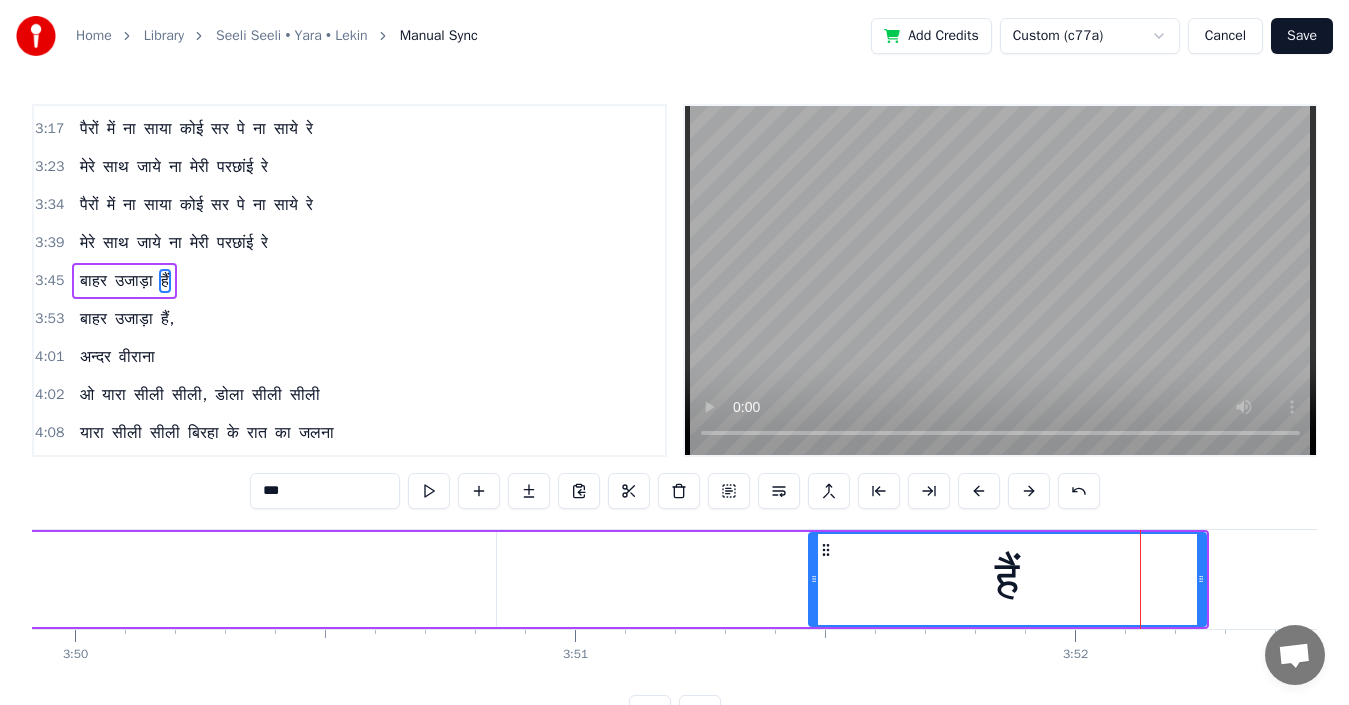 drag, startPoint x: 529, startPoint y: 574, endPoint x: 810, endPoint y: 591, distance: 281.51376 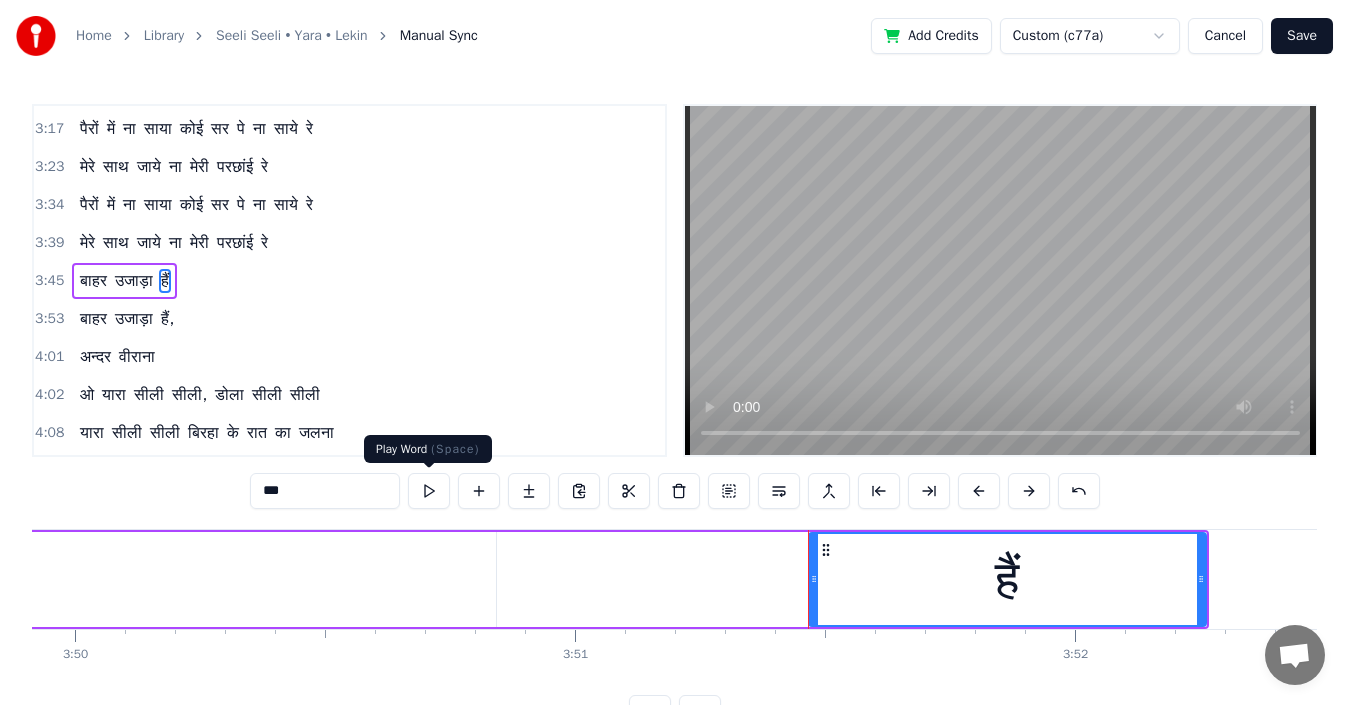 click at bounding box center [429, 491] 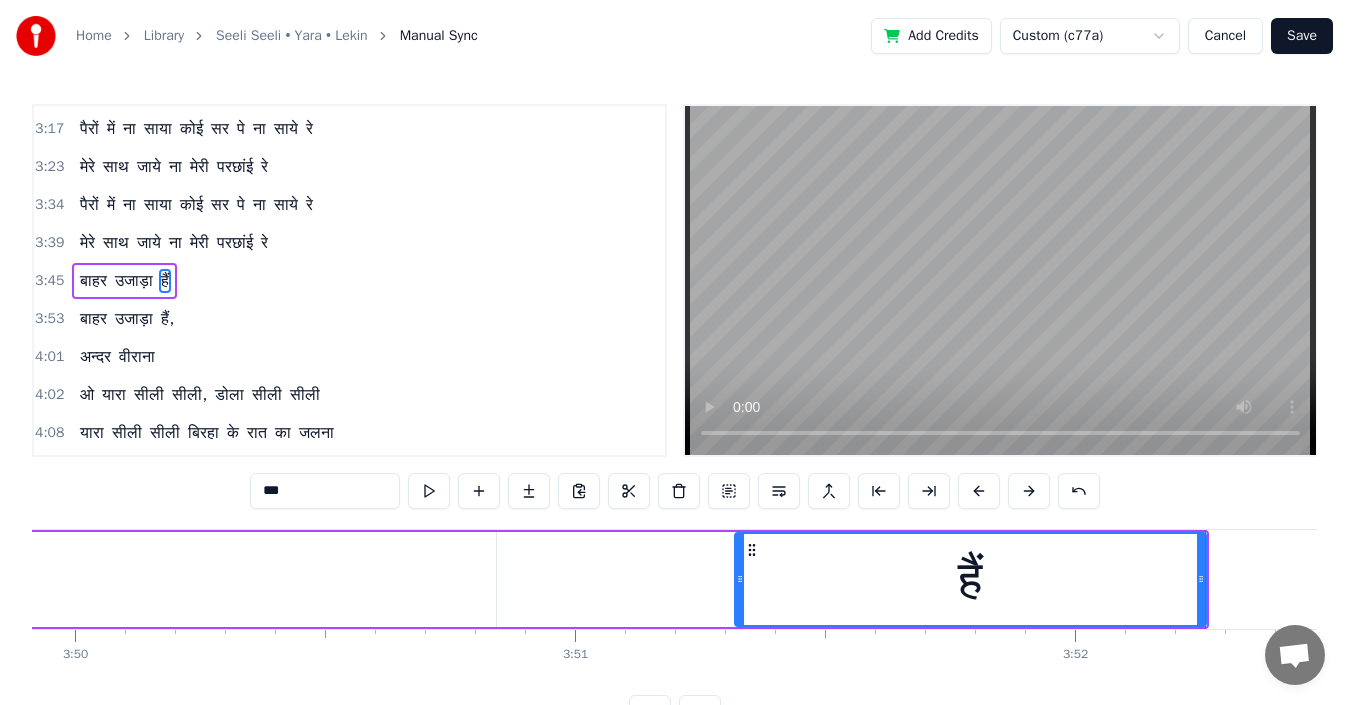 drag, startPoint x: 813, startPoint y: 585, endPoint x: 724, endPoint y: 585, distance: 89 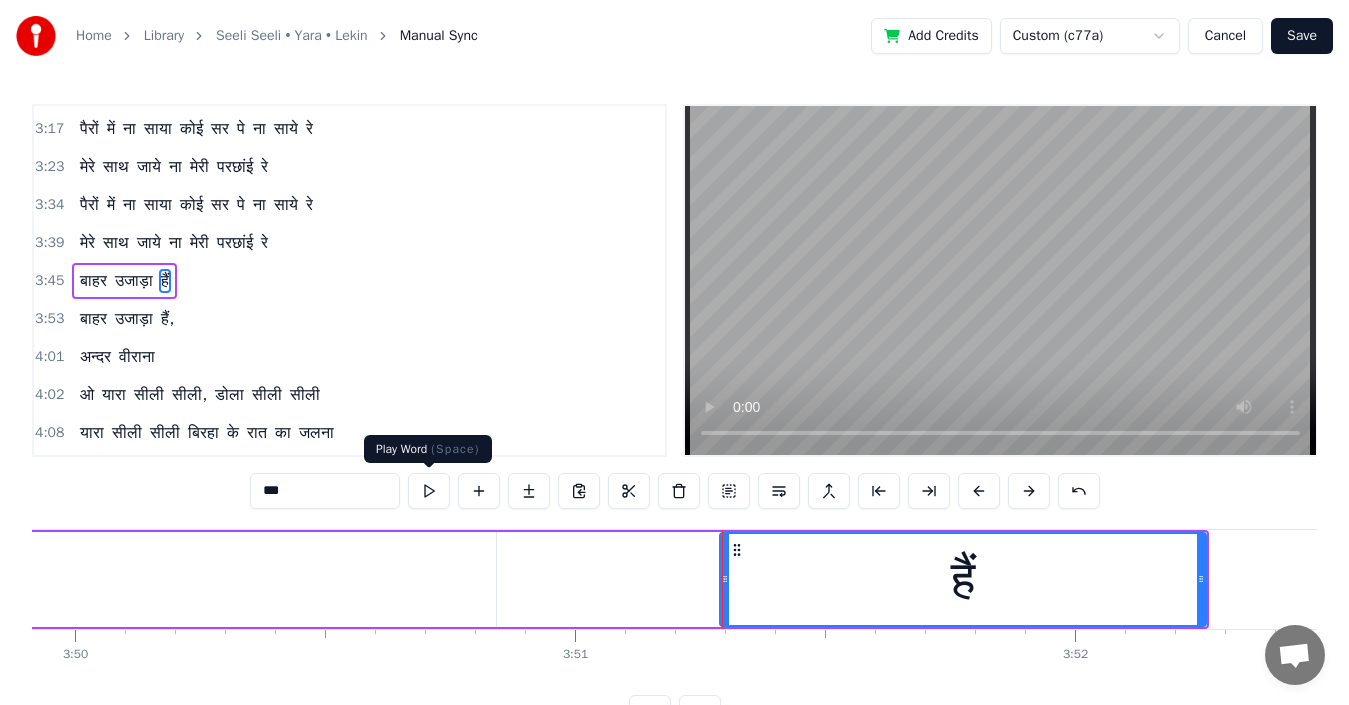 click at bounding box center (429, 491) 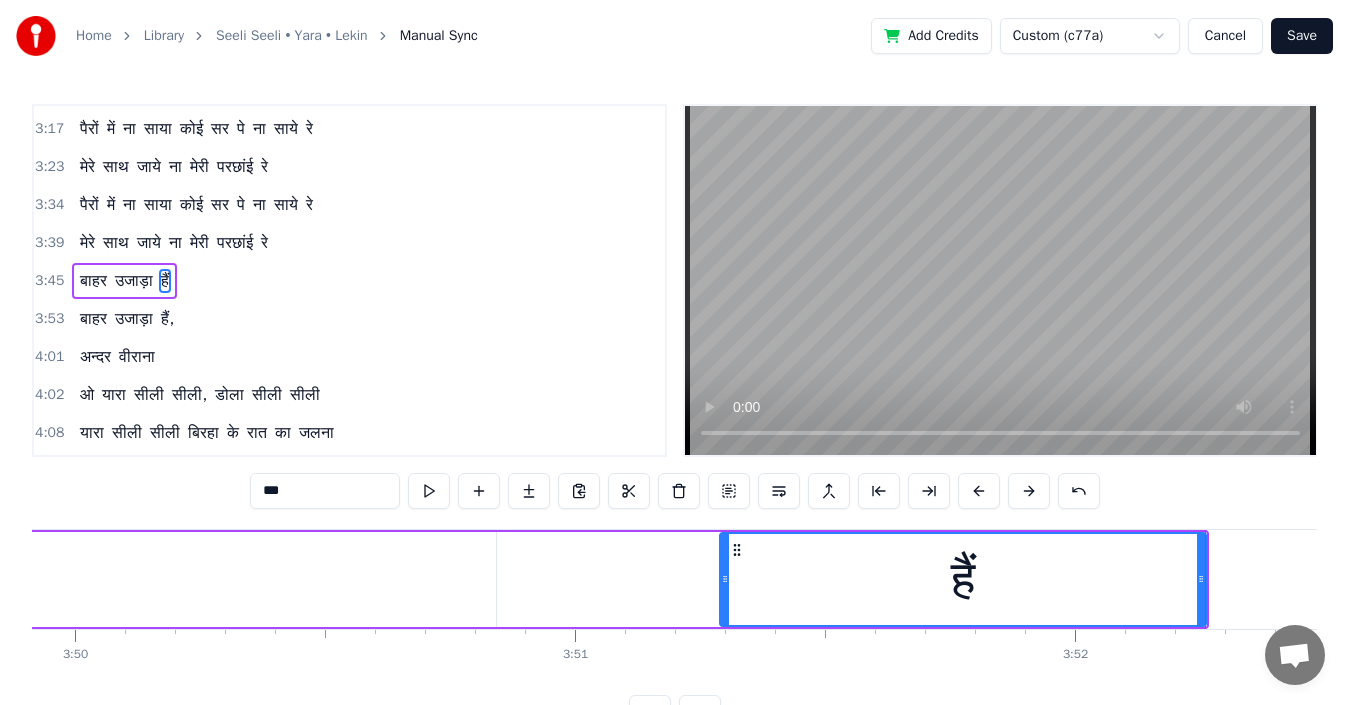click on "उजाड़ा" at bounding box center (-538, 579) 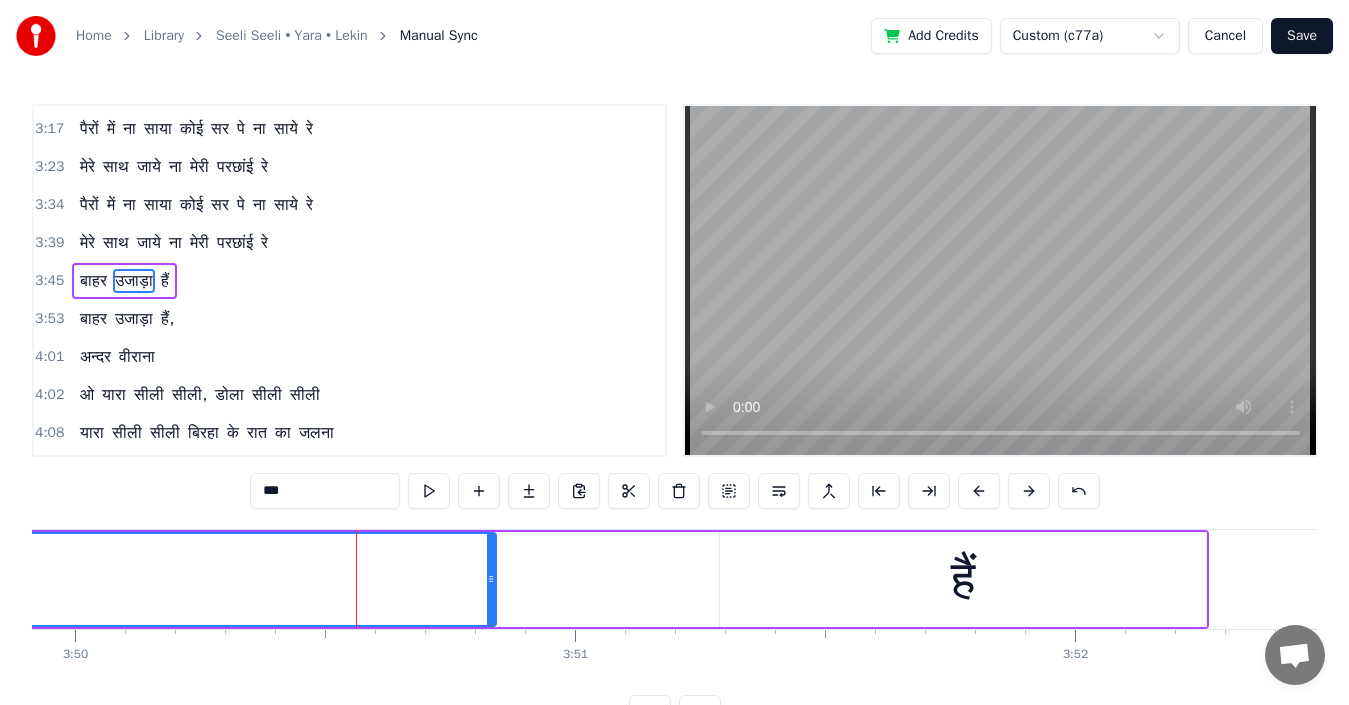 type on "*****" 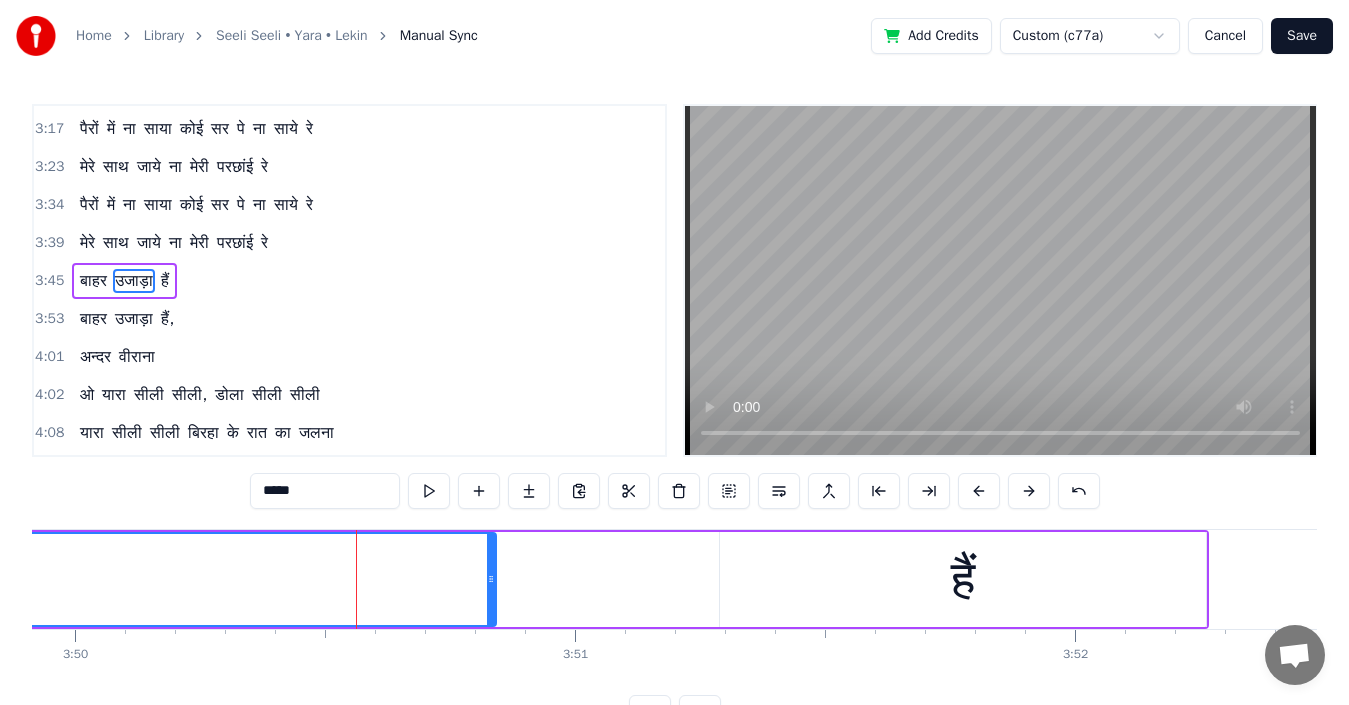 click on "उजाड़ा" at bounding box center (-538, 579) 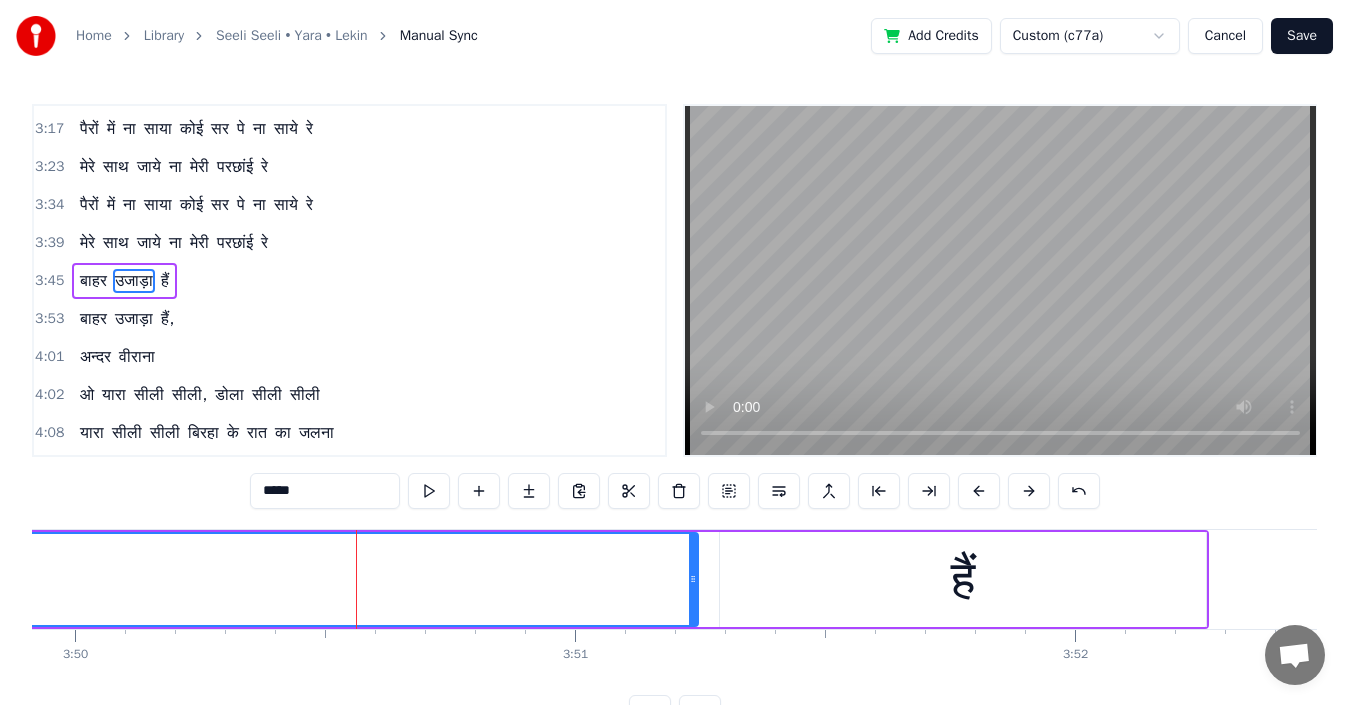 drag, startPoint x: 492, startPoint y: 578, endPoint x: 695, endPoint y: 611, distance: 205.66478 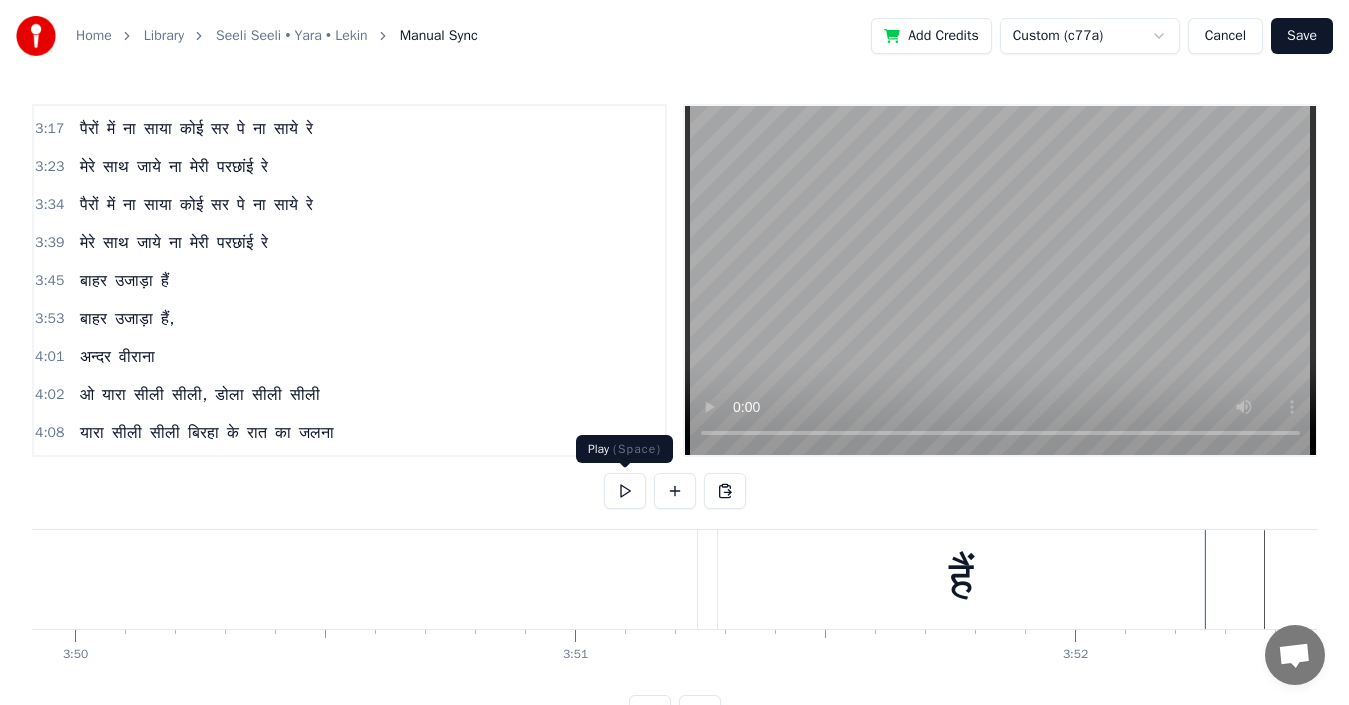click at bounding box center (625, 491) 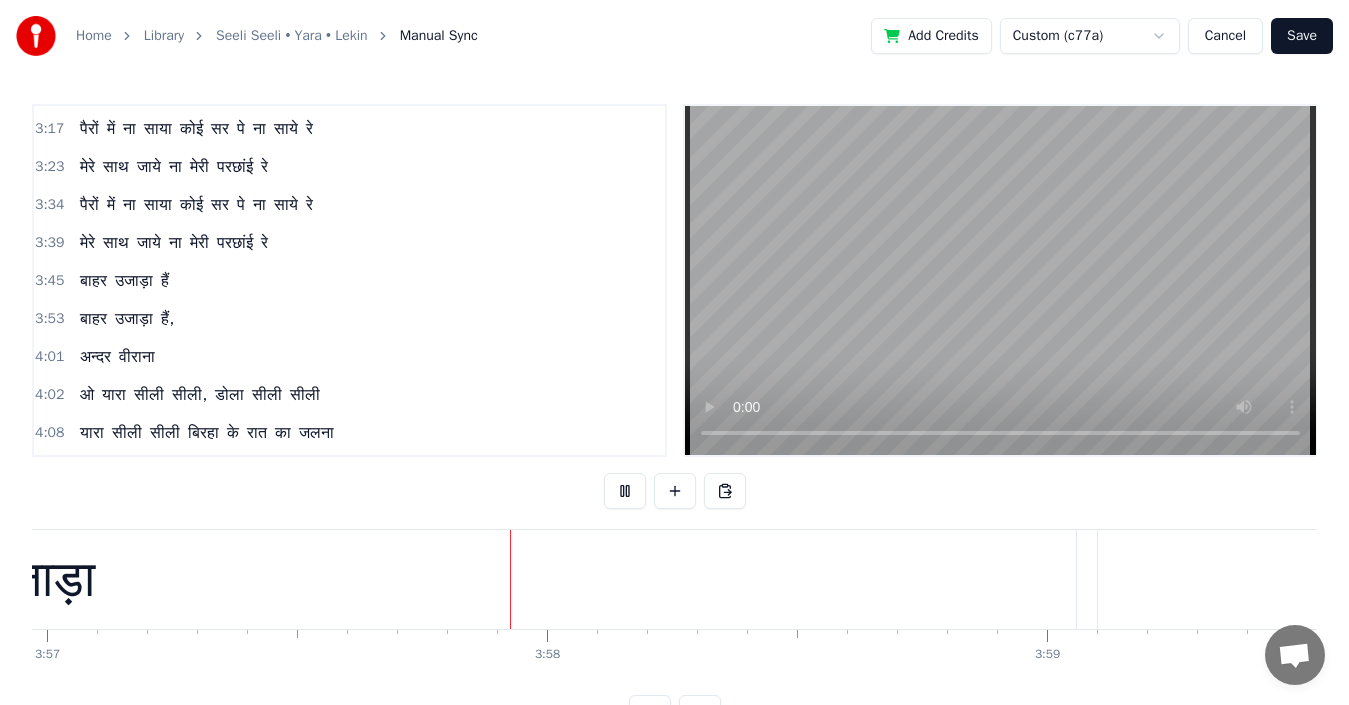 scroll, scrollTop: 0, scrollLeft: 118506, axis: horizontal 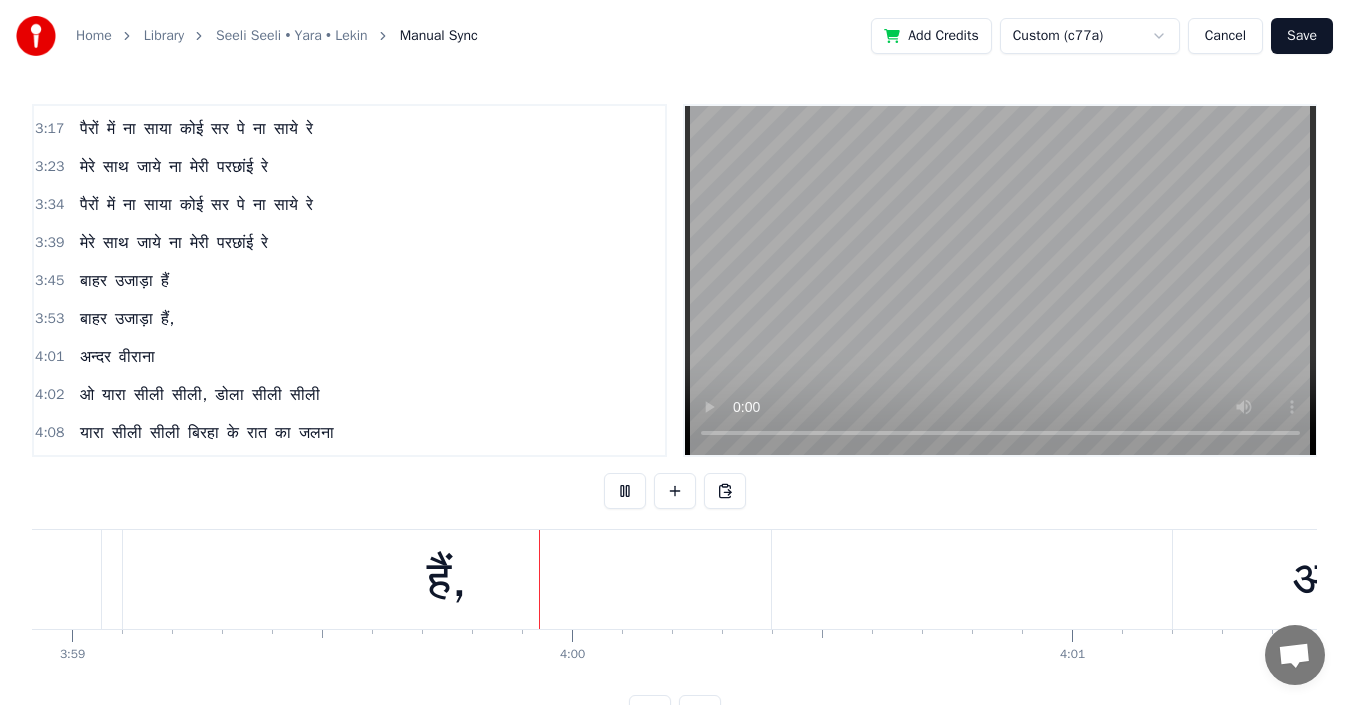 type 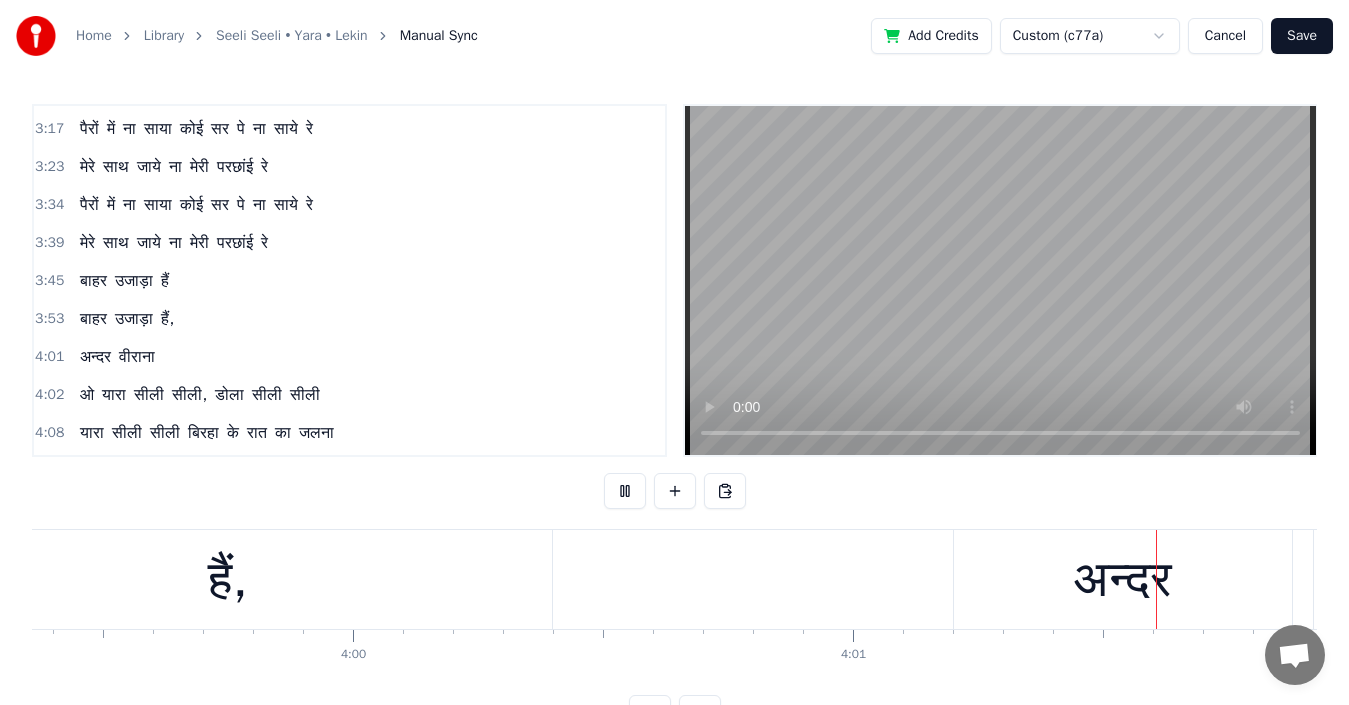 click at bounding box center [625, 491] 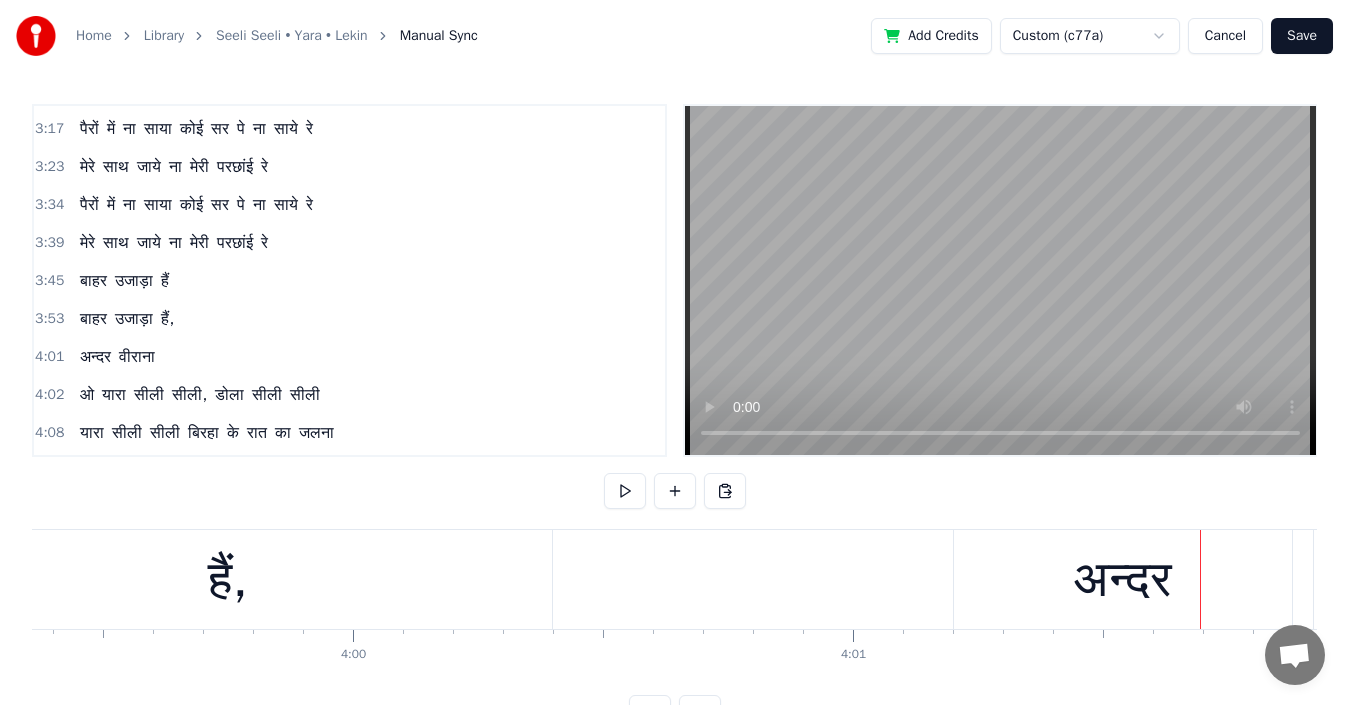 click on "हैं," at bounding box center [228, 579] 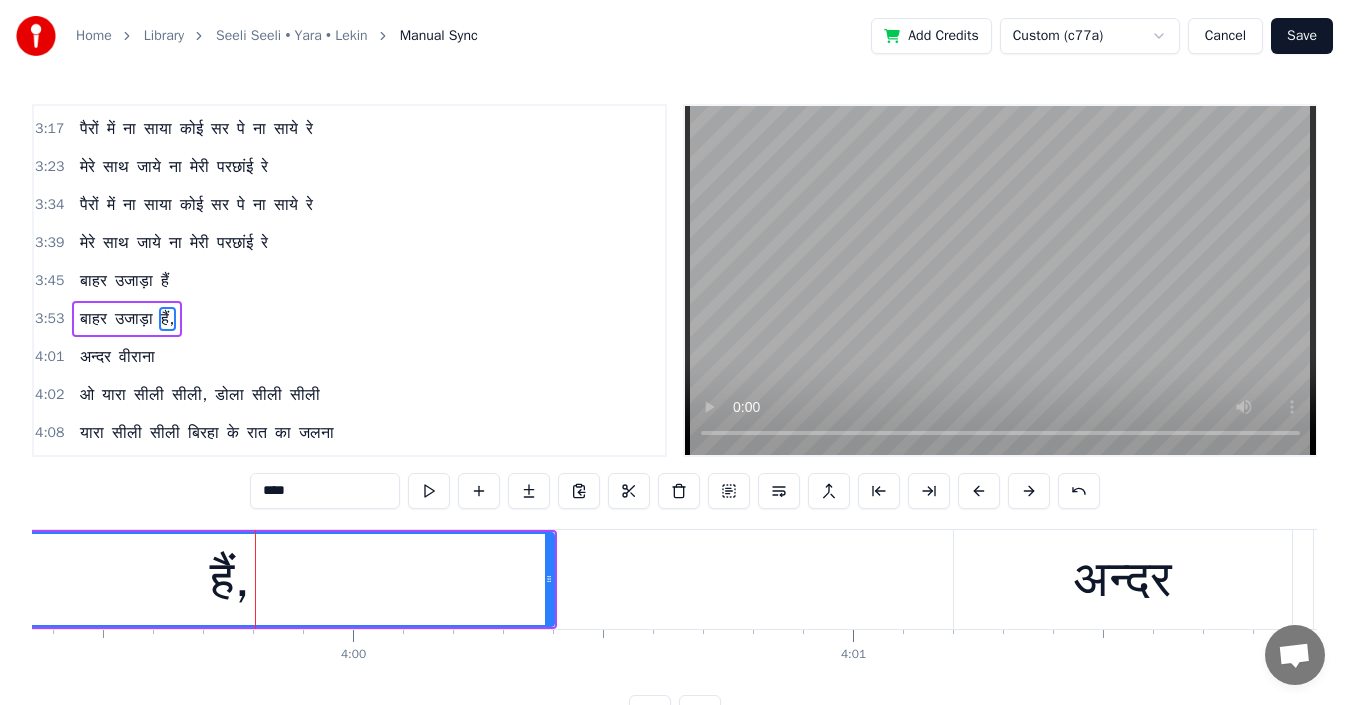 scroll, scrollTop: 756, scrollLeft: 0, axis: vertical 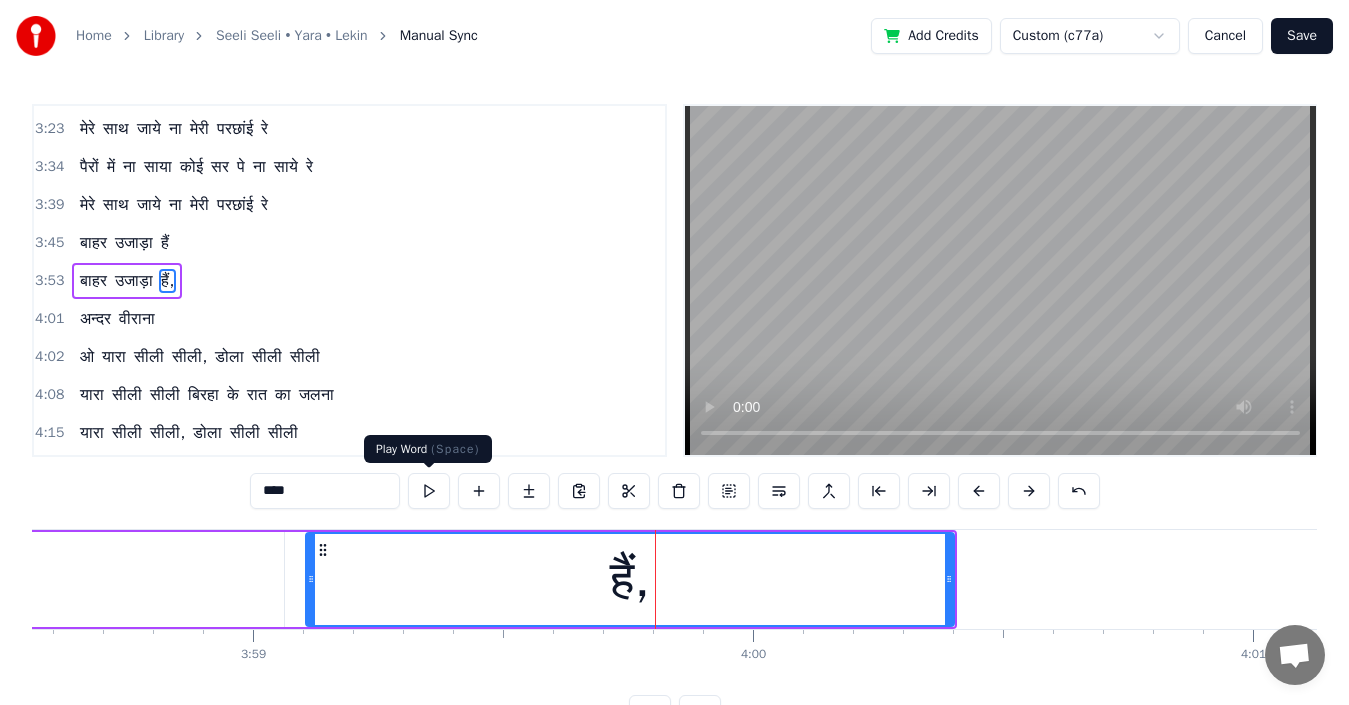 click at bounding box center [429, 491] 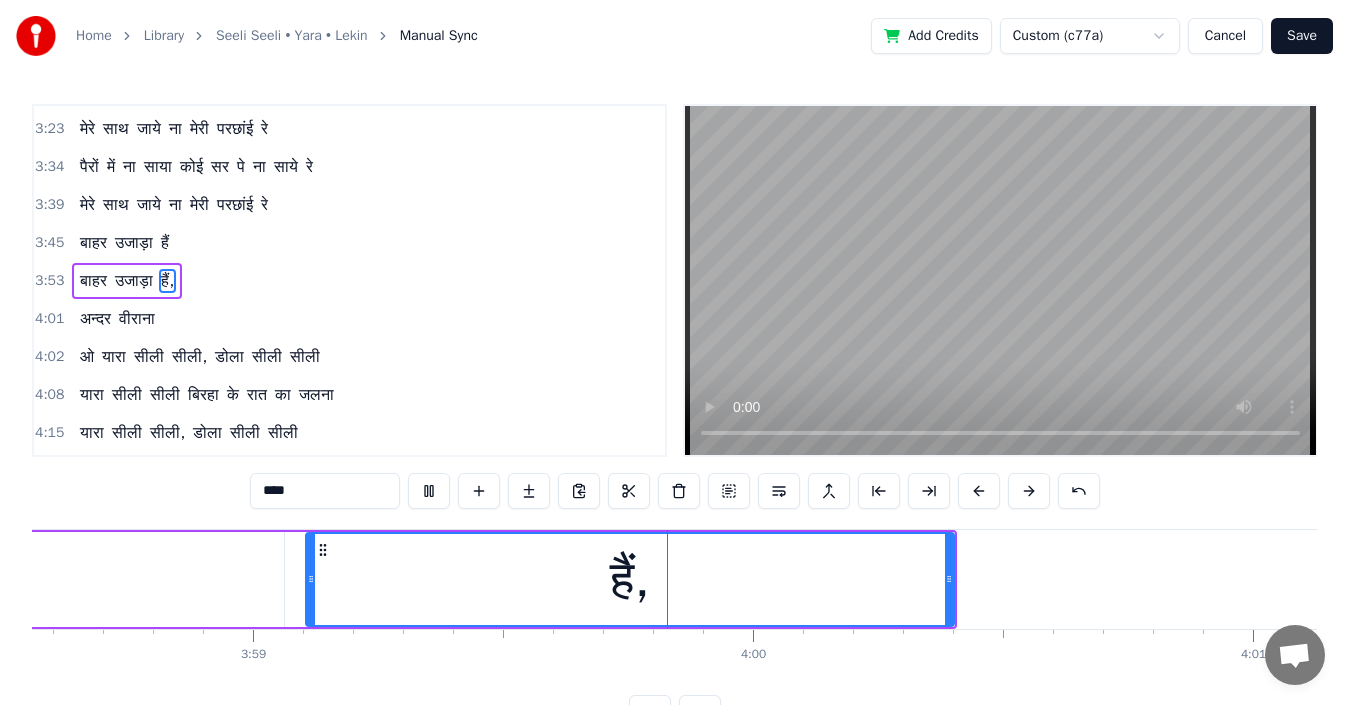 click at bounding box center (429, 491) 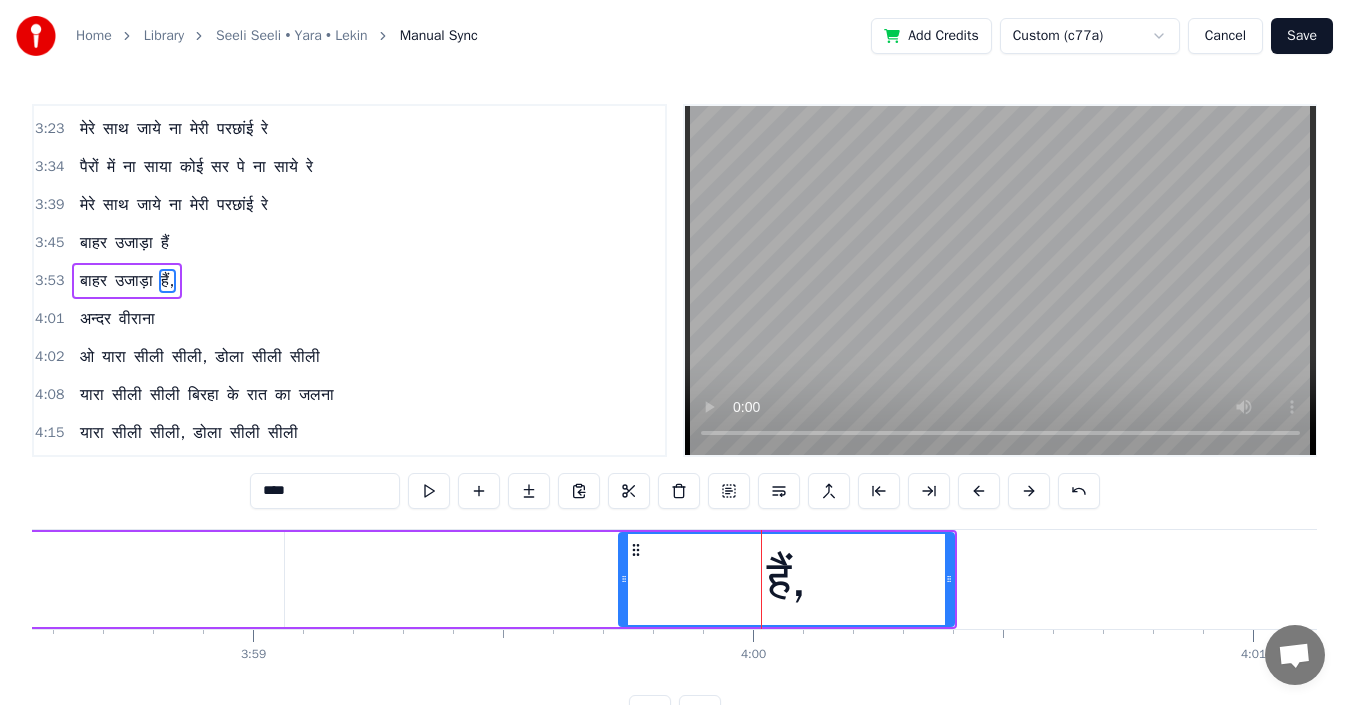 drag, startPoint x: 309, startPoint y: 585, endPoint x: 622, endPoint y: 594, distance: 313.12936 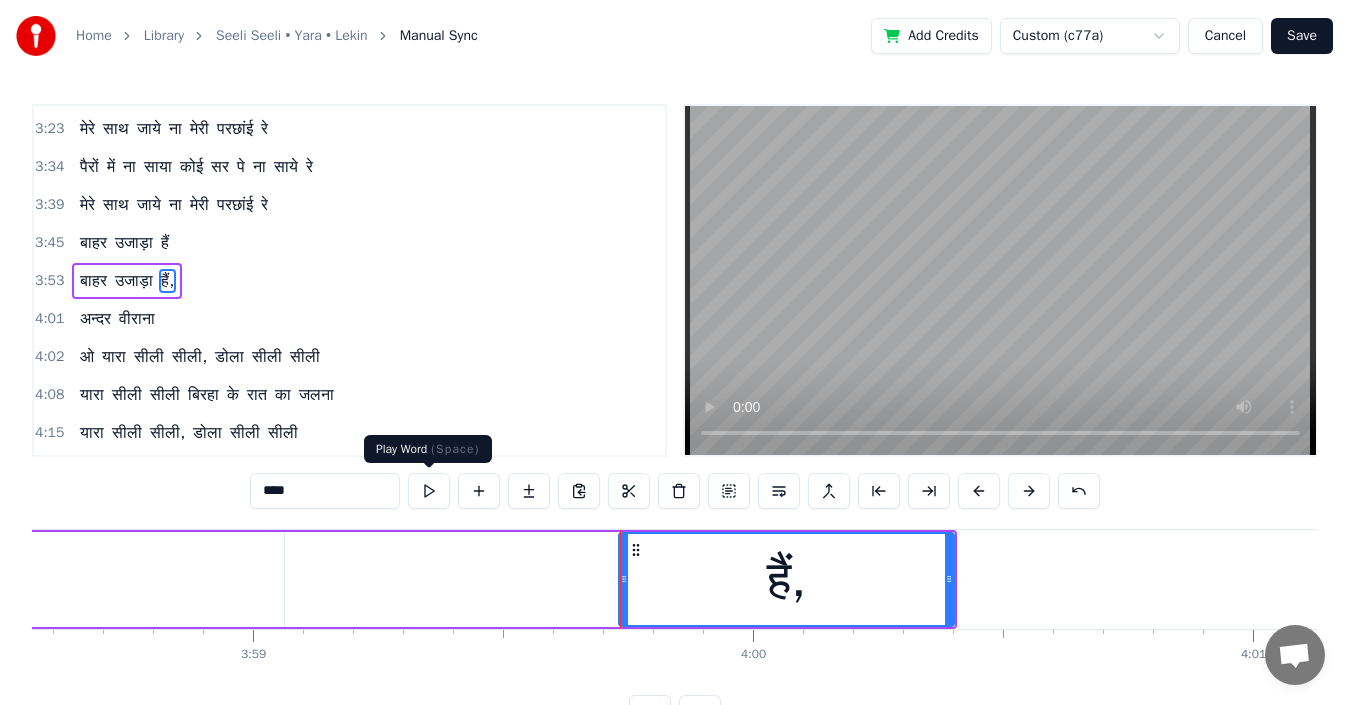 click at bounding box center [429, 491] 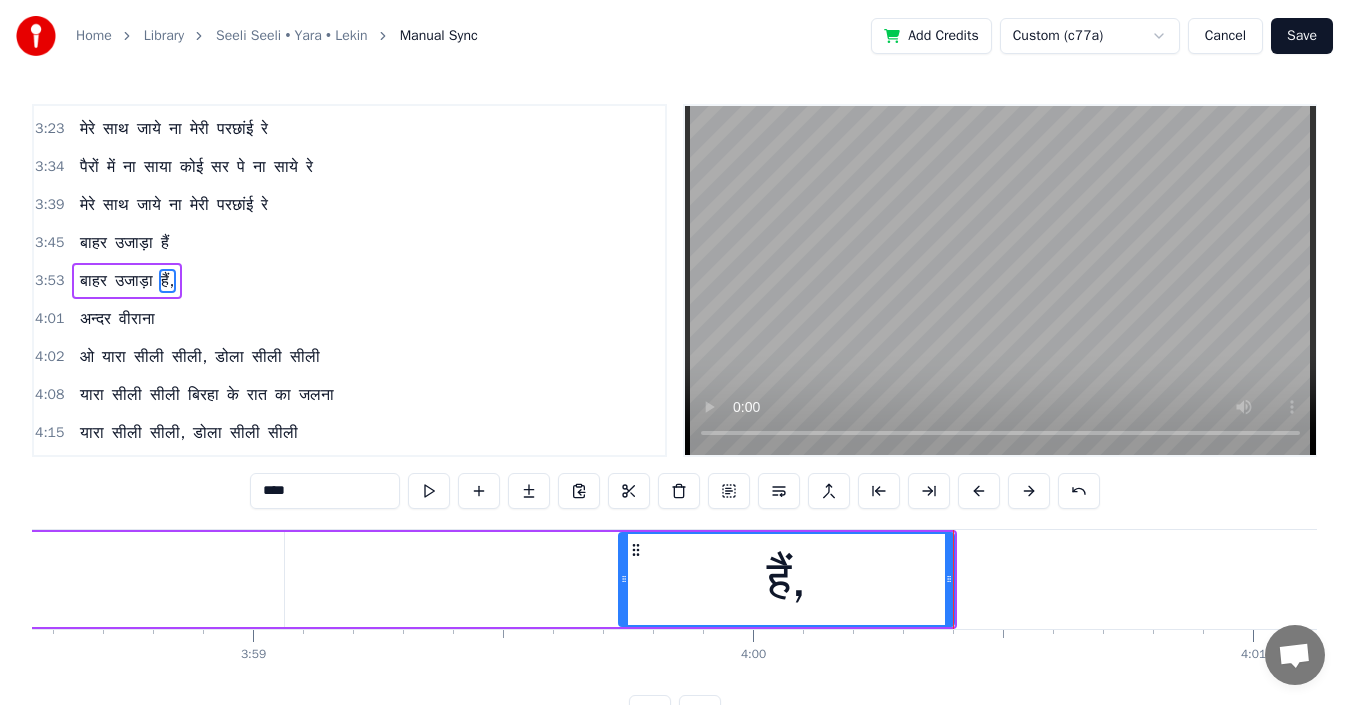 click on "उजाड़ा" at bounding box center [-755, 579] 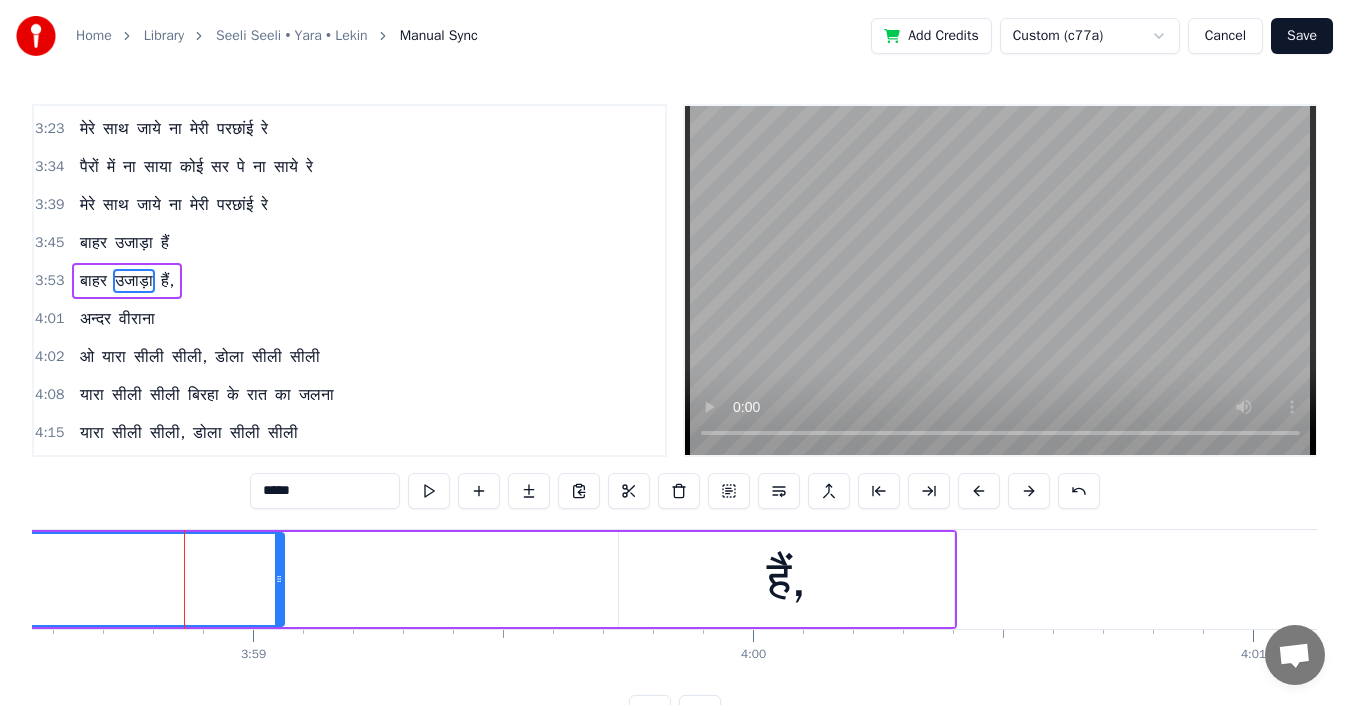 click on "बाहर उजाड़ा हैं," at bounding box center [-655, 579] 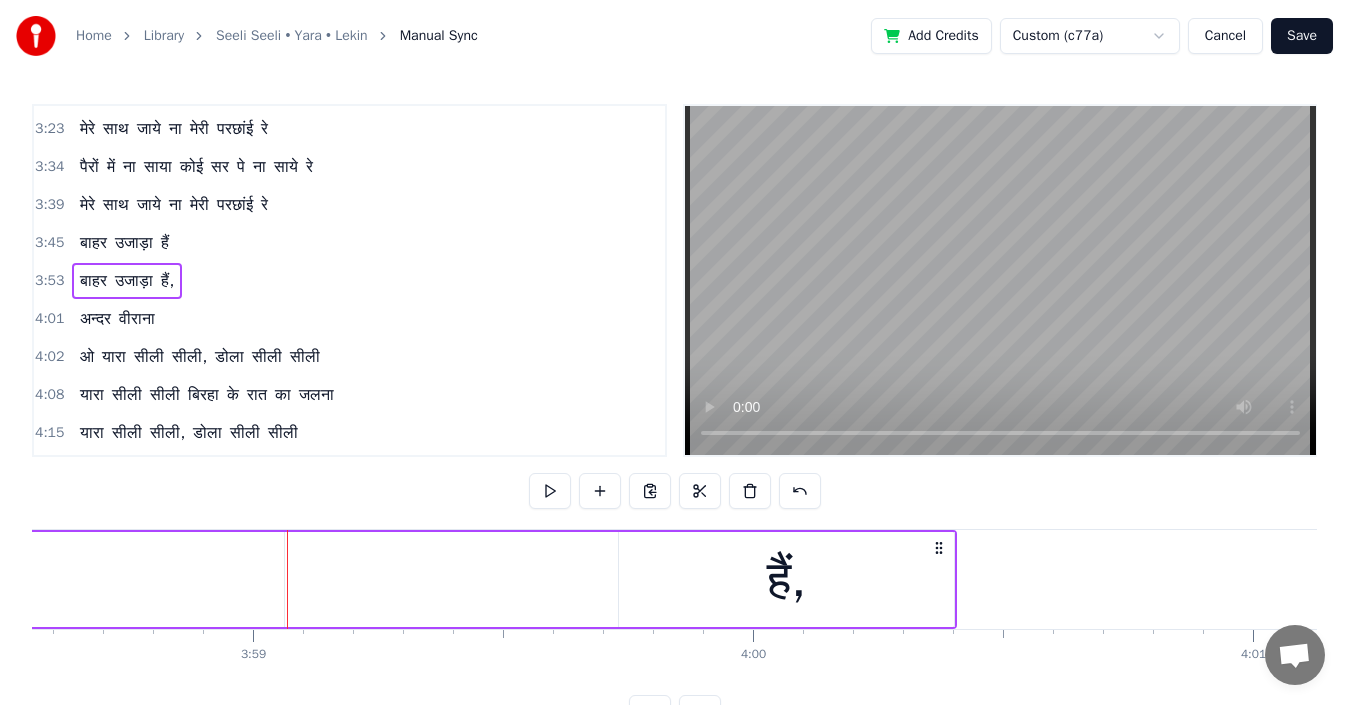 click on "उजाड़ा" at bounding box center (-755, 579) 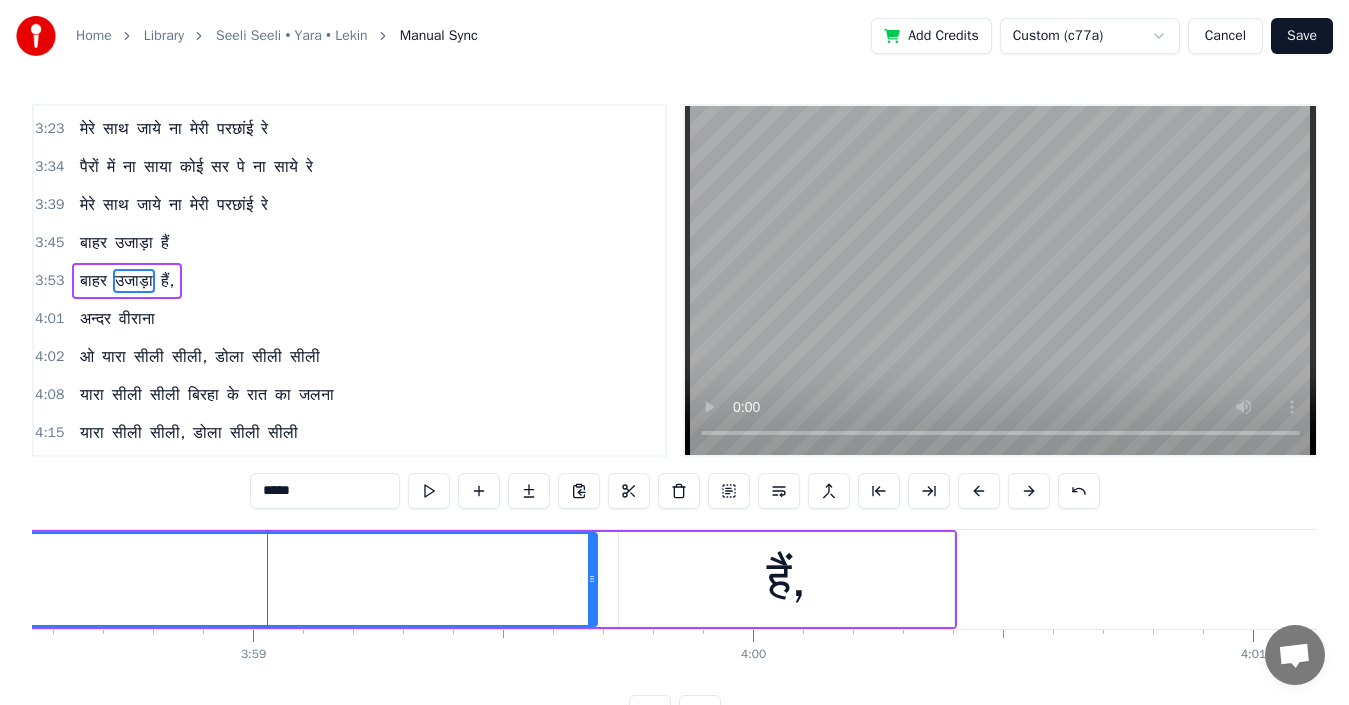 drag, startPoint x: 280, startPoint y: 576, endPoint x: 588, endPoint y: 604, distance: 309.2701 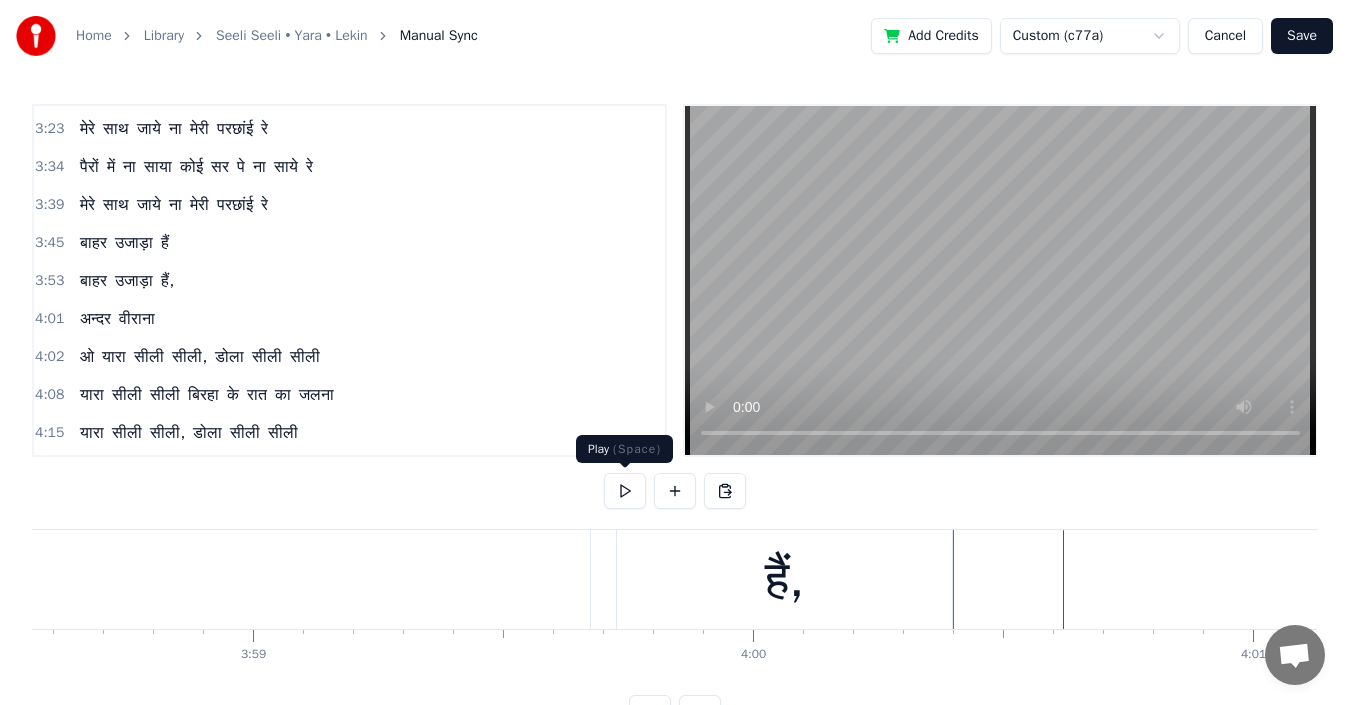 click at bounding box center [625, 491] 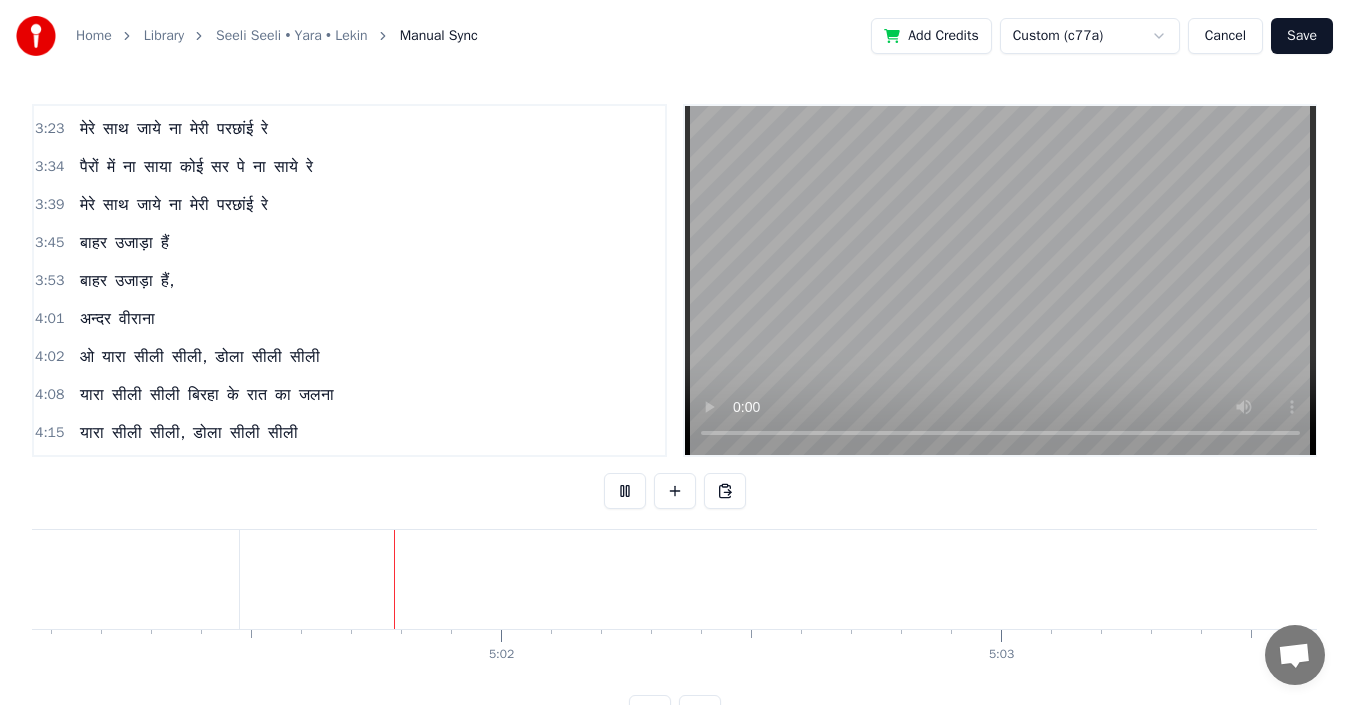scroll, scrollTop: 0, scrollLeft: 150533, axis: horizontal 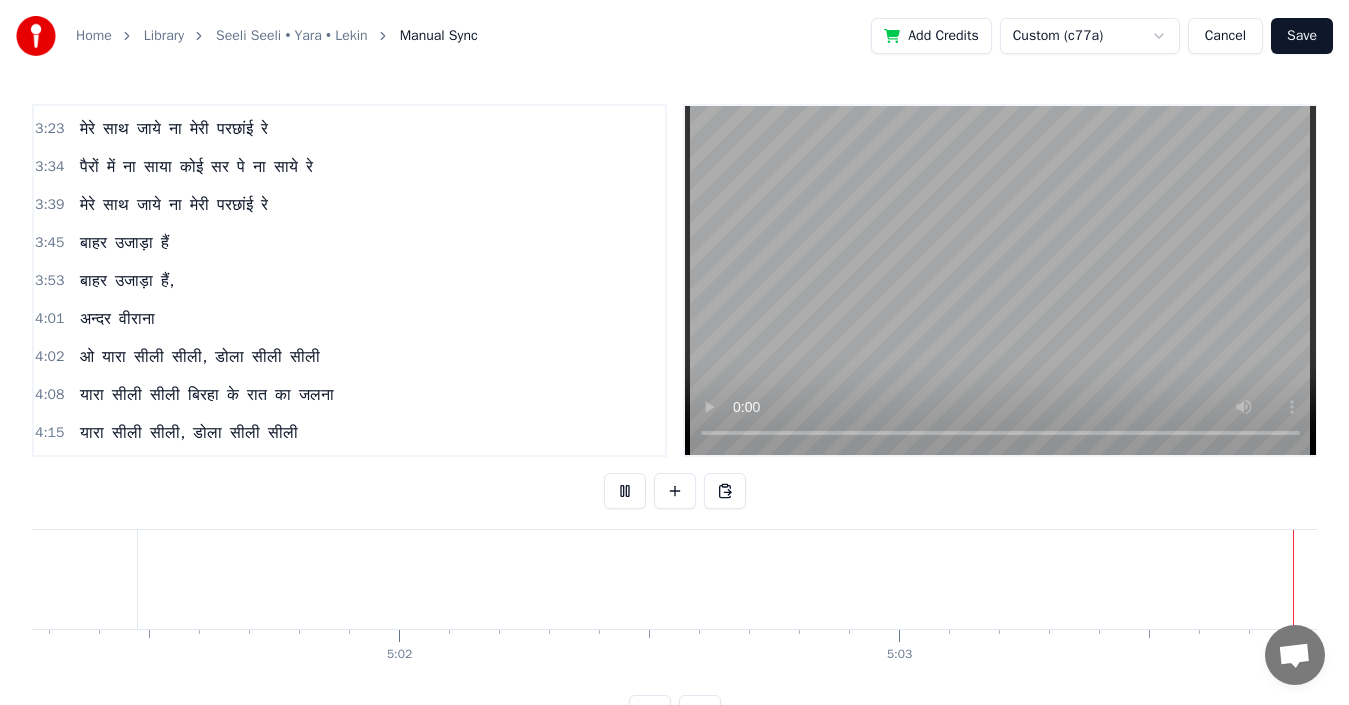 click at bounding box center [625, 491] 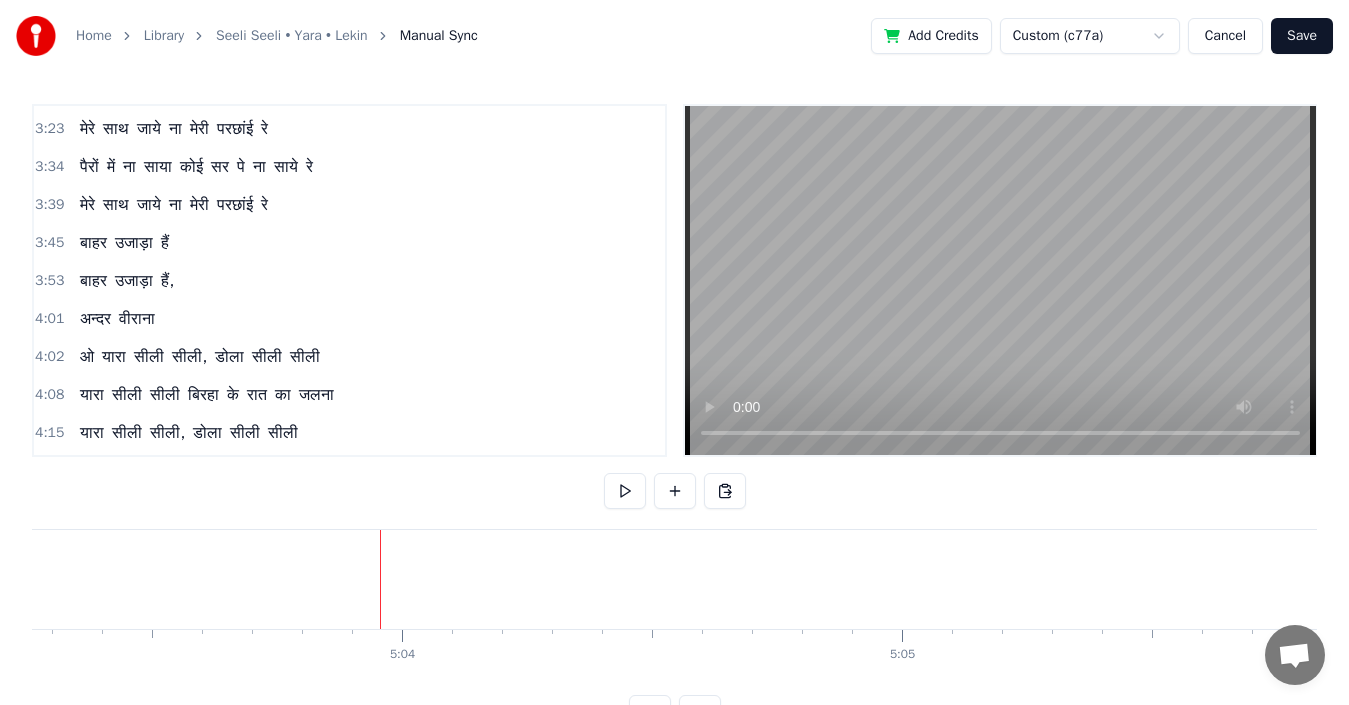 scroll, scrollTop: 0, scrollLeft: 151690, axis: horizontal 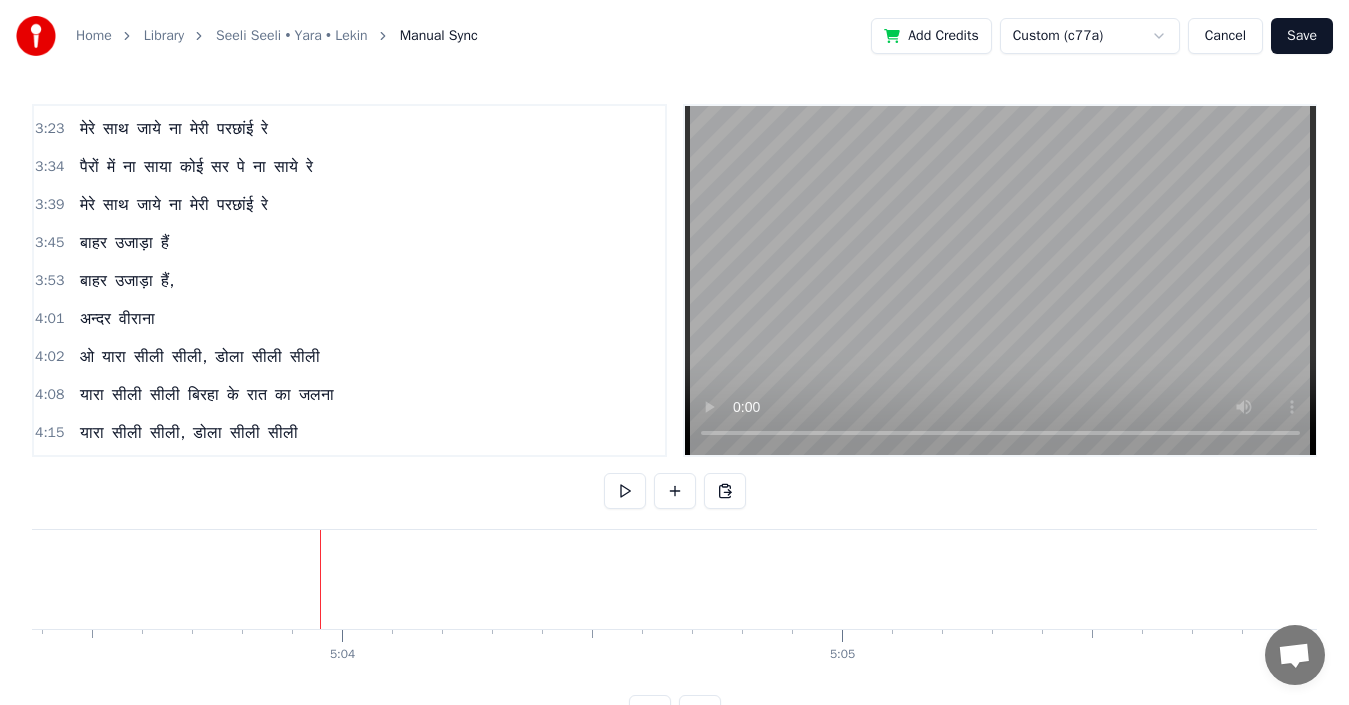 click on "ओ" at bounding box center [87, 357] 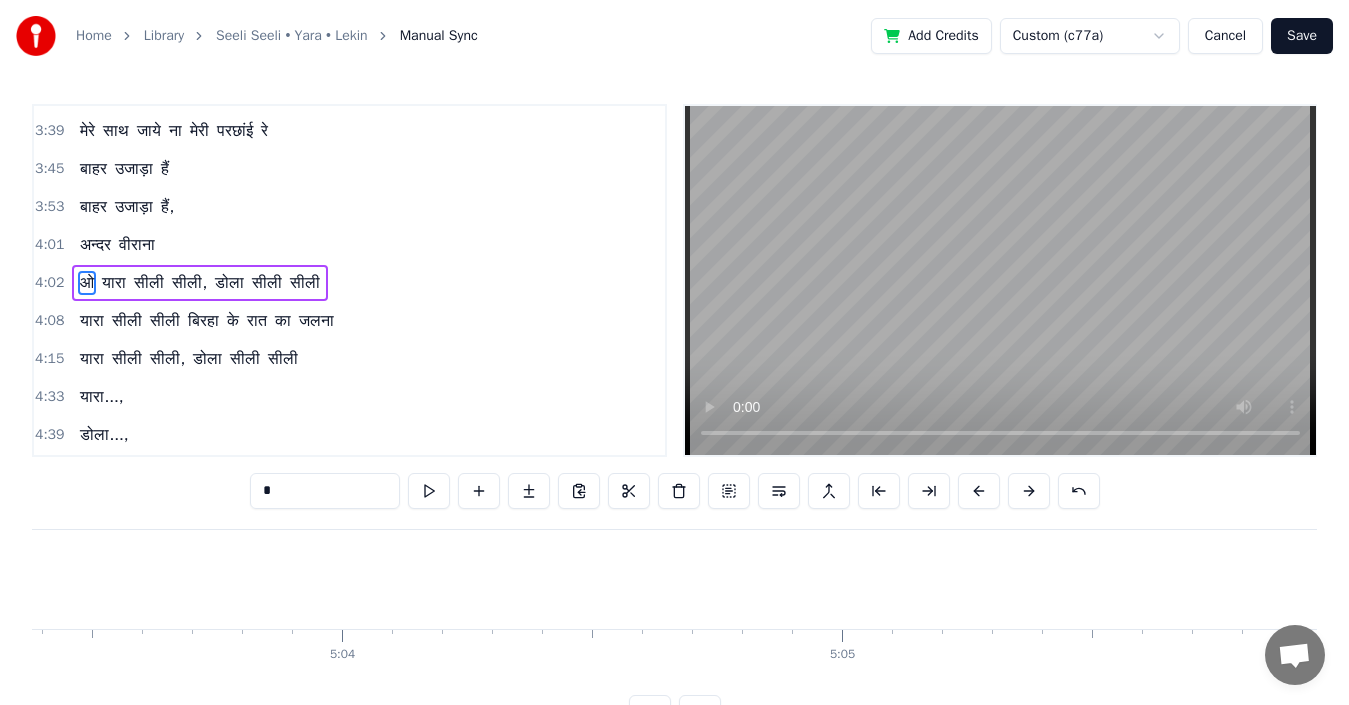 scroll, scrollTop: 832, scrollLeft: 0, axis: vertical 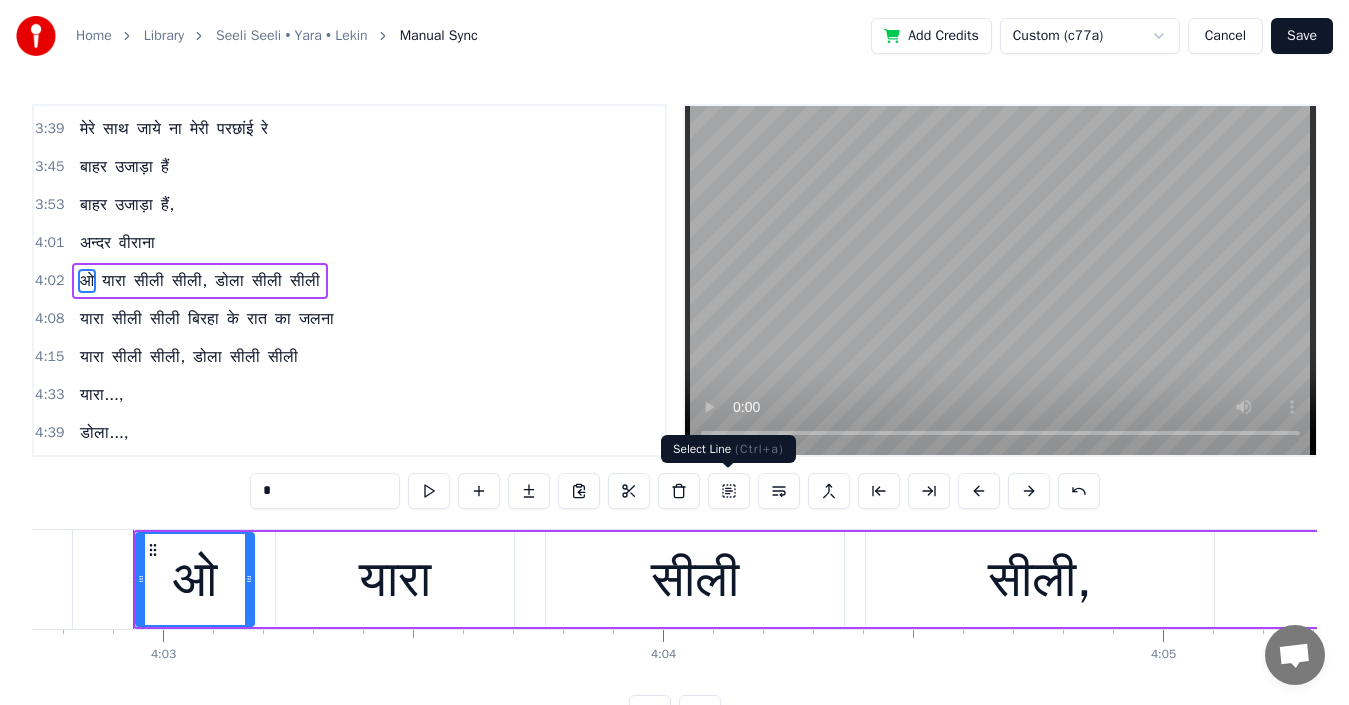 click at bounding box center [729, 491] 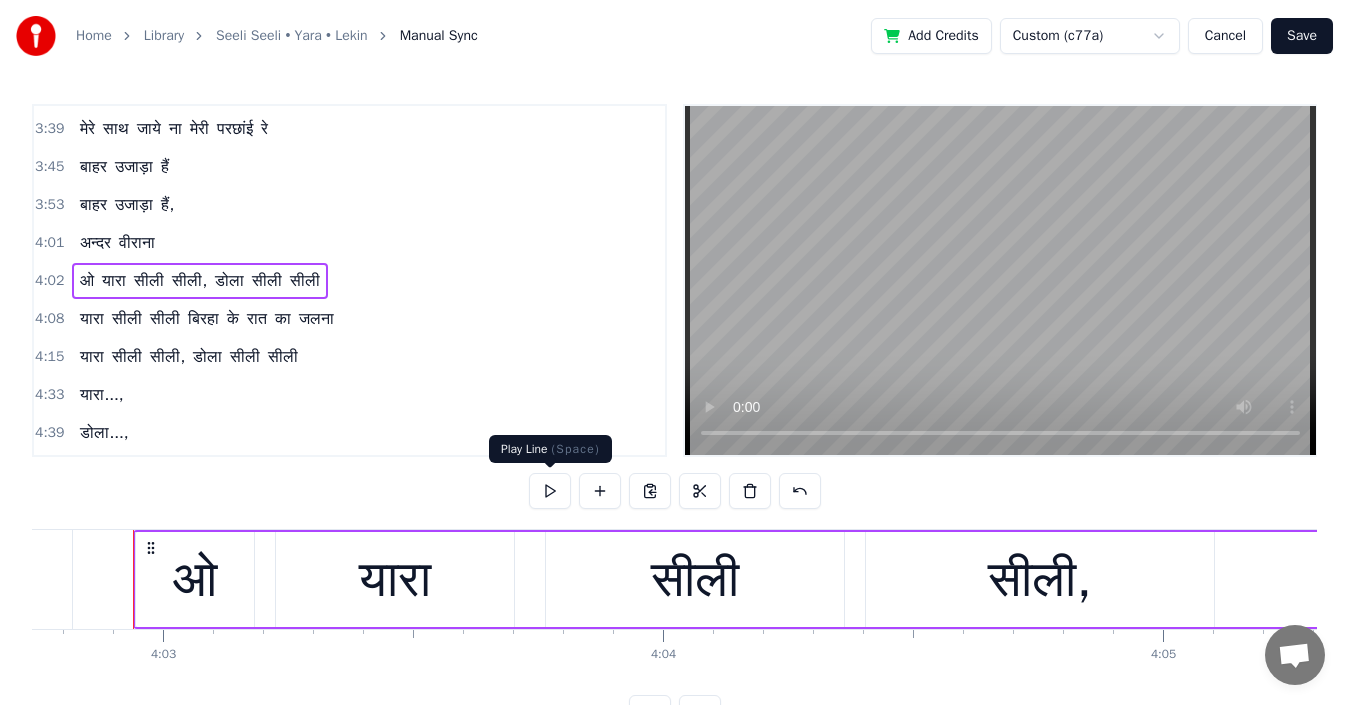 click at bounding box center (550, 491) 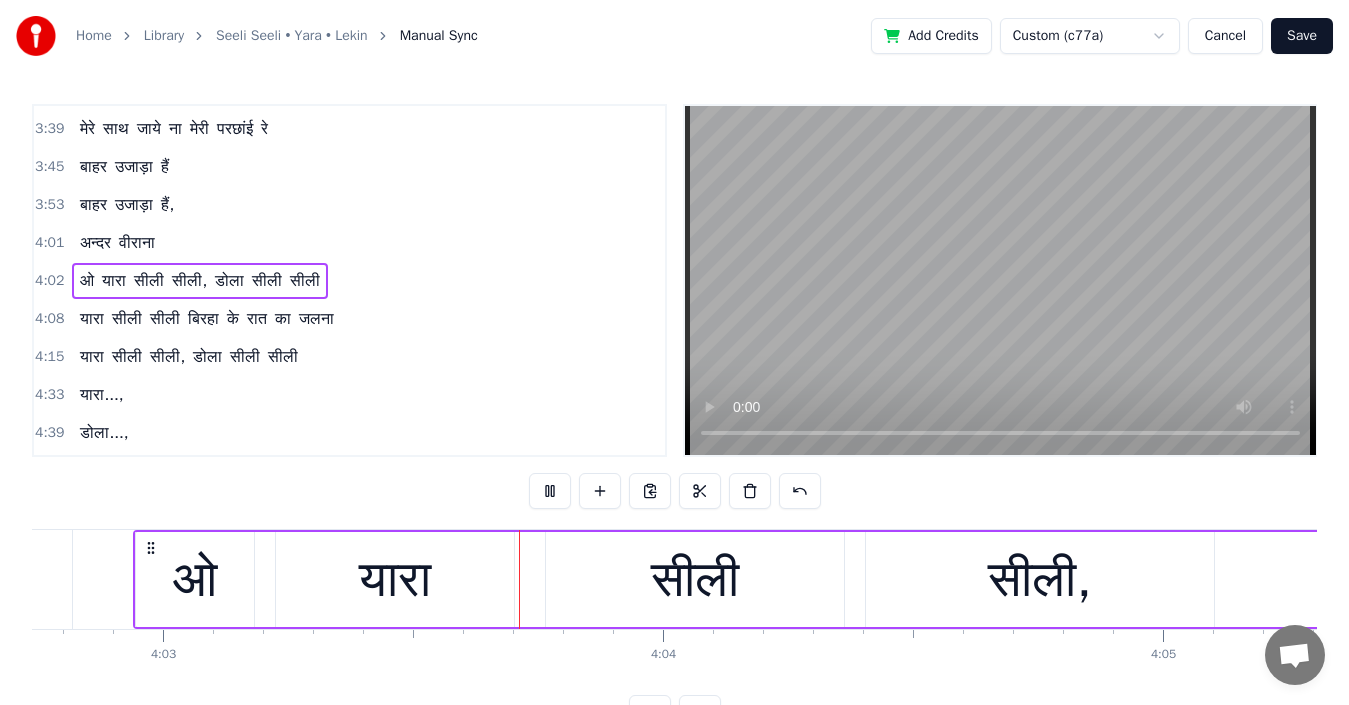 click at bounding box center (550, 491) 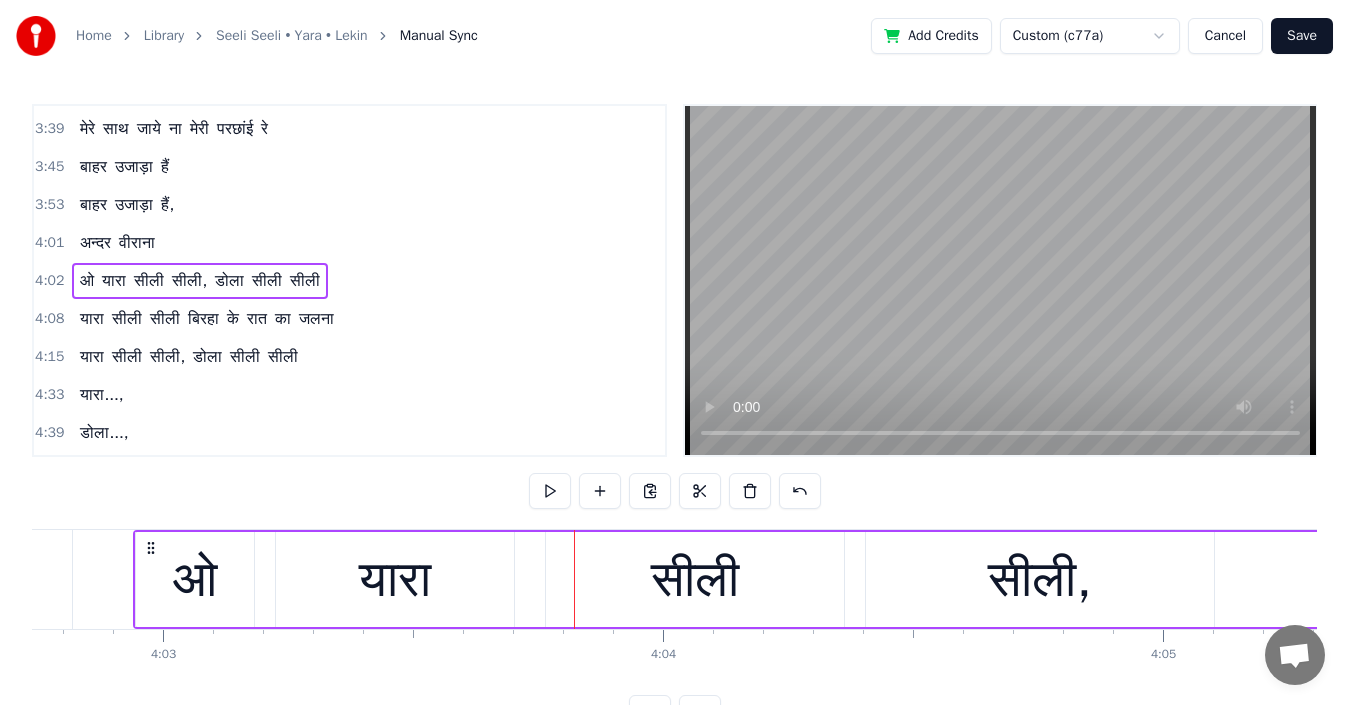 click on "ओ" at bounding box center (195, 579) 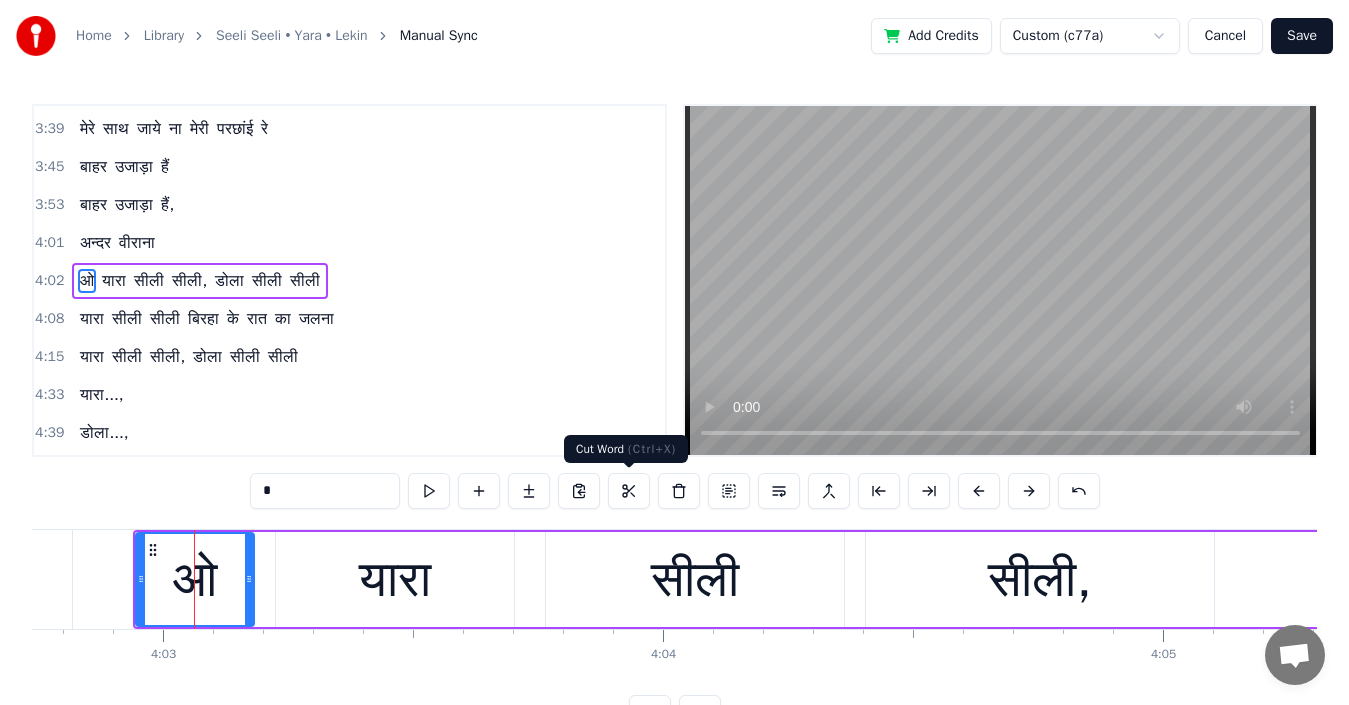 click at bounding box center (629, 491) 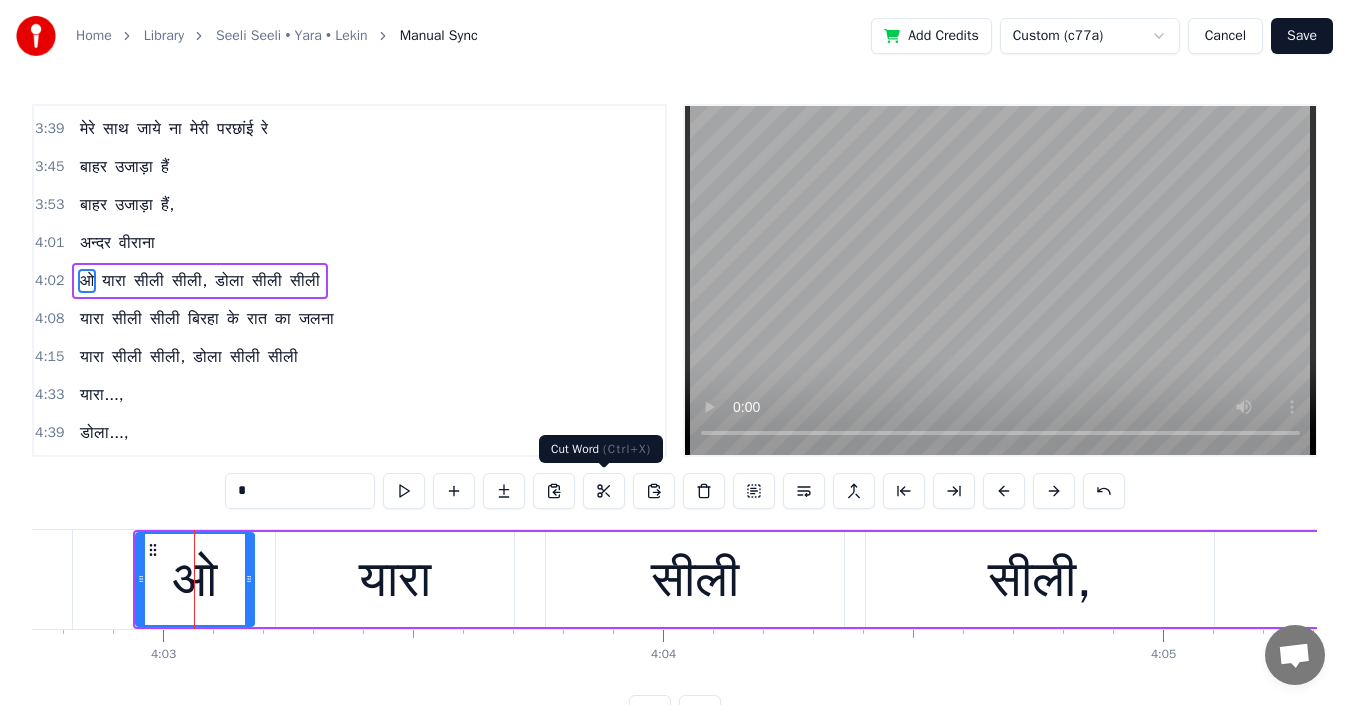 click at bounding box center [604, 491] 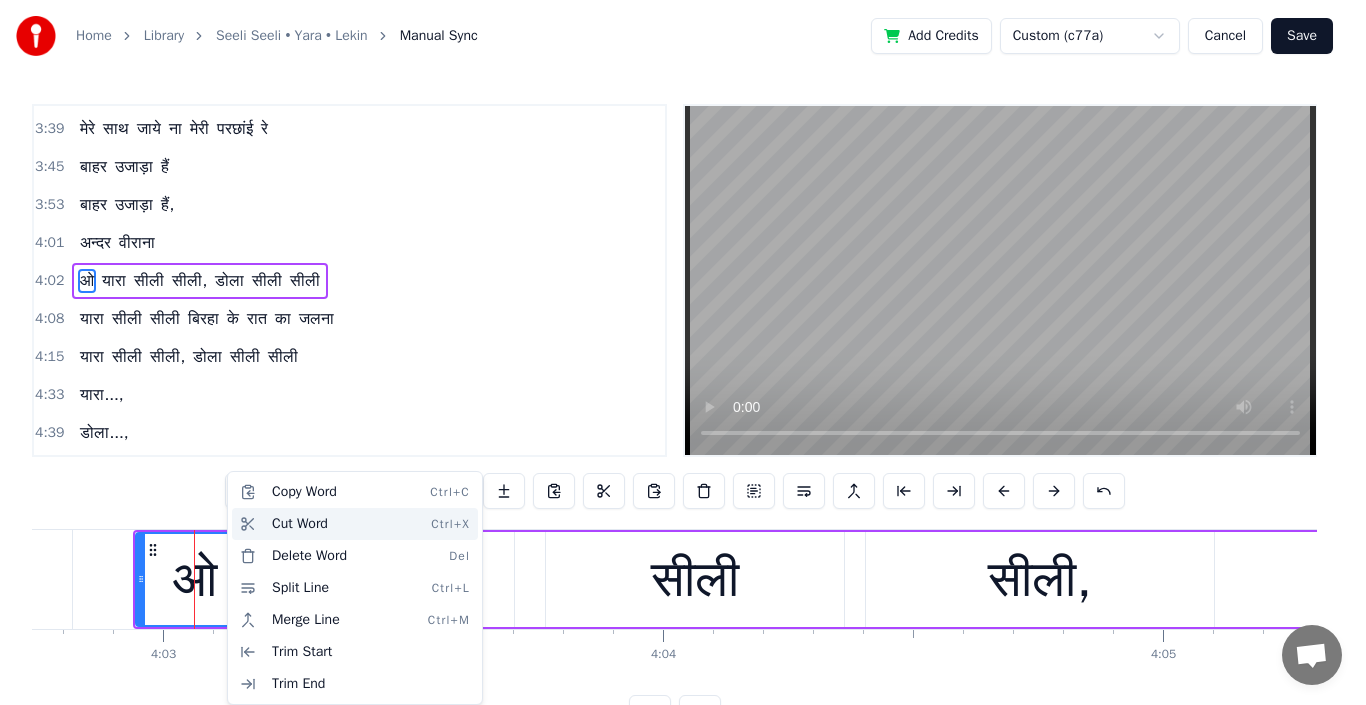 click on "Cut Word Ctrl+X" at bounding box center [355, 524] 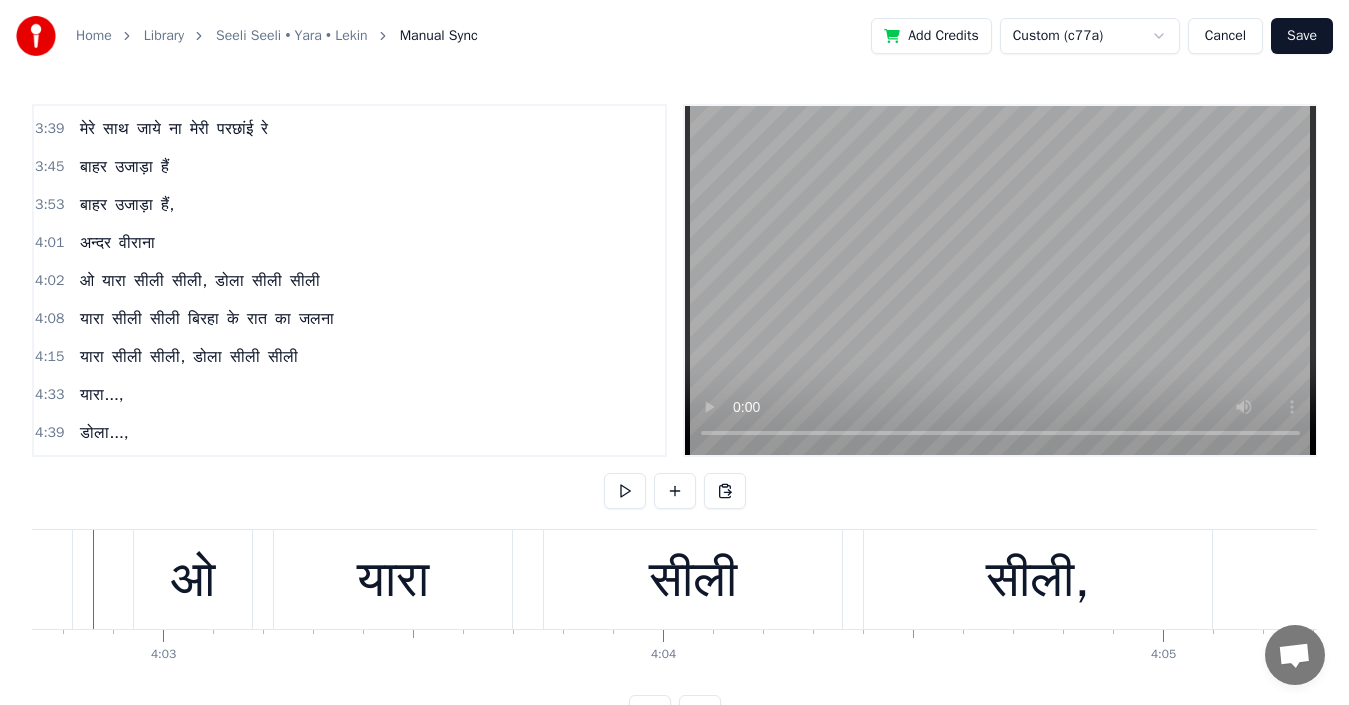 scroll, scrollTop: 0, scrollLeft: 121330, axis: horizontal 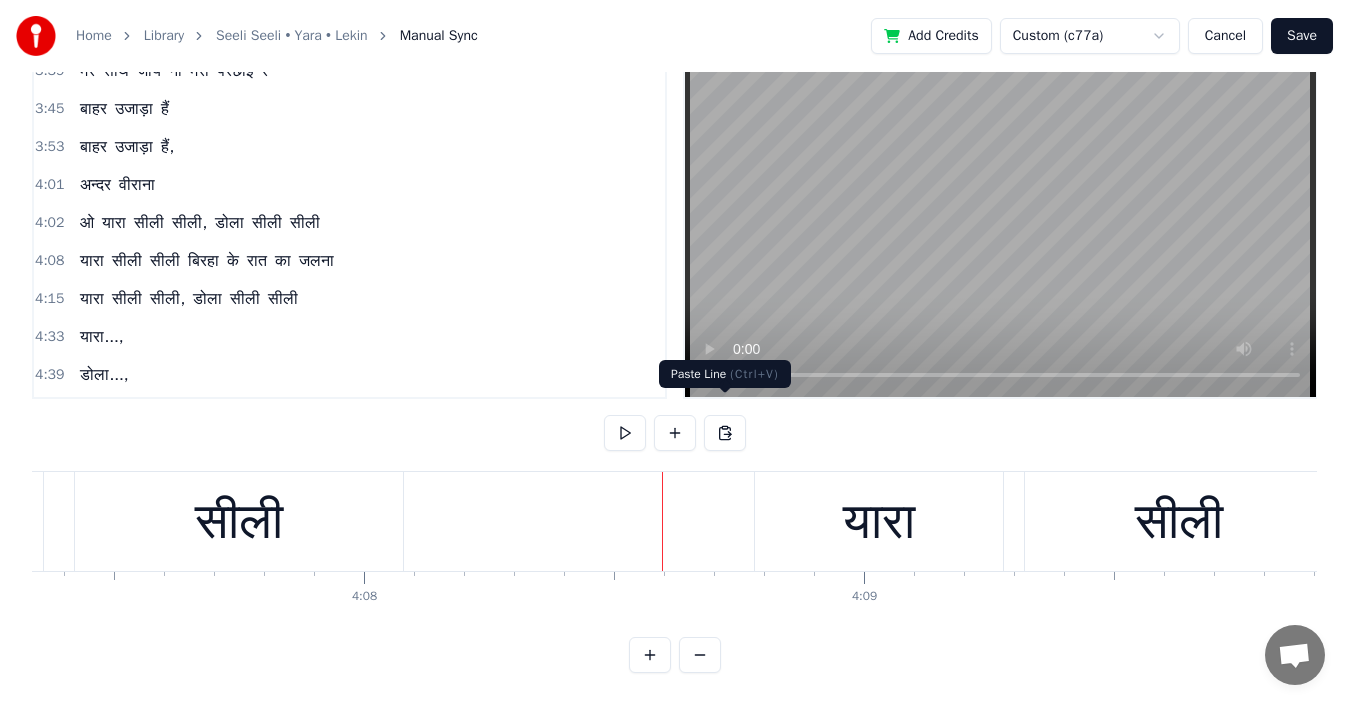 click at bounding box center (725, 433) 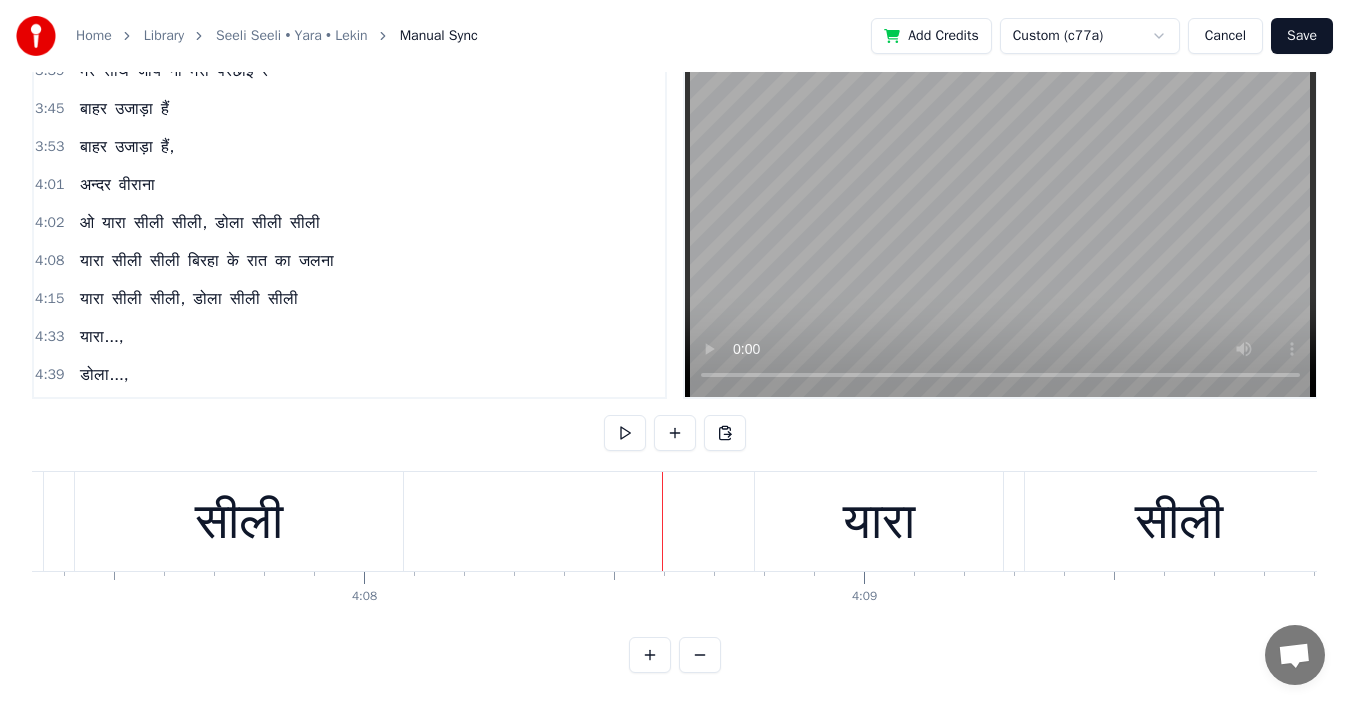 click at bounding box center (-47149, 521) 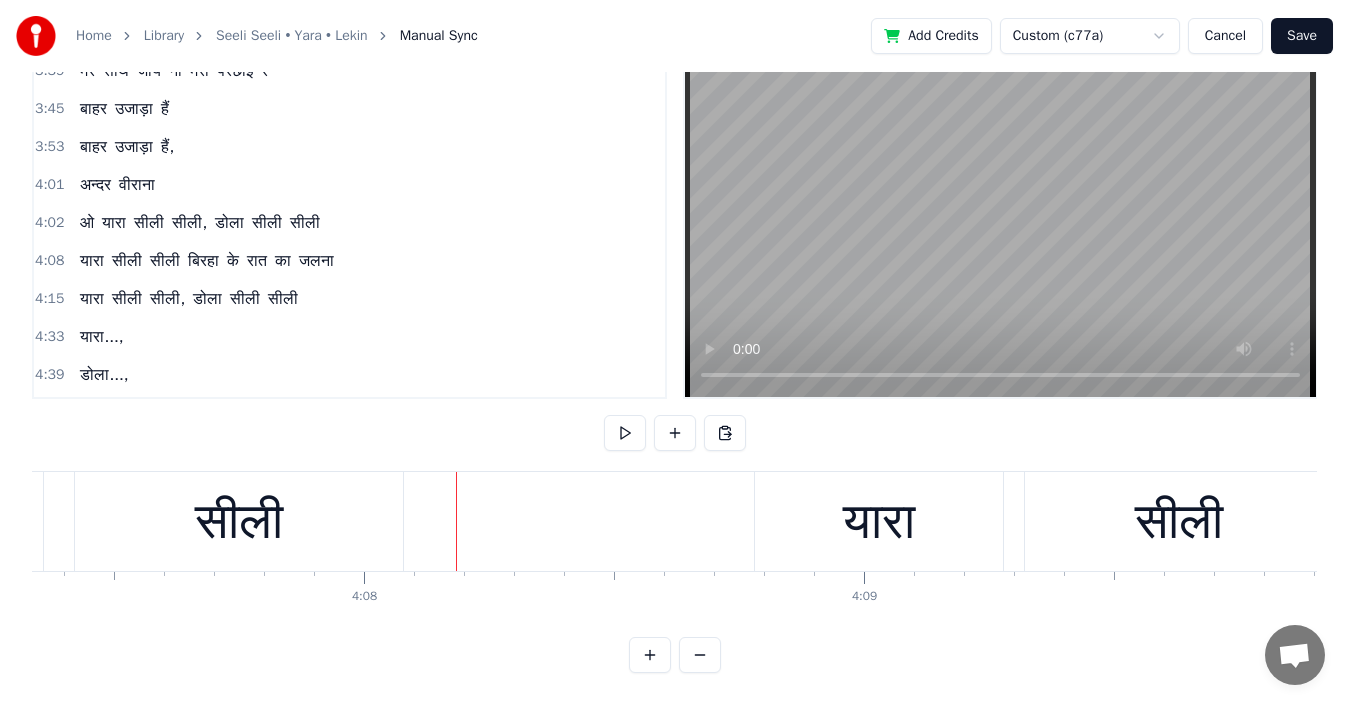 click on "ओ" at bounding box center (87, 223) 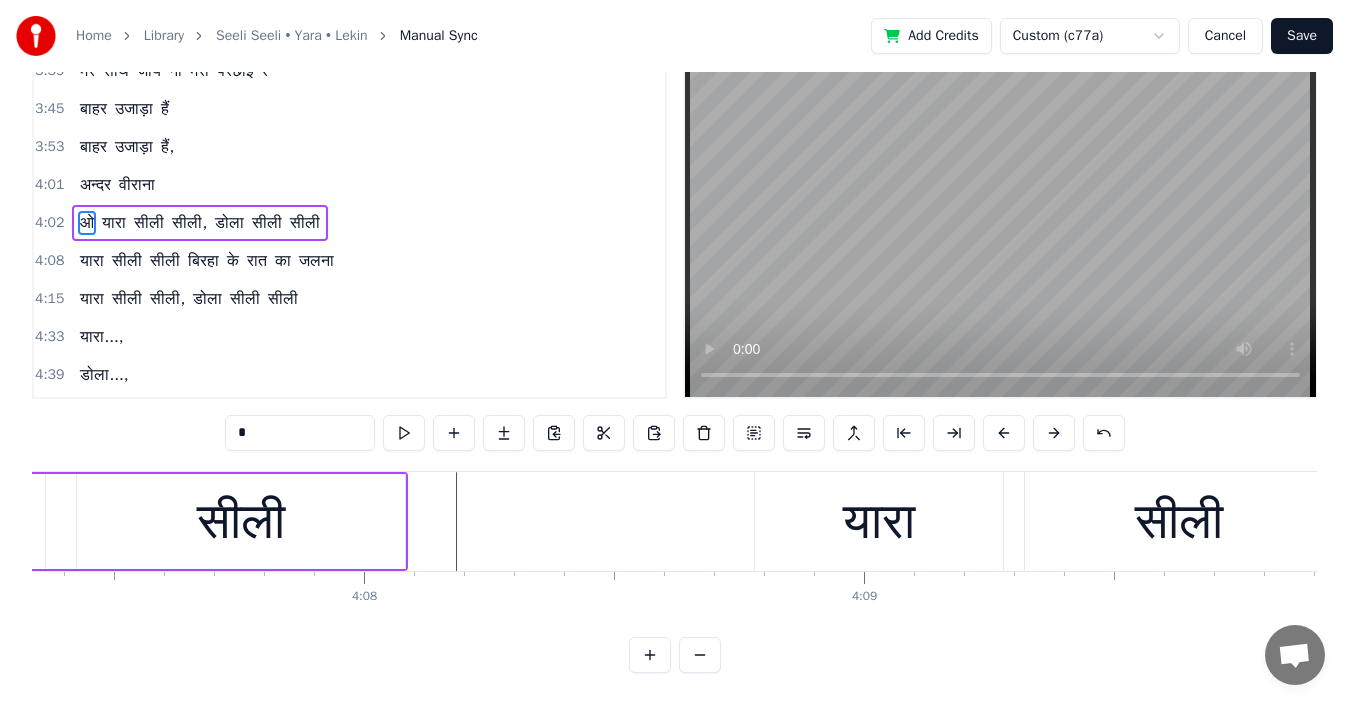 scroll, scrollTop: 66, scrollLeft: 0, axis: vertical 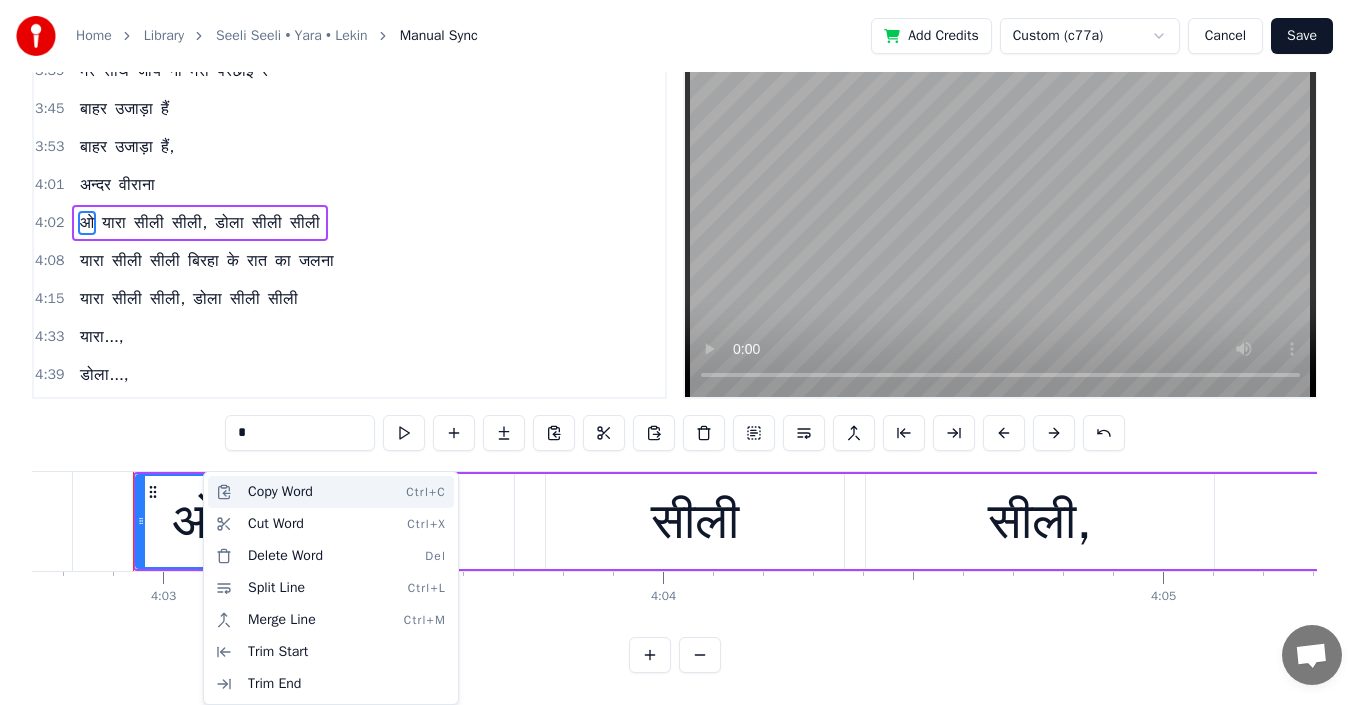 click on "Copy Word Ctrl+C" at bounding box center (331, 492) 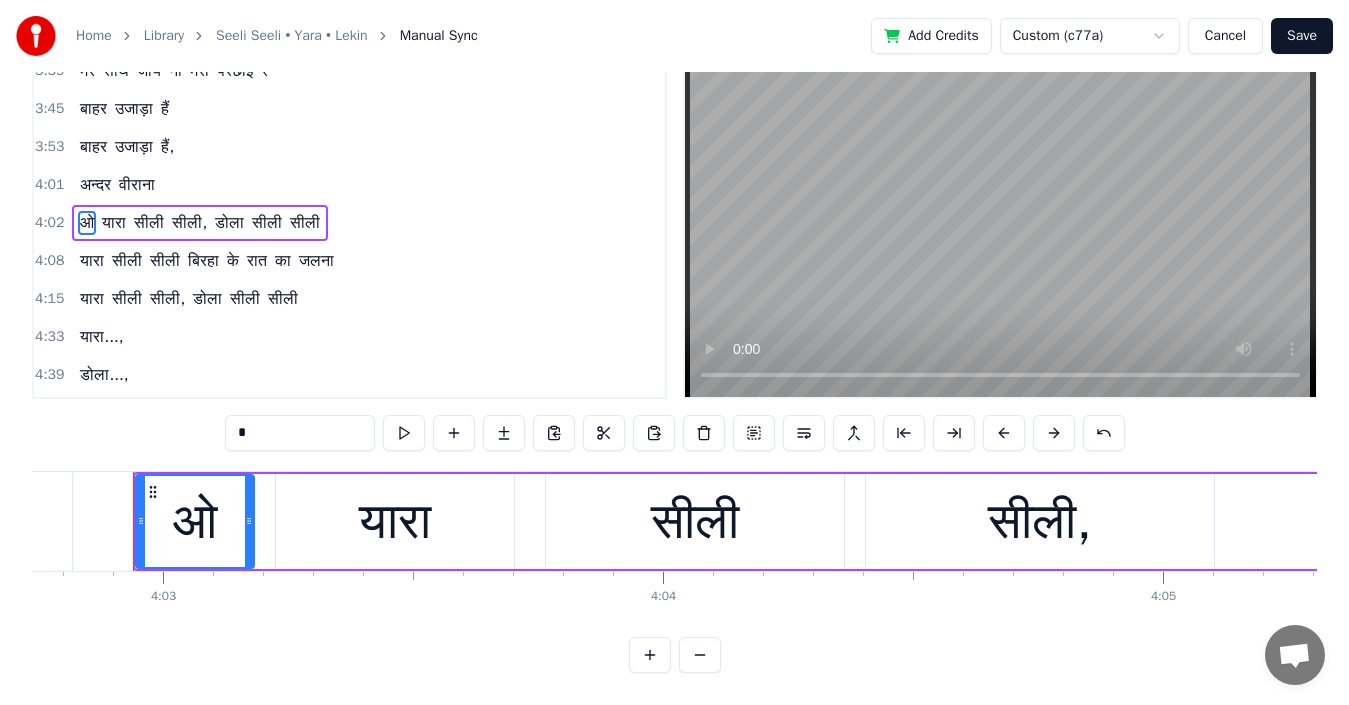 click on "यारा" at bounding box center (92, 261) 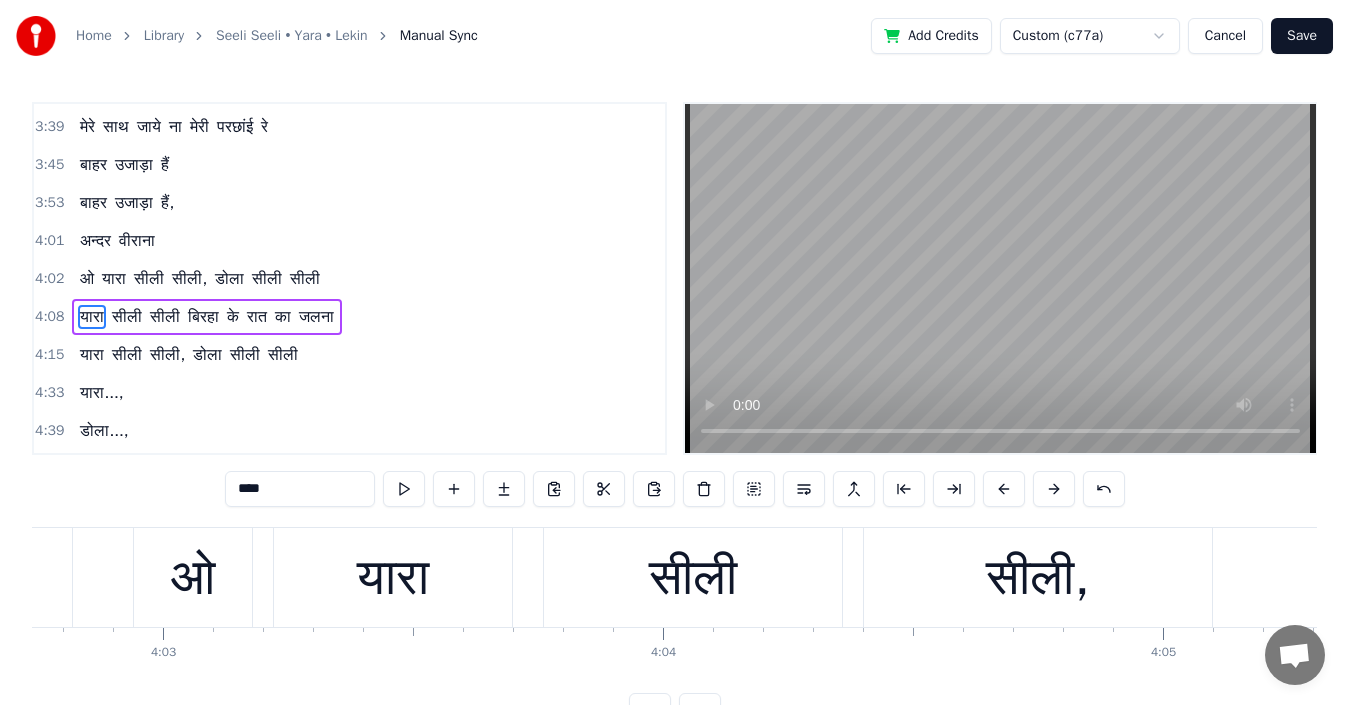 scroll, scrollTop: 0, scrollLeft: 0, axis: both 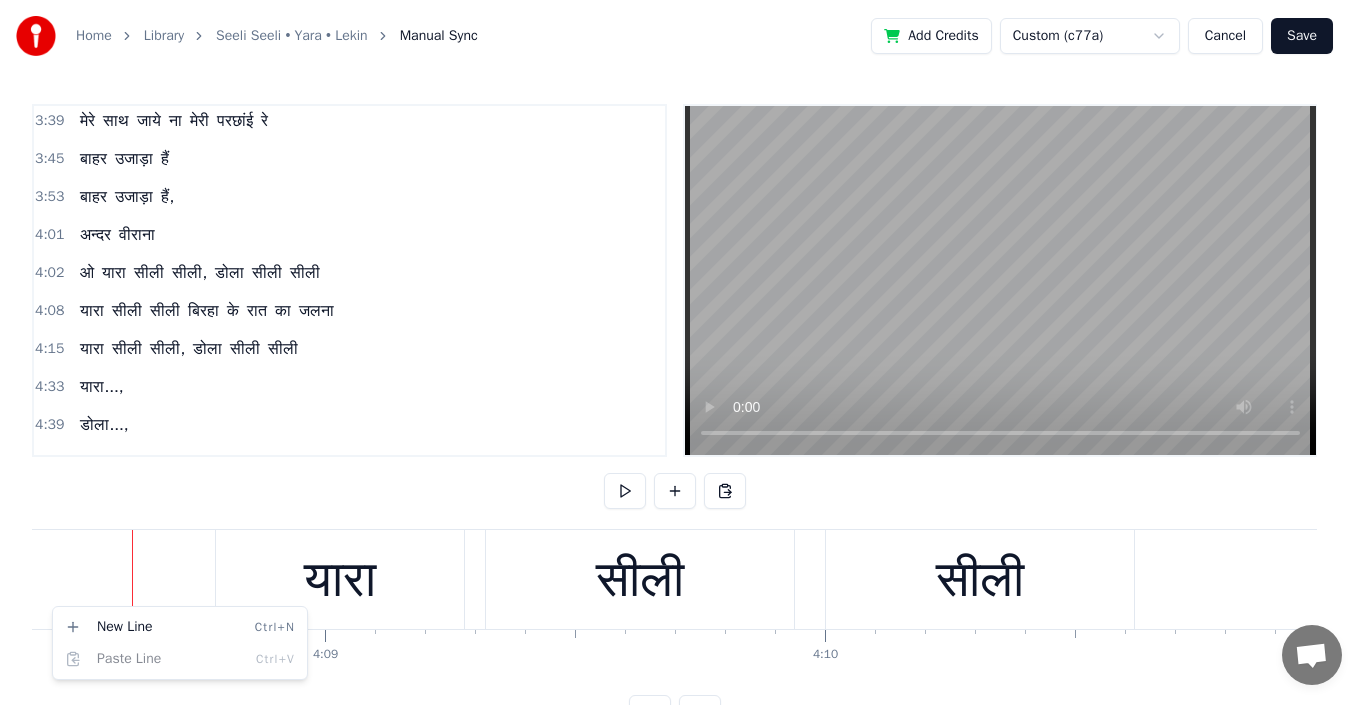click on "Home Library [SONG] • [ARTIST] • [ARTIST] Manual Sync Add Credits Custom (c77a) Cancel Save 0:24 [SONG] [ARTIST] 0:31 [SONG], [SONG] 0:37 O [SONG], [SONG] 0:43 [SONG] [ARTIST] 0:50 [PHRASE], 0:58 [PHRASE] 1:05 [PHRASE] 1:07 [SONG] [ARTIST] 1:14 O [SONG], [SONG] 1:46 [PHRASE] 1:52 [PHRASE] 2:03 [PHRASE]" at bounding box center [683, 381] 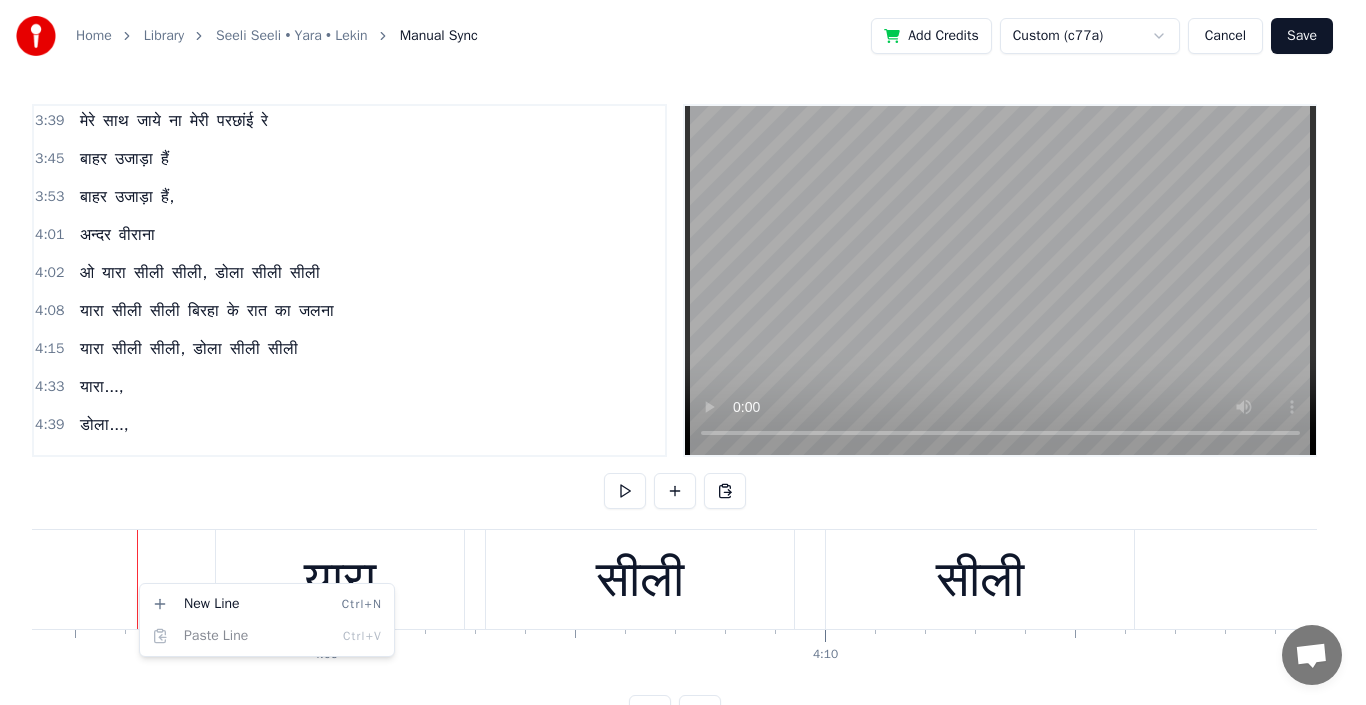 click on "Home Library [SONG] • [ARTIST] • [ARTIST] Manual Sync Add Credits Custom (c77a) Cancel Save 0:24 [SONG] [ARTIST] 0:31 [SONG], [SONG] 0:37 O [SONG], [SONG] 0:43 [SONG] [ARTIST] 0:50 [PHRASE], 0:58 [PHRASE] 1:05 [PHRASE] 1:07 [SONG] [ARTIST] 1:14 O [SONG], [SONG] 1:46 [PHRASE] 1:52 [PHRASE] 2:03 [PHRASE]" at bounding box center (683, 381) 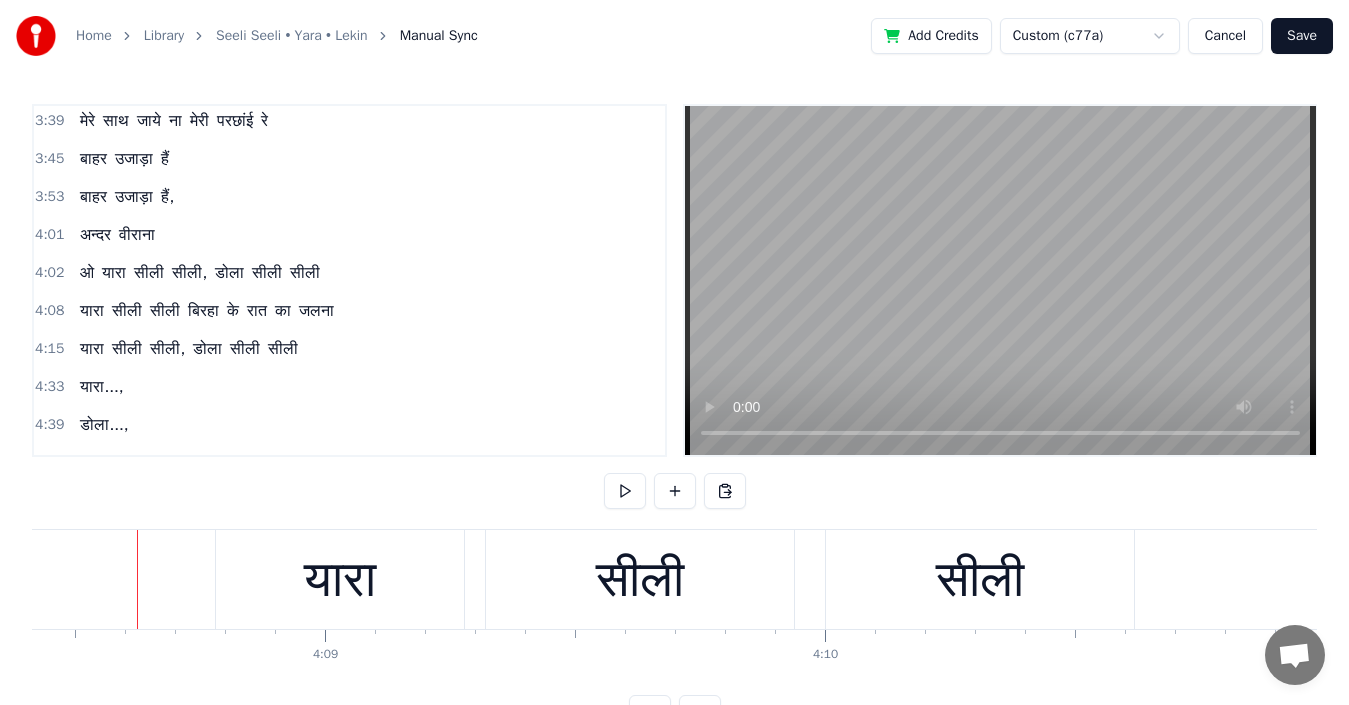 click at bounding box center [675, 491] 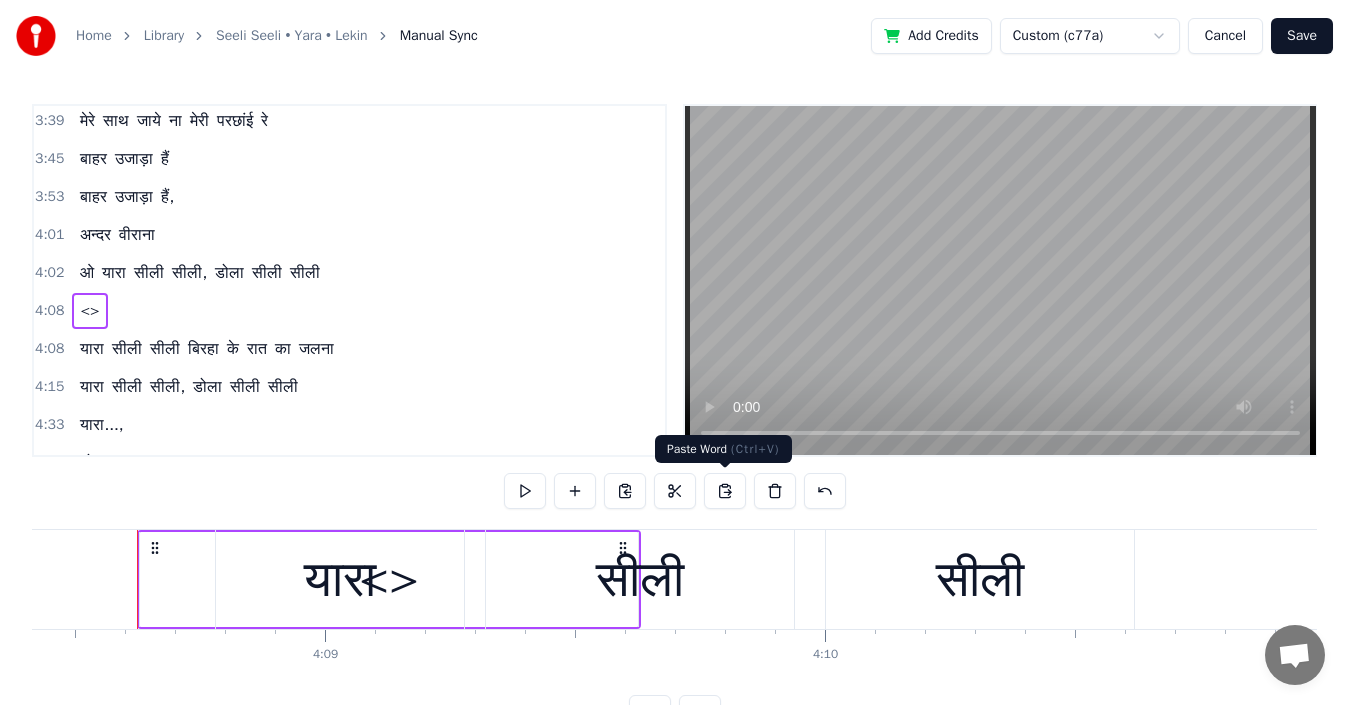 click at bounding box center [725, 491] 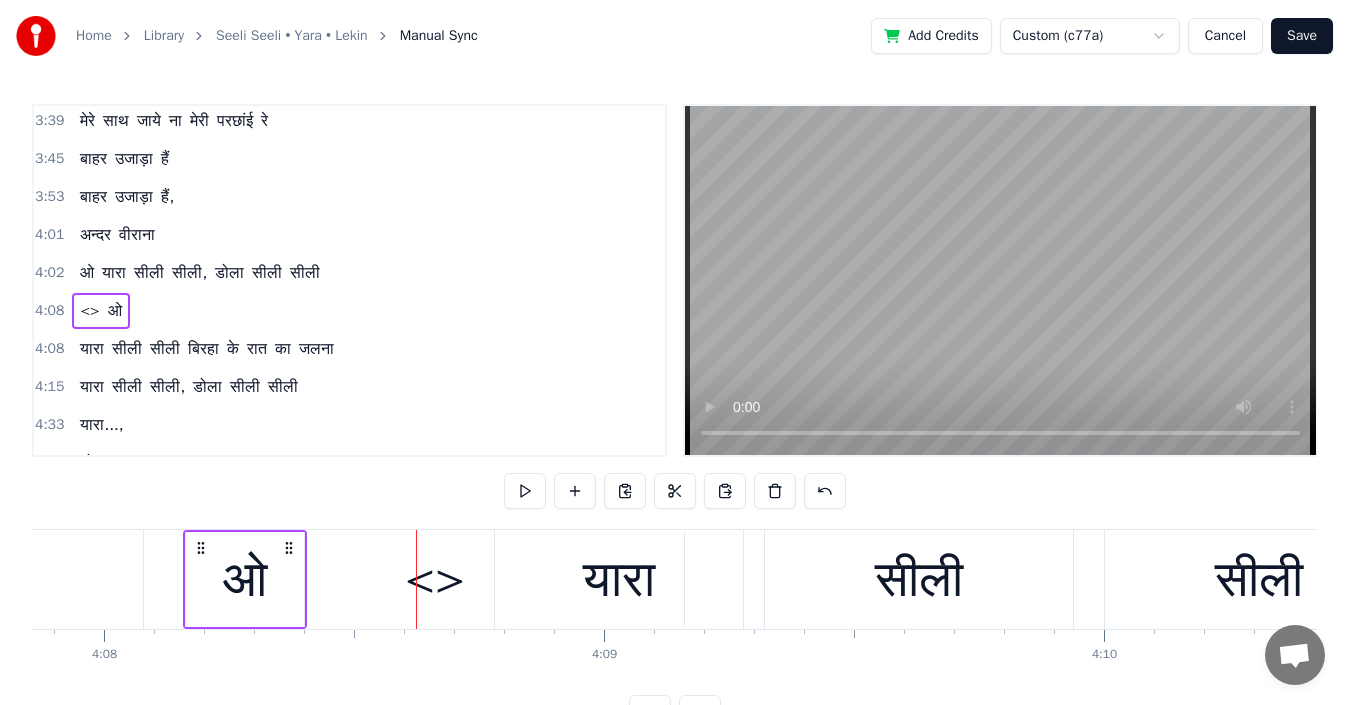 scroll, scrollTop: 0, scrollLeft: 123919, axis: horizontal 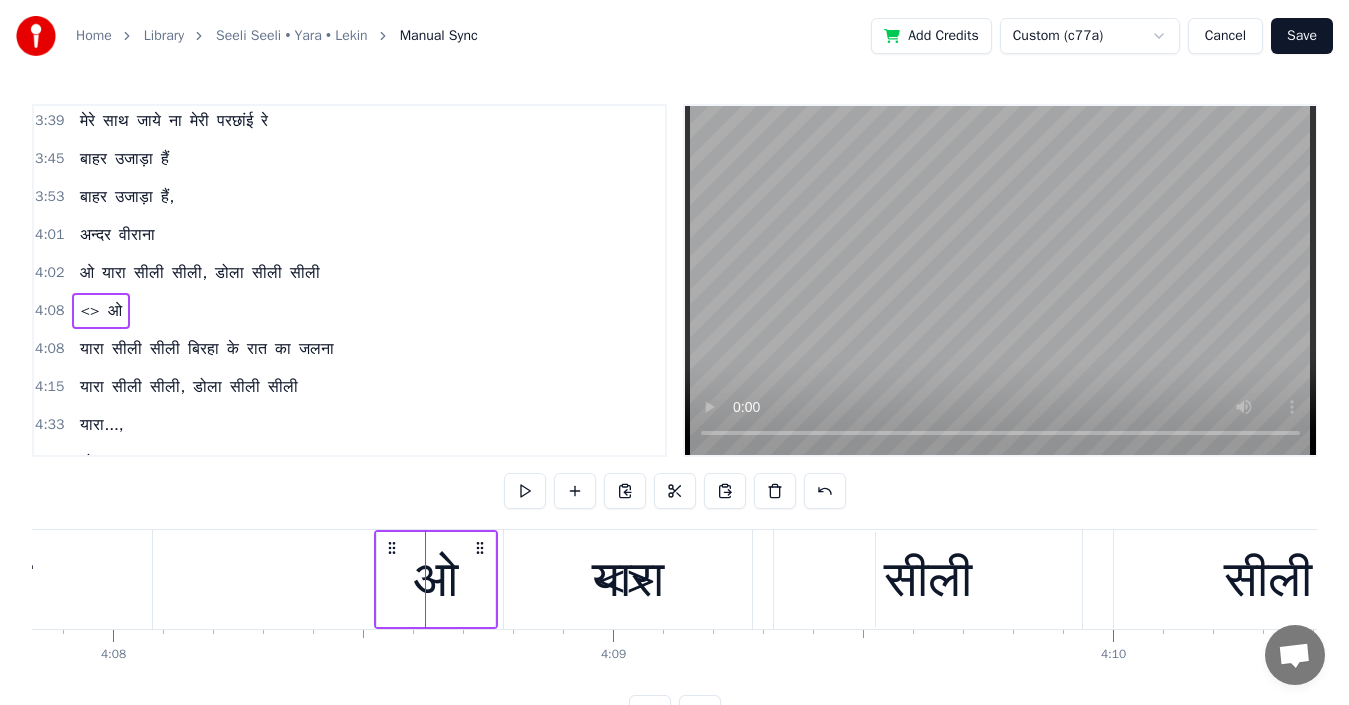 drag, startPoint x: 156, startPoint y: 550, endPoint x: 393, endPoint y: 577, distance: 238.53302 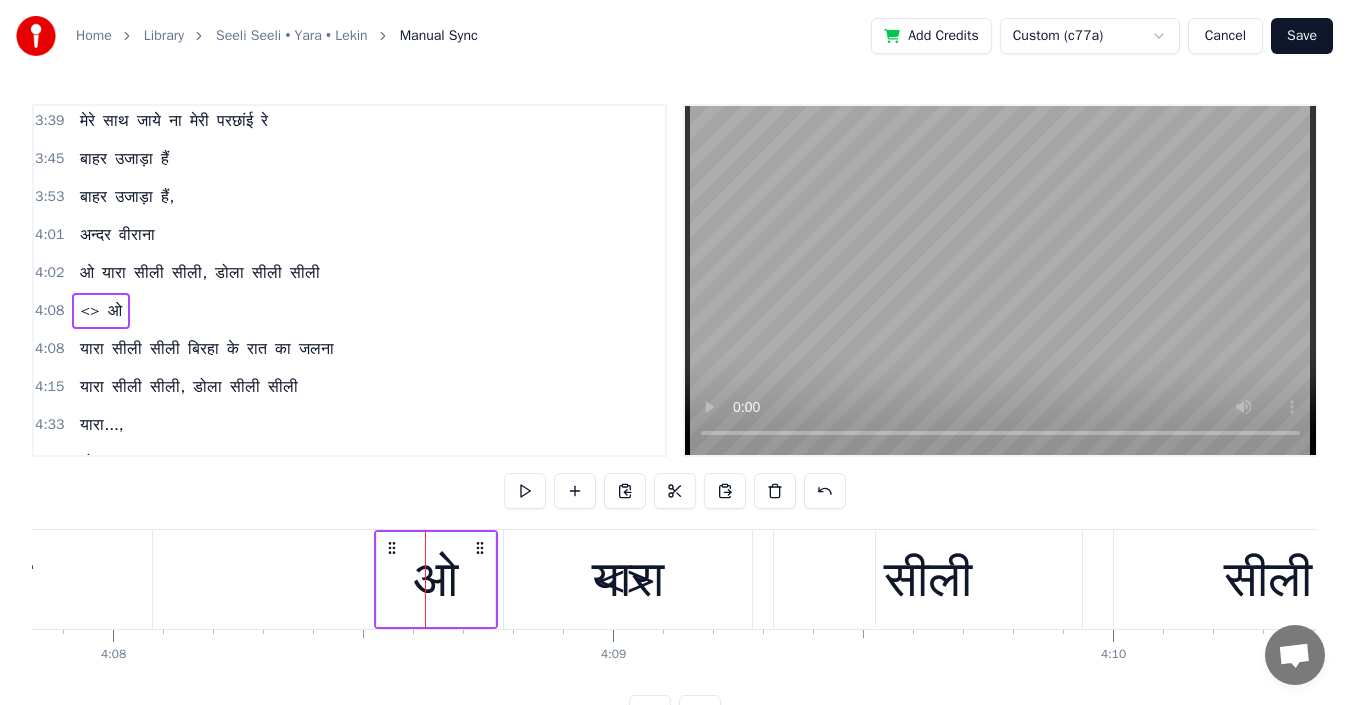 click on "<>" at bounding box center (89, 311) 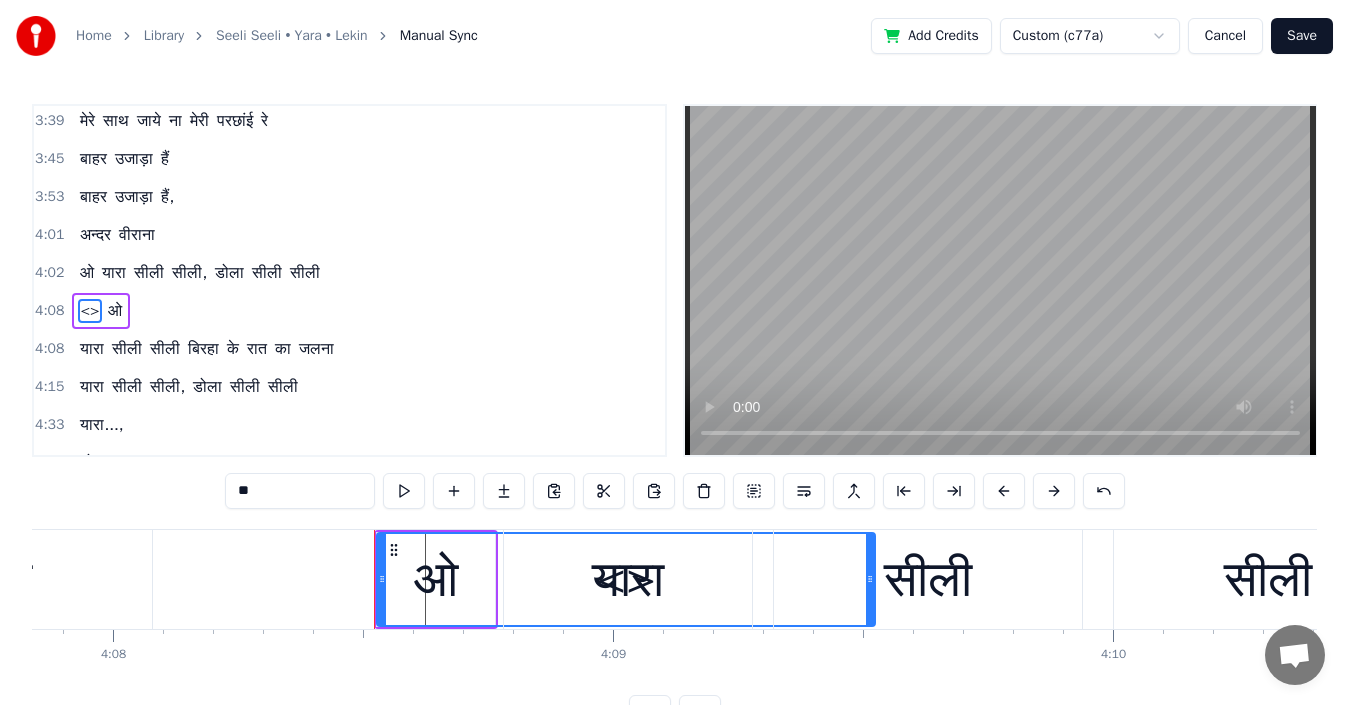 scroll, scrollTop: 870, scrollLeft: 0, axis: vertical 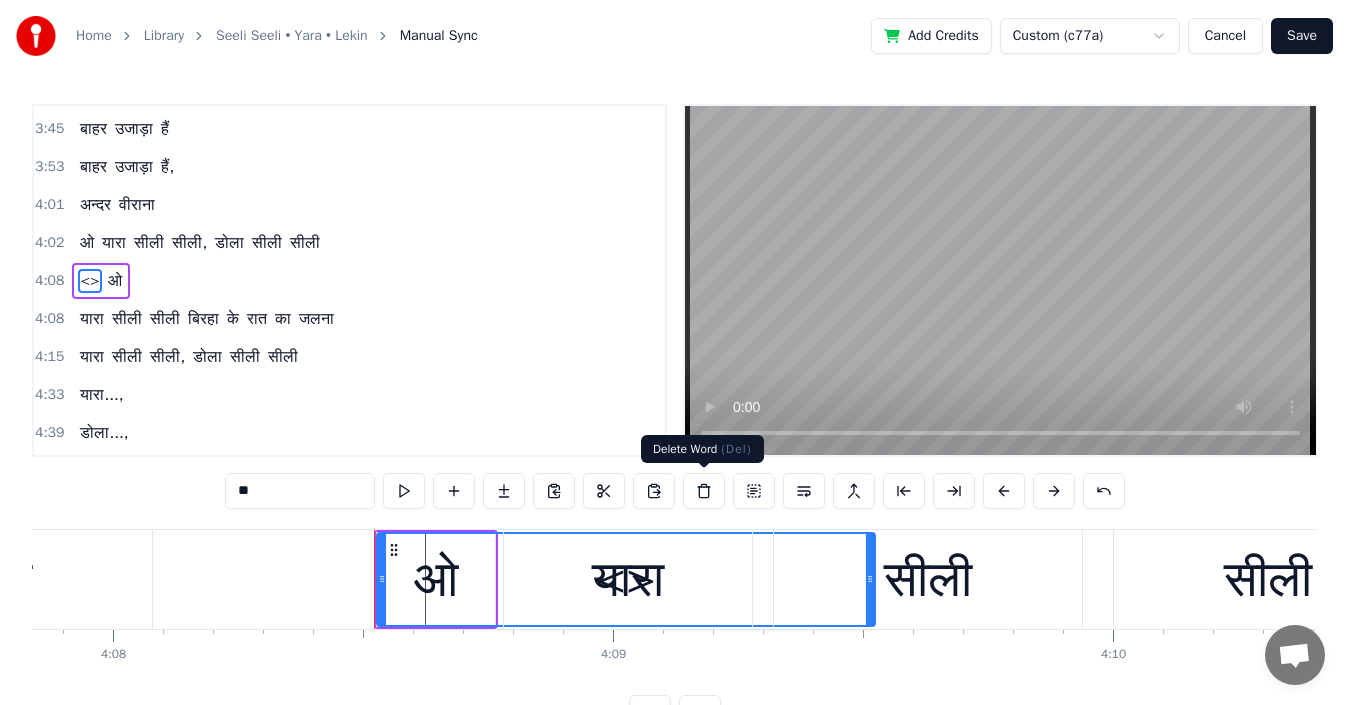 click at bounding box center [704, 491] 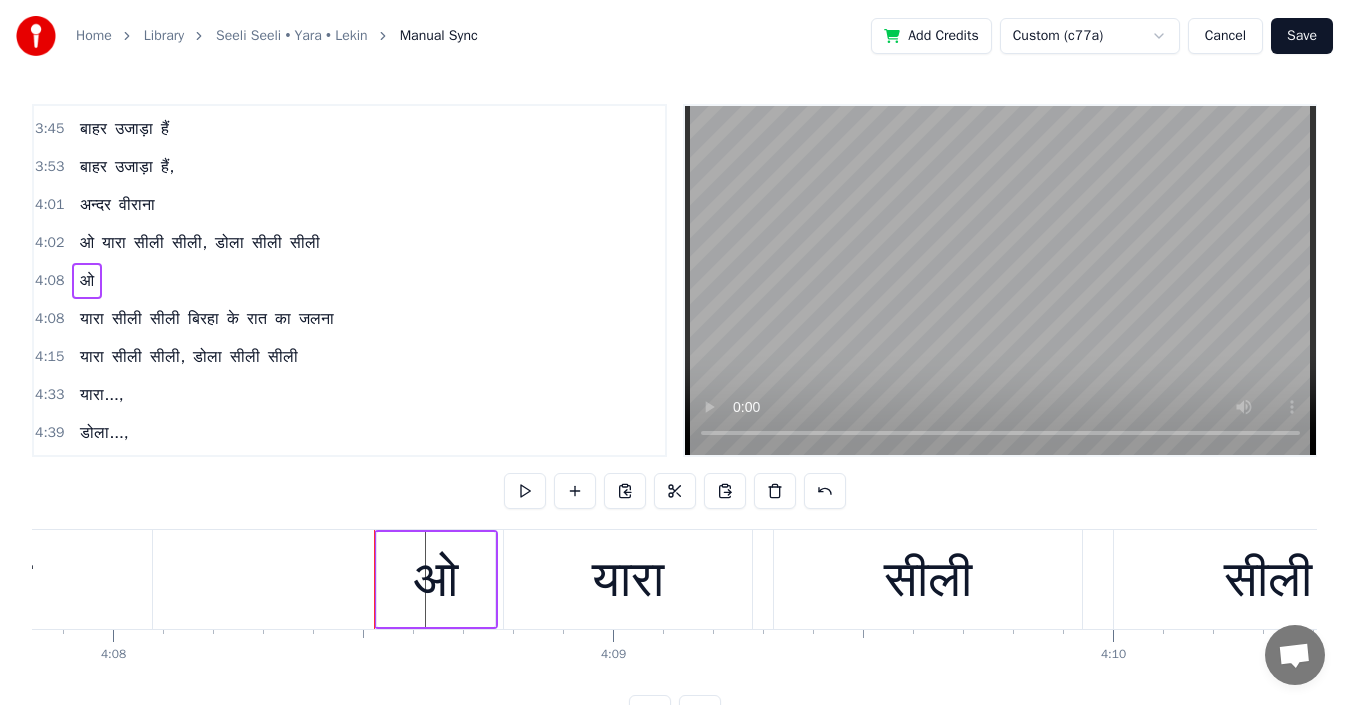 click on "ओ" at bounding box center (87, 243) 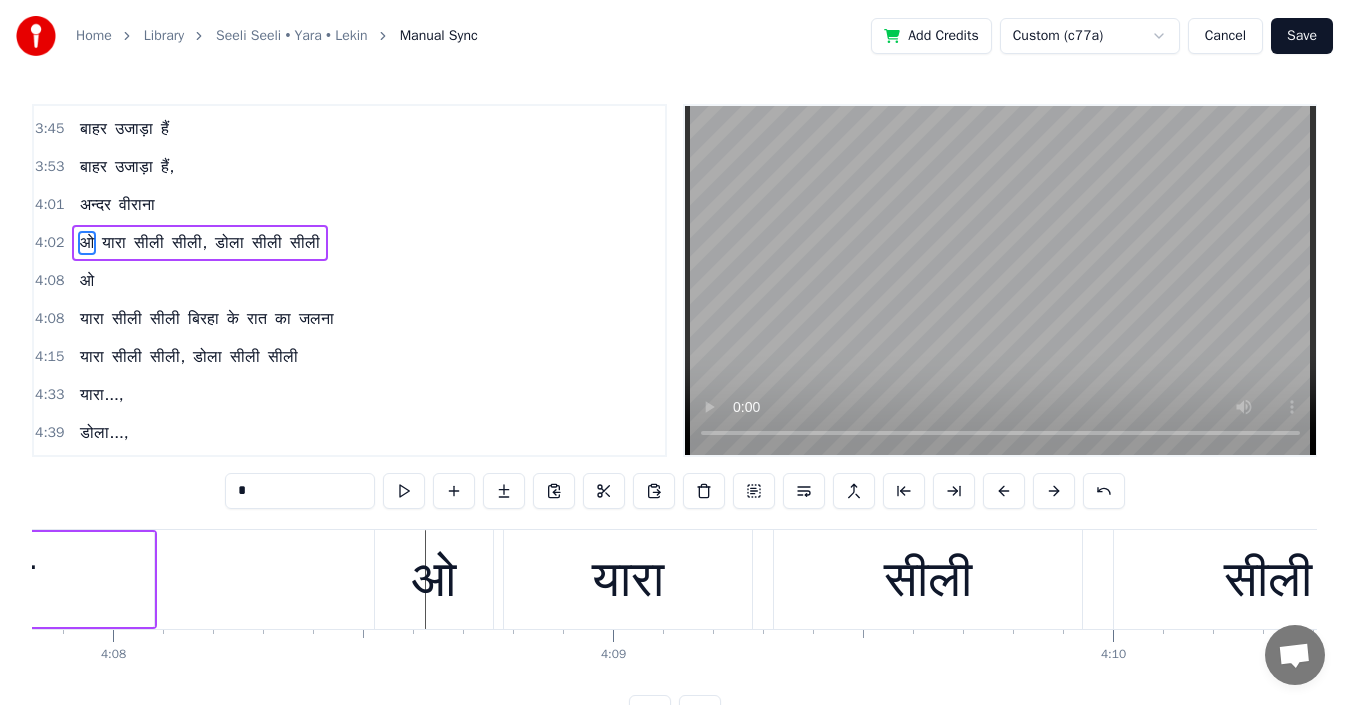 scroll, scrollTop: 841, scrollLeft: 0, axis: vertical 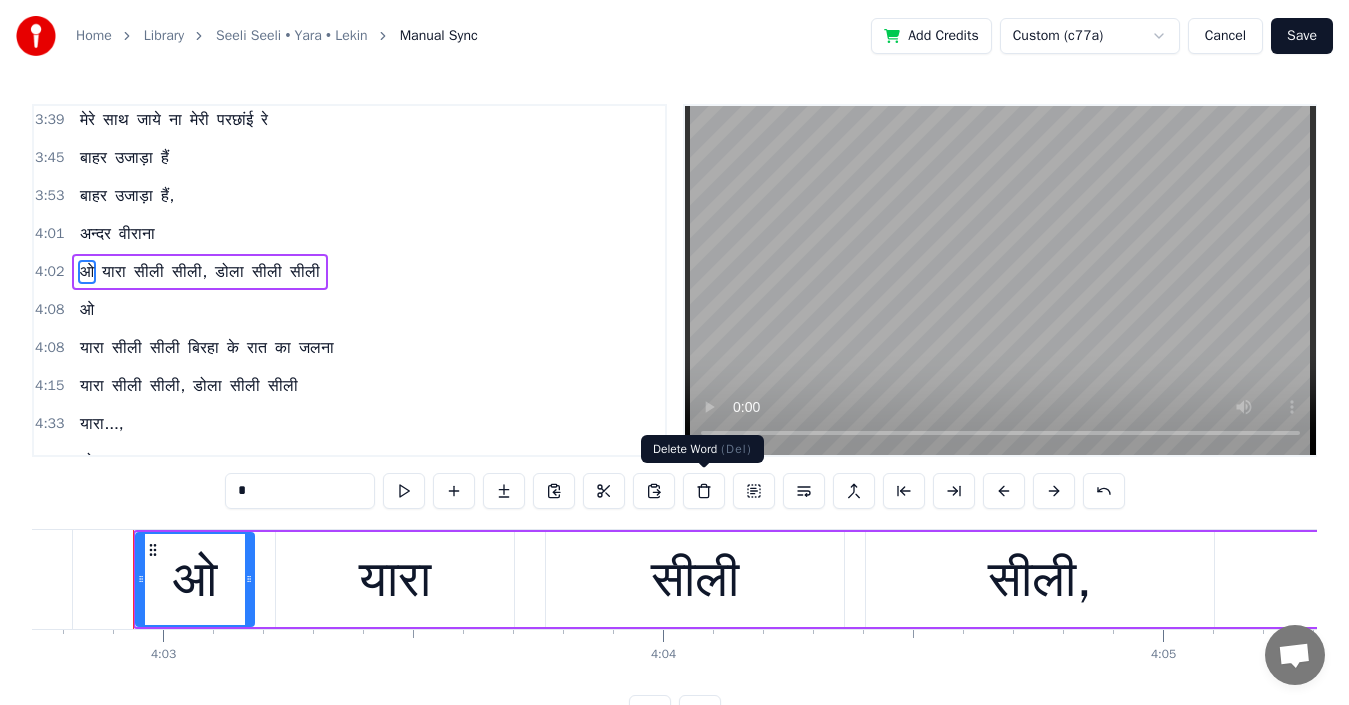 click at bounding box center (704, 491) 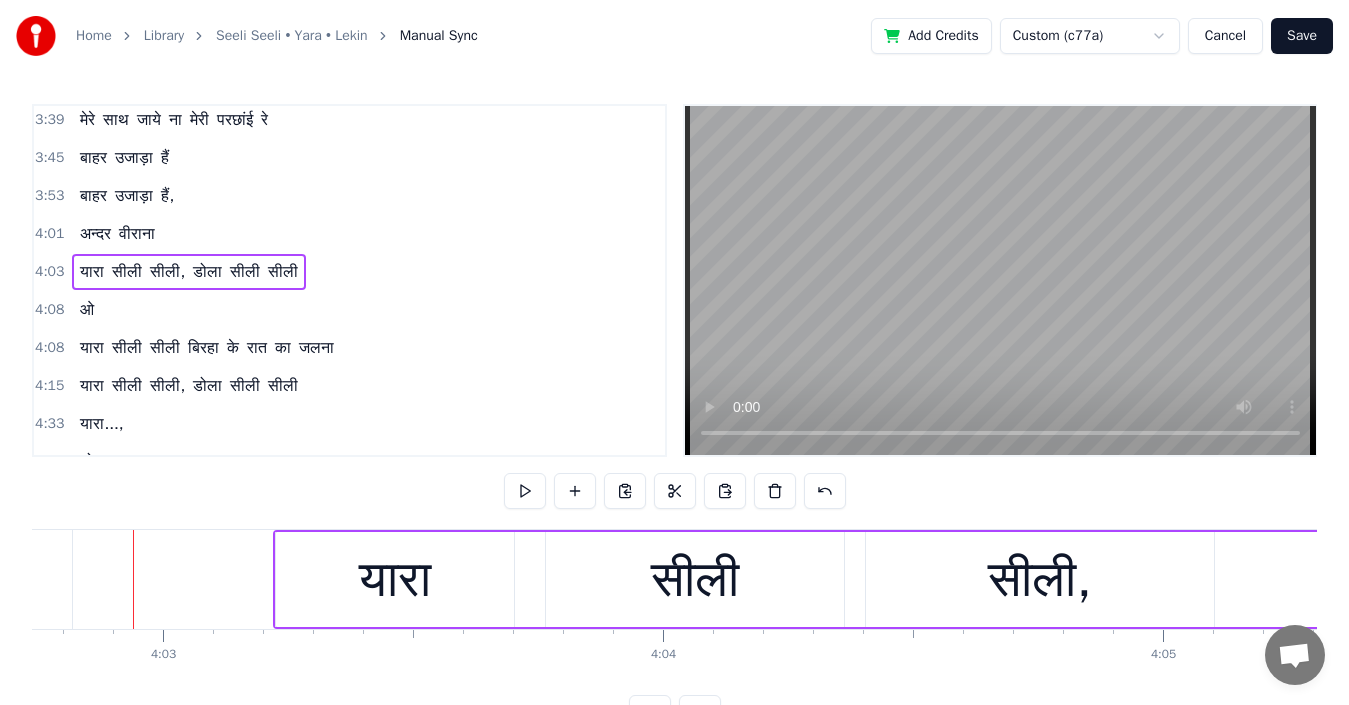 scroll, scrollTop: 75, scrollLeft: 0, axis: vertical 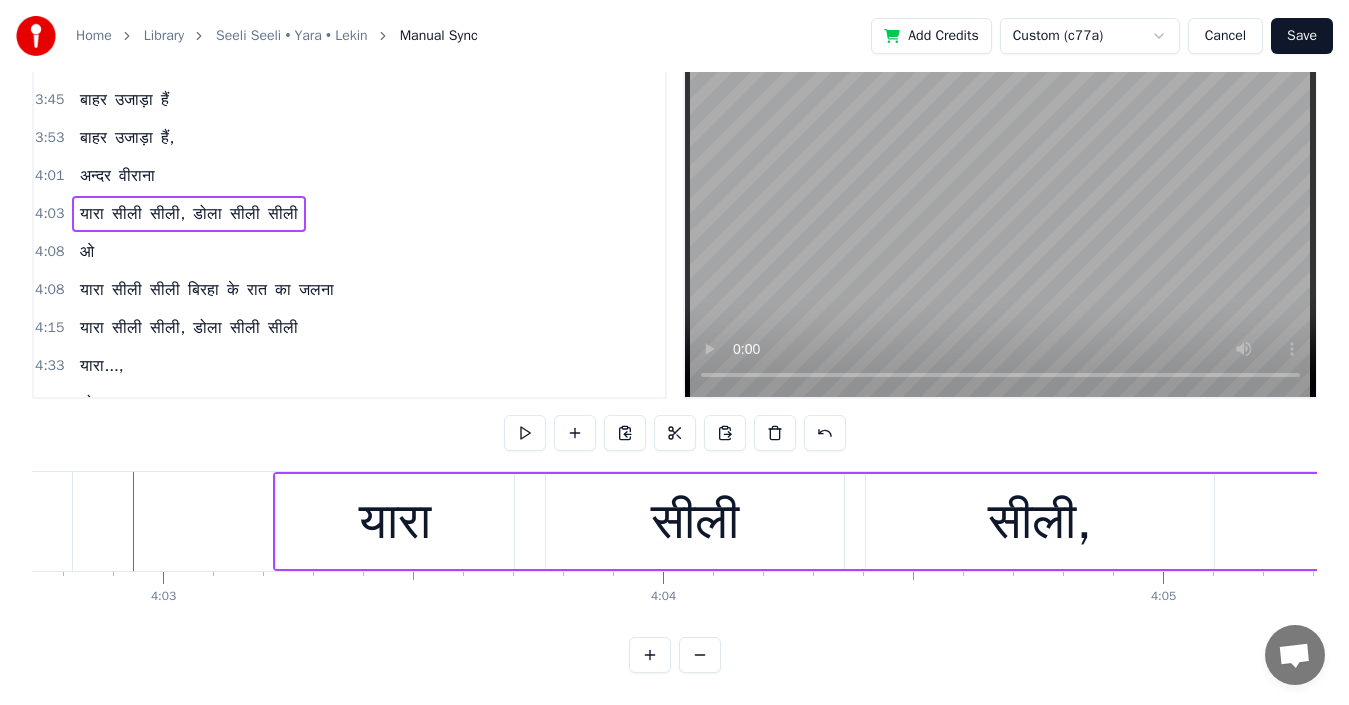 click at bounding box center (-44850, 521) 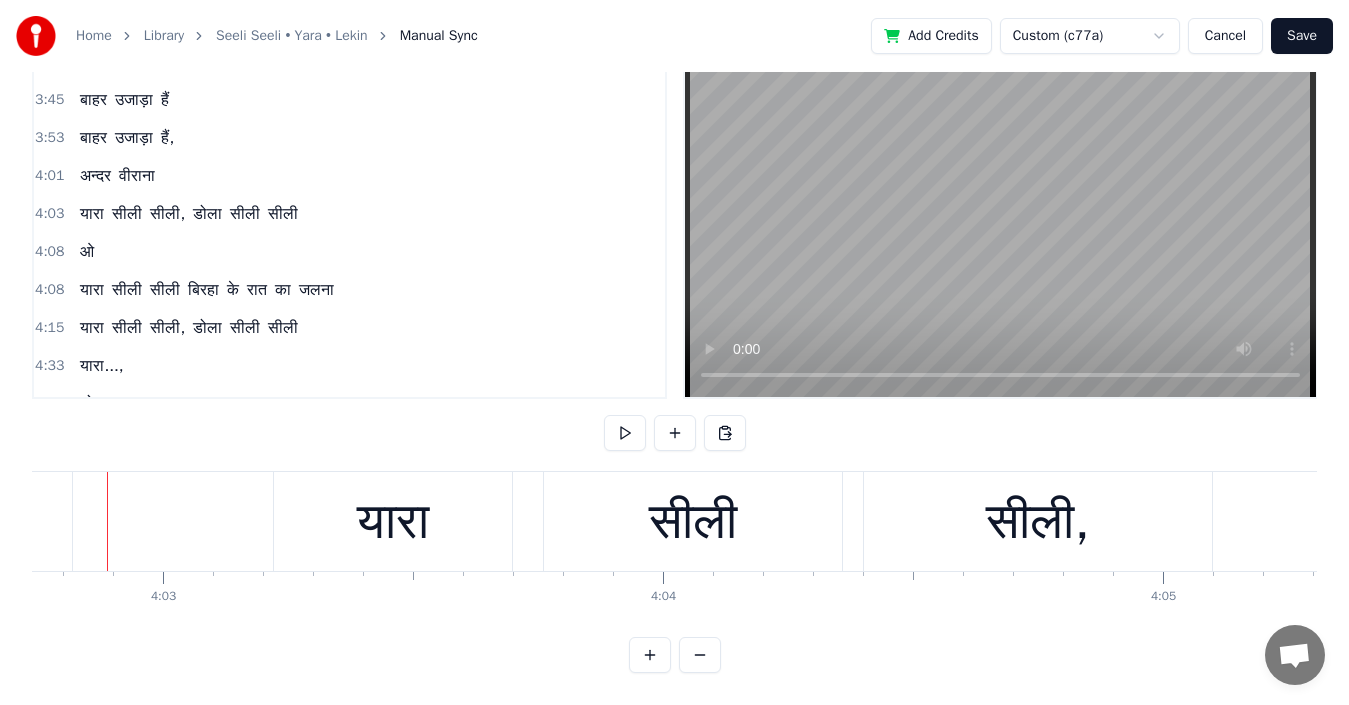 scroll, scrollTop: 0, scrollLeft: 121344, axis: horizontal 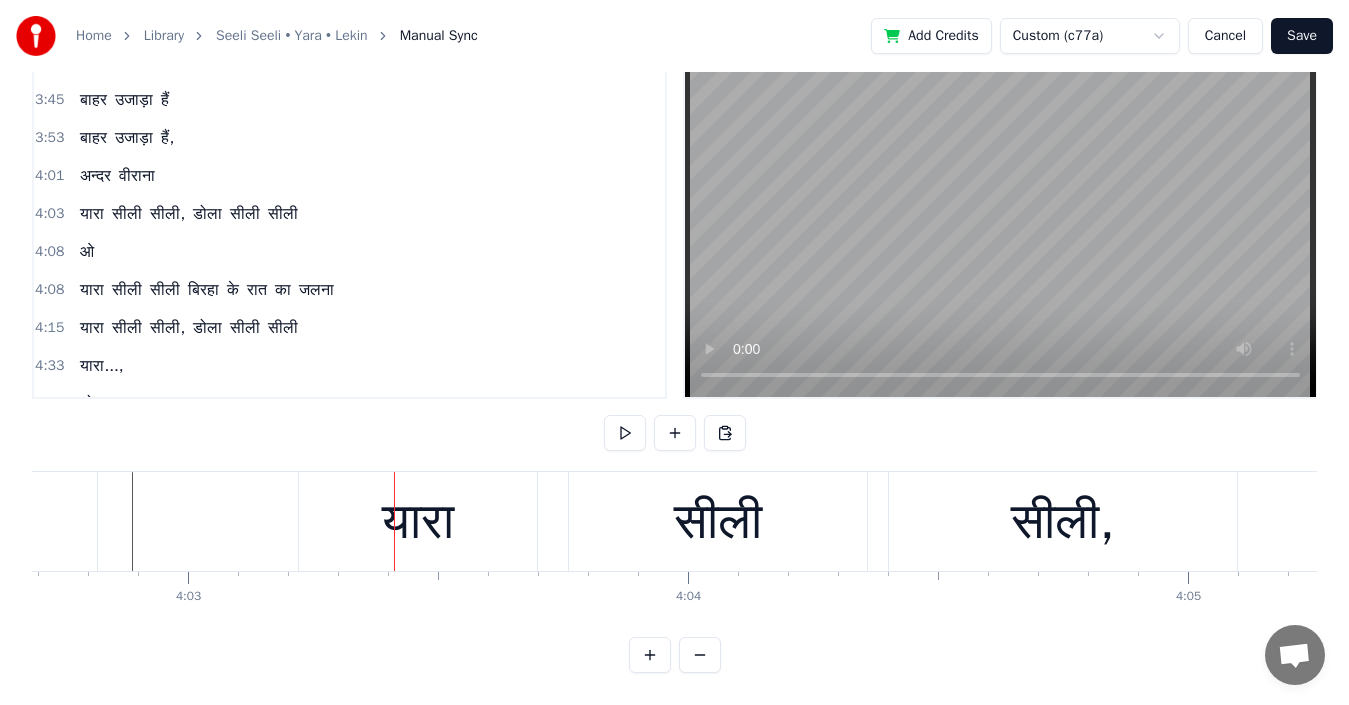click on "यारा" at bounding box center [418, 521] 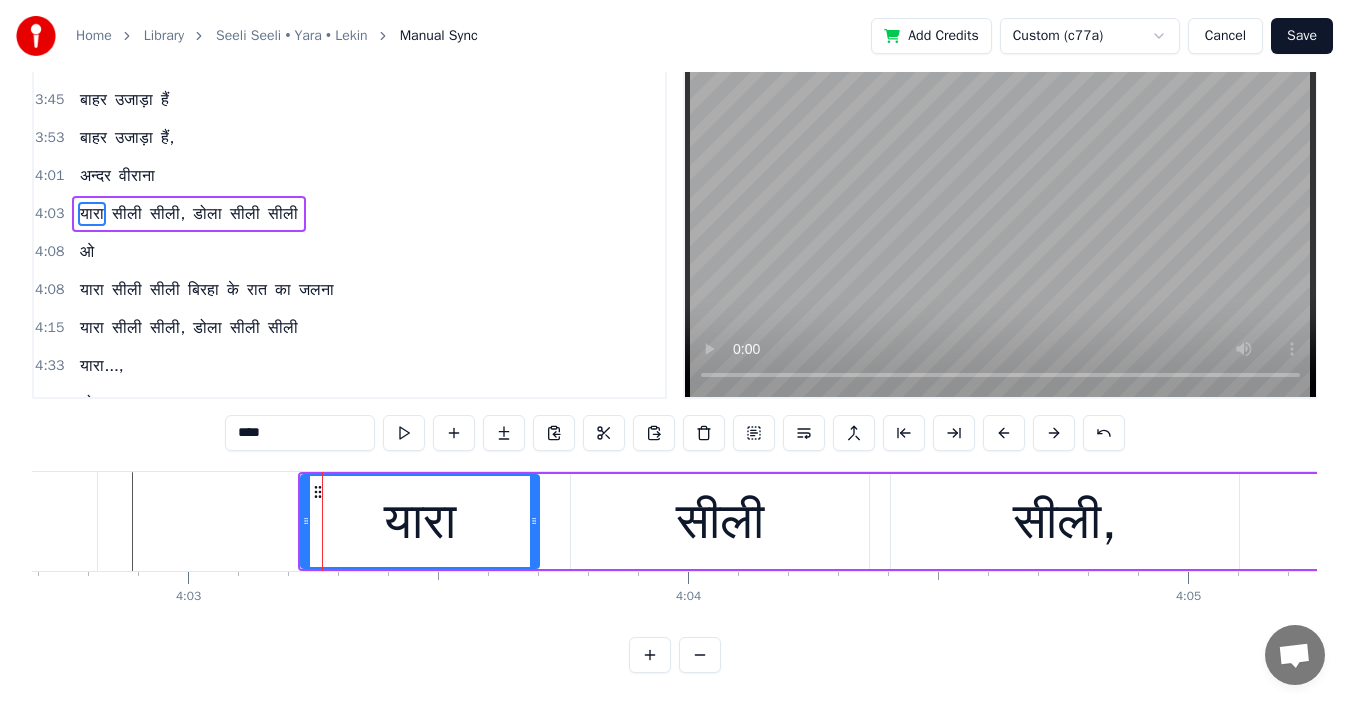 scroll, scrollTop: 0, scrollLeft: 0, axis: both 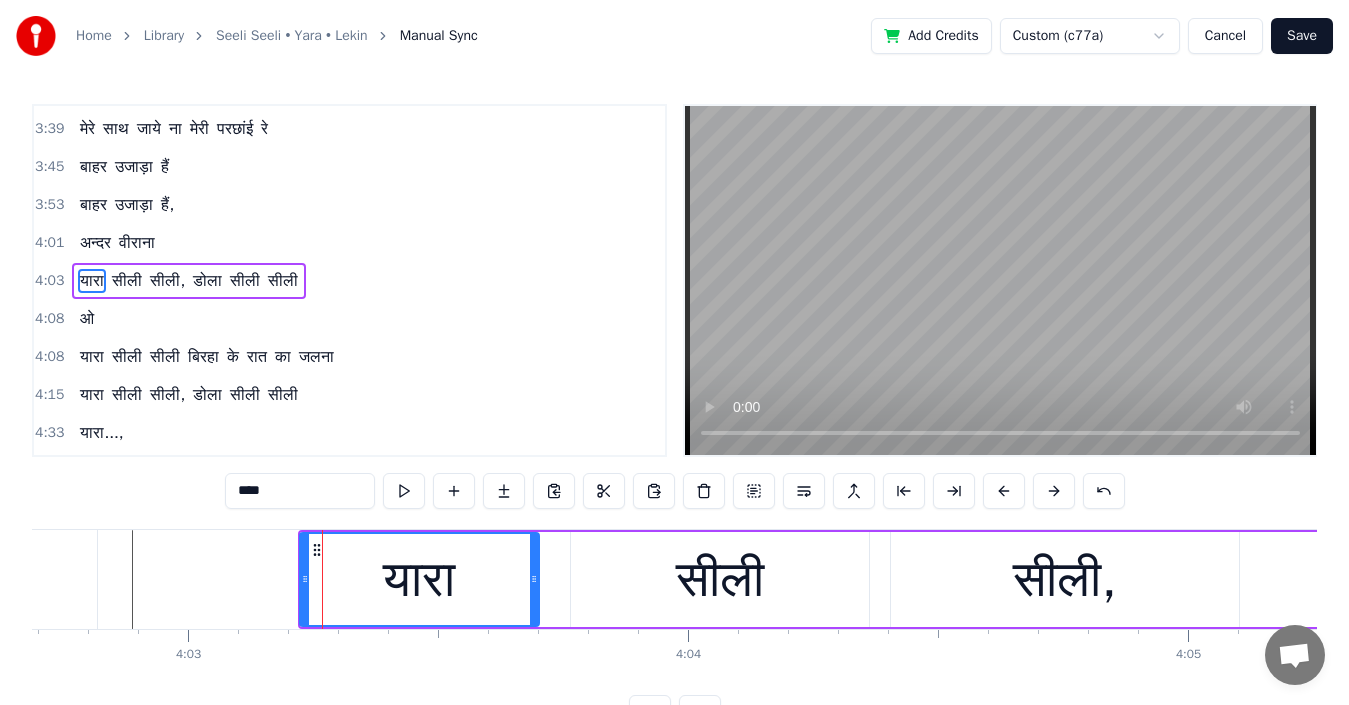 click 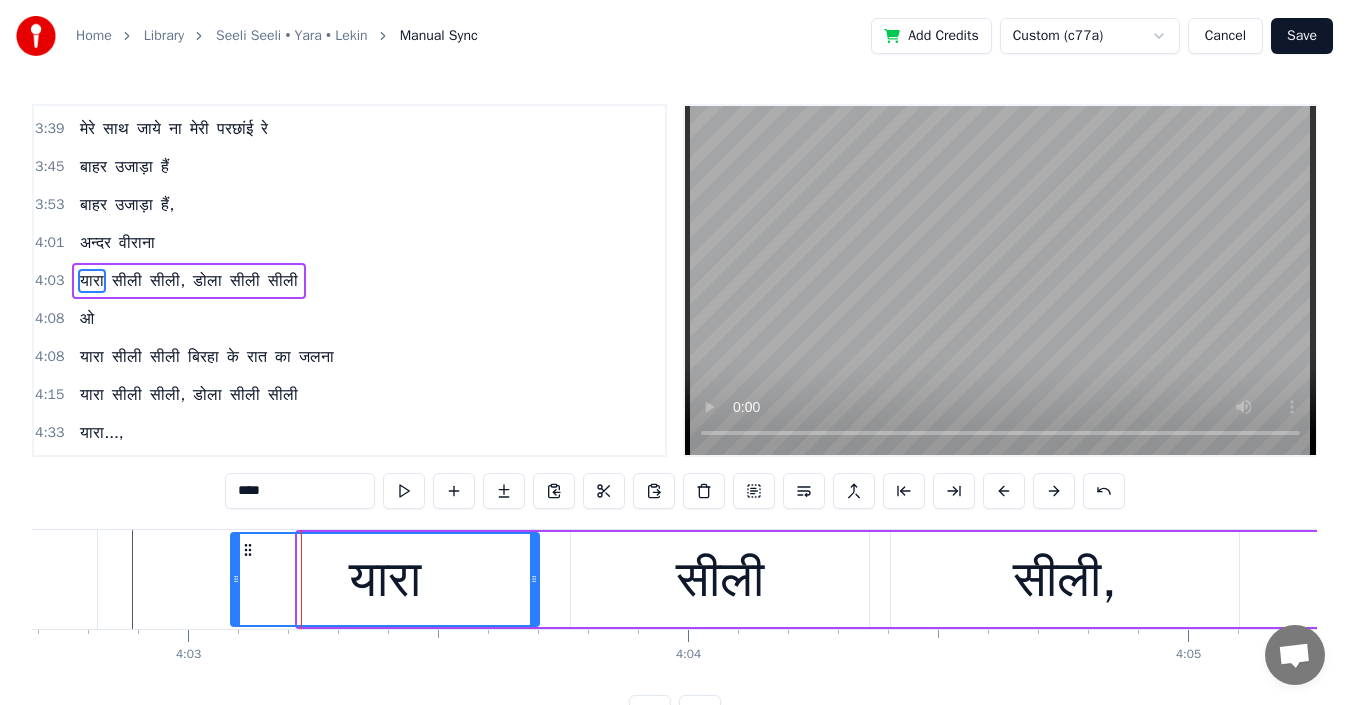 drag, startPoint x: 303, startPoint y: 577, endPoint x: 234, endPoint y: 576, distance: 69.00725 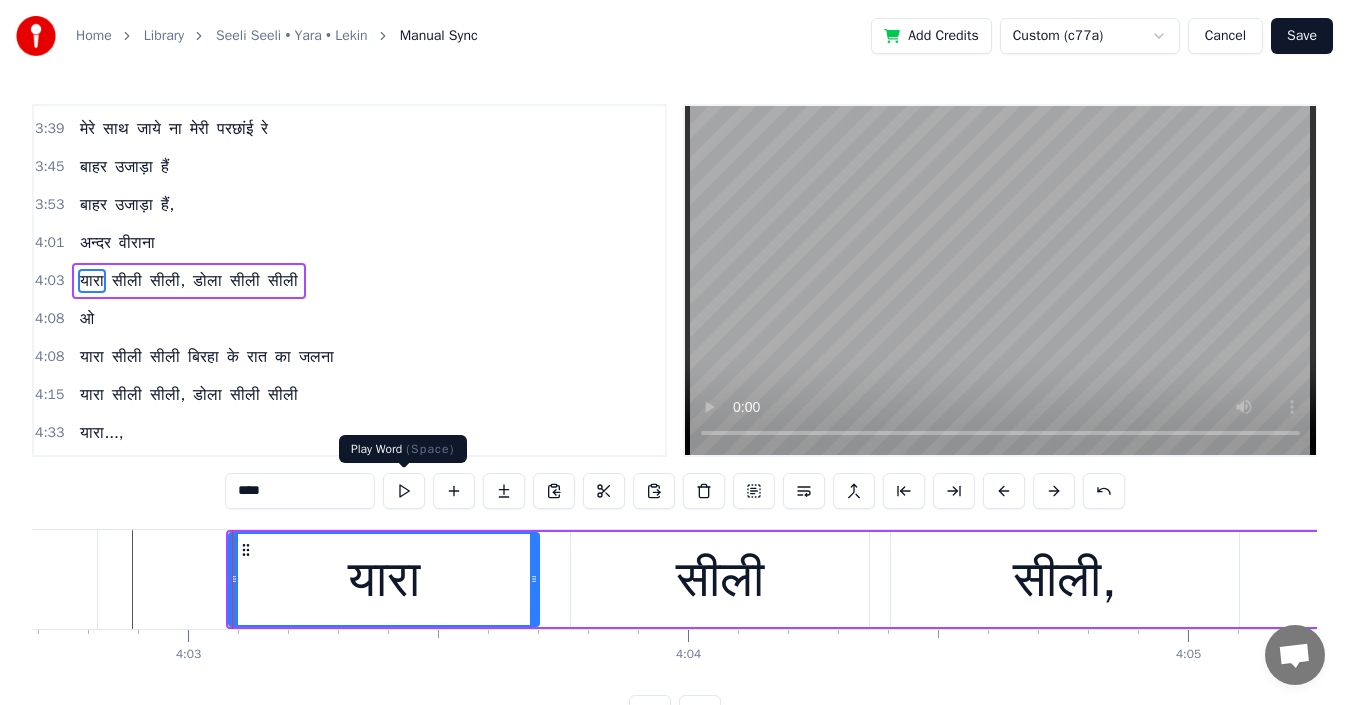 click at bounding box center [404, 491] 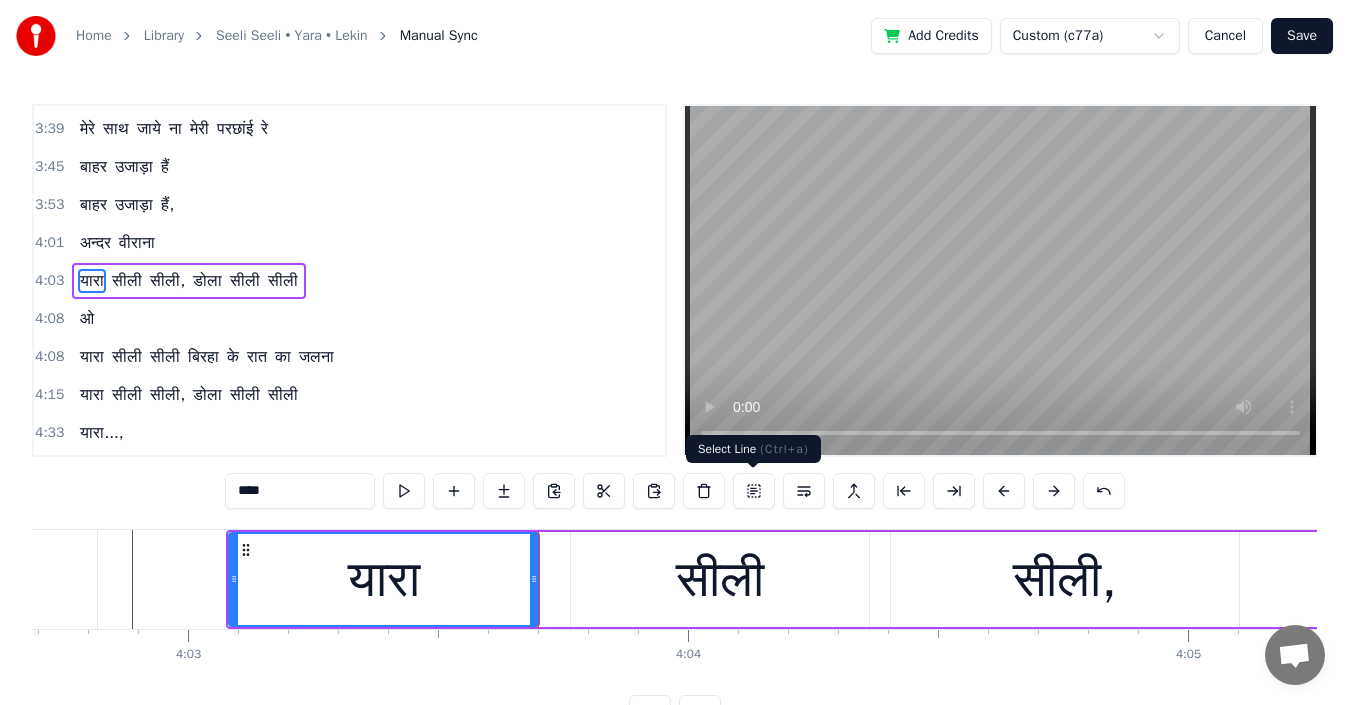 click at bounding box center (754, 491) 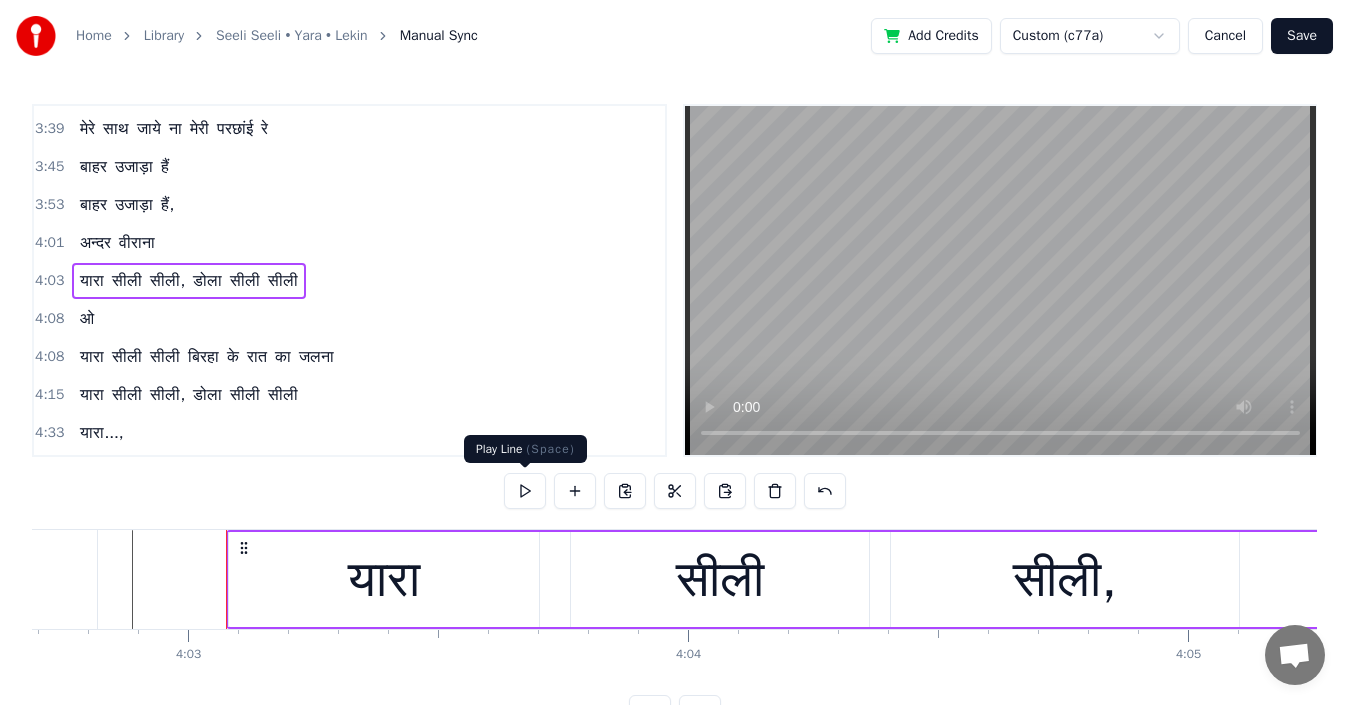 click at bounding box center (525, 491) 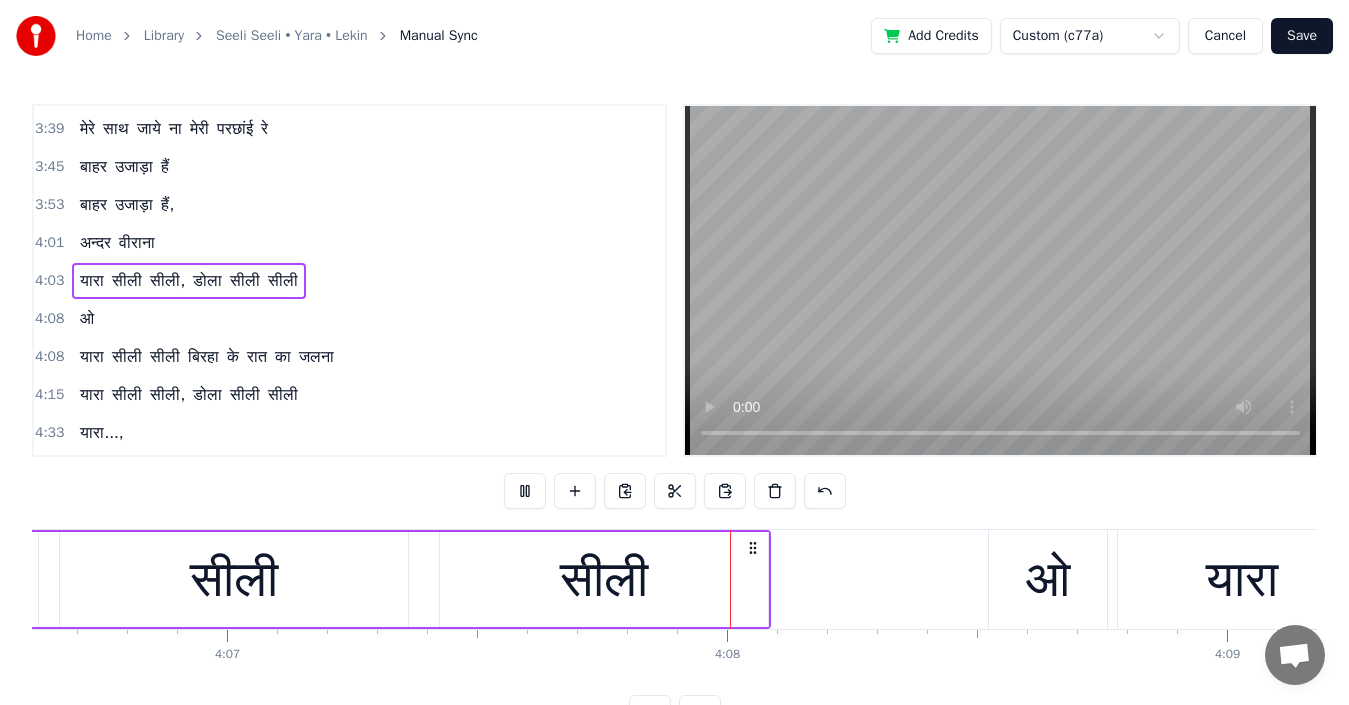 scroll, scrollTop: 0, scrollLeft: 123613, axis: horizontal 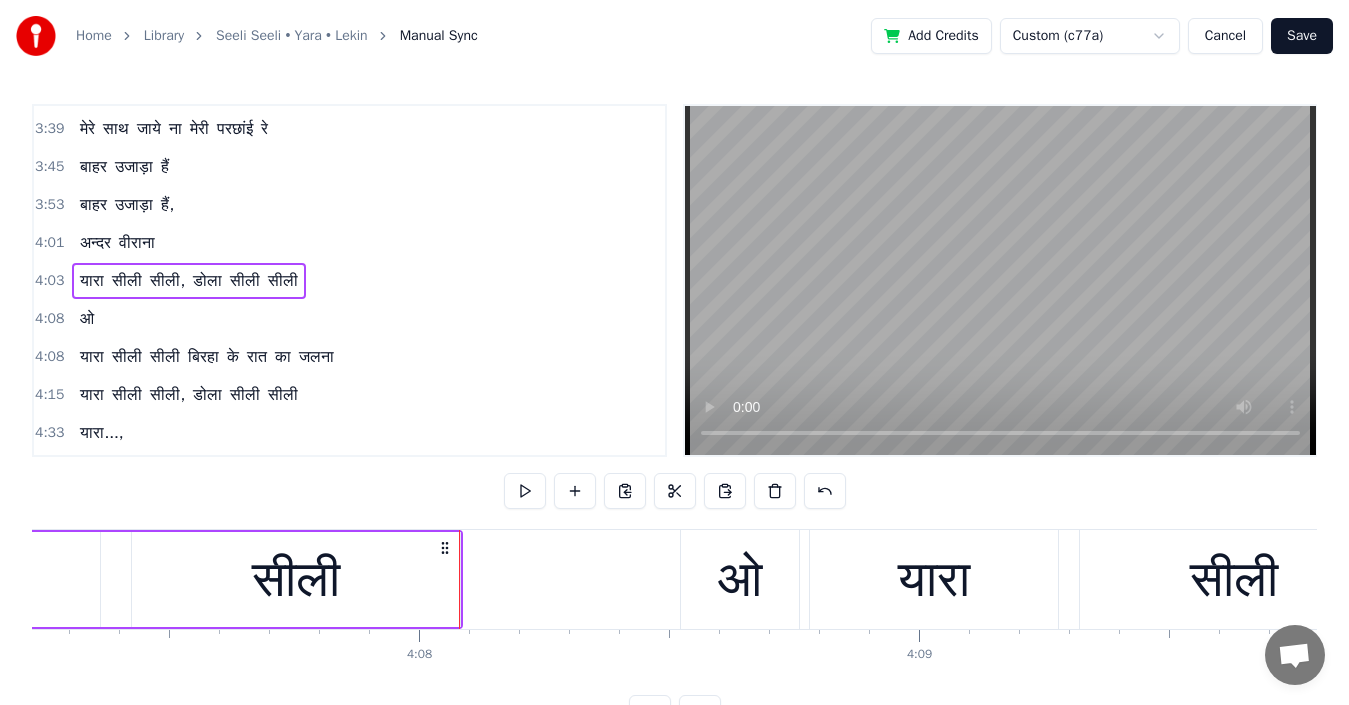 click on "ओ" at bounding box center [740, 579] 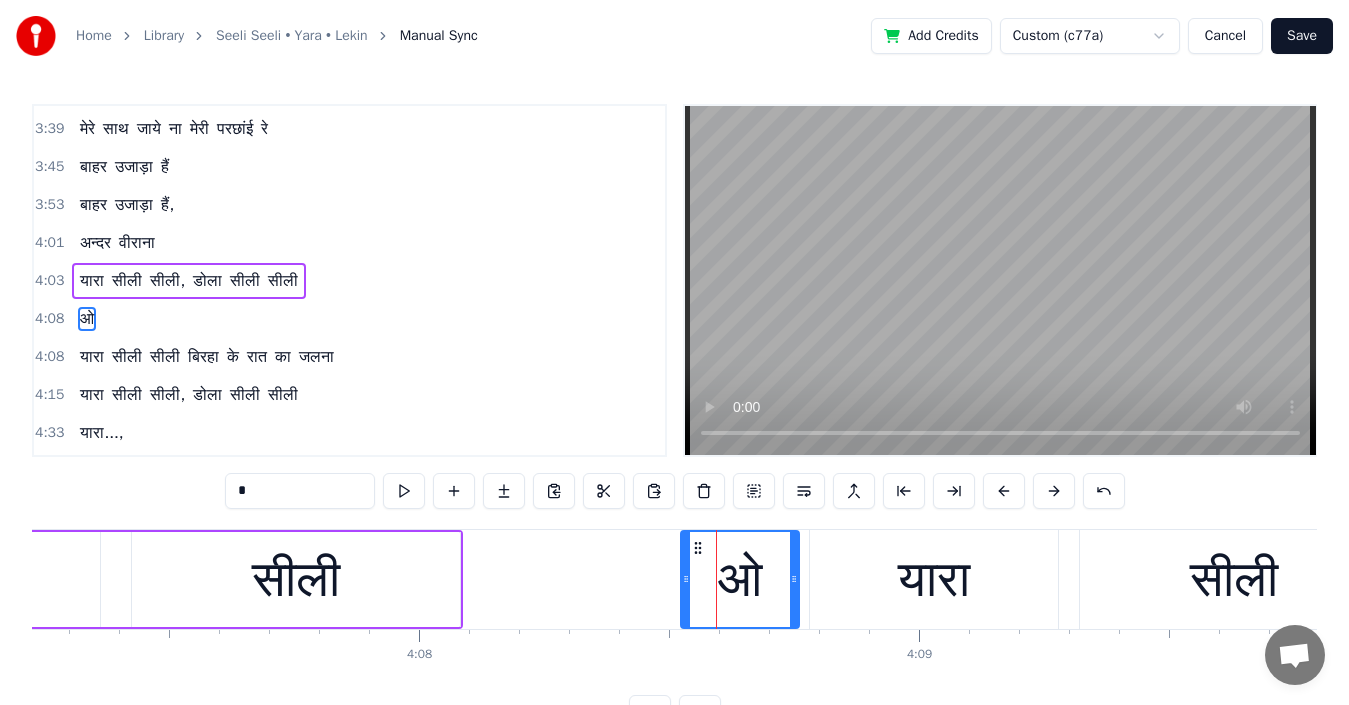 scroll, scrollTop: 870, scrollLeft: 0, axis: vertical 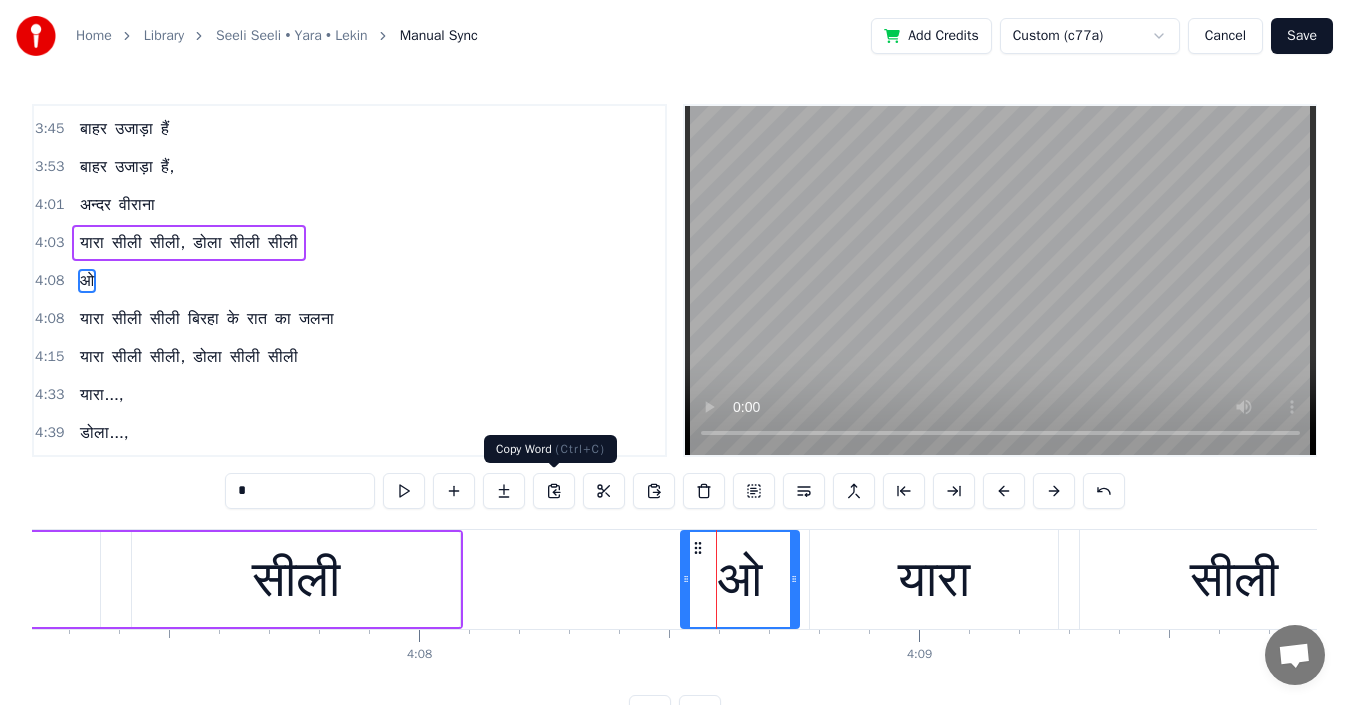 click at bounding box center (554, 491) 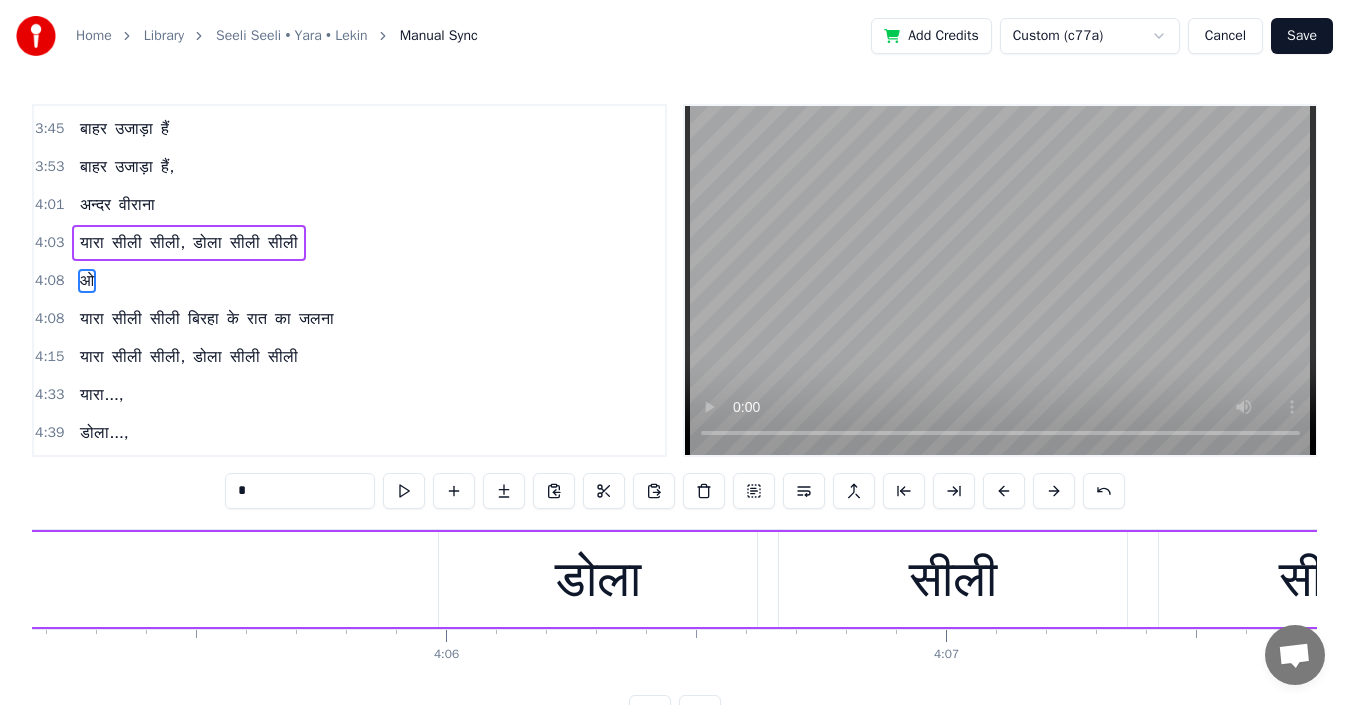 scroll, scrollTop: 0, scrollLeft: 122573, axis: horizontal 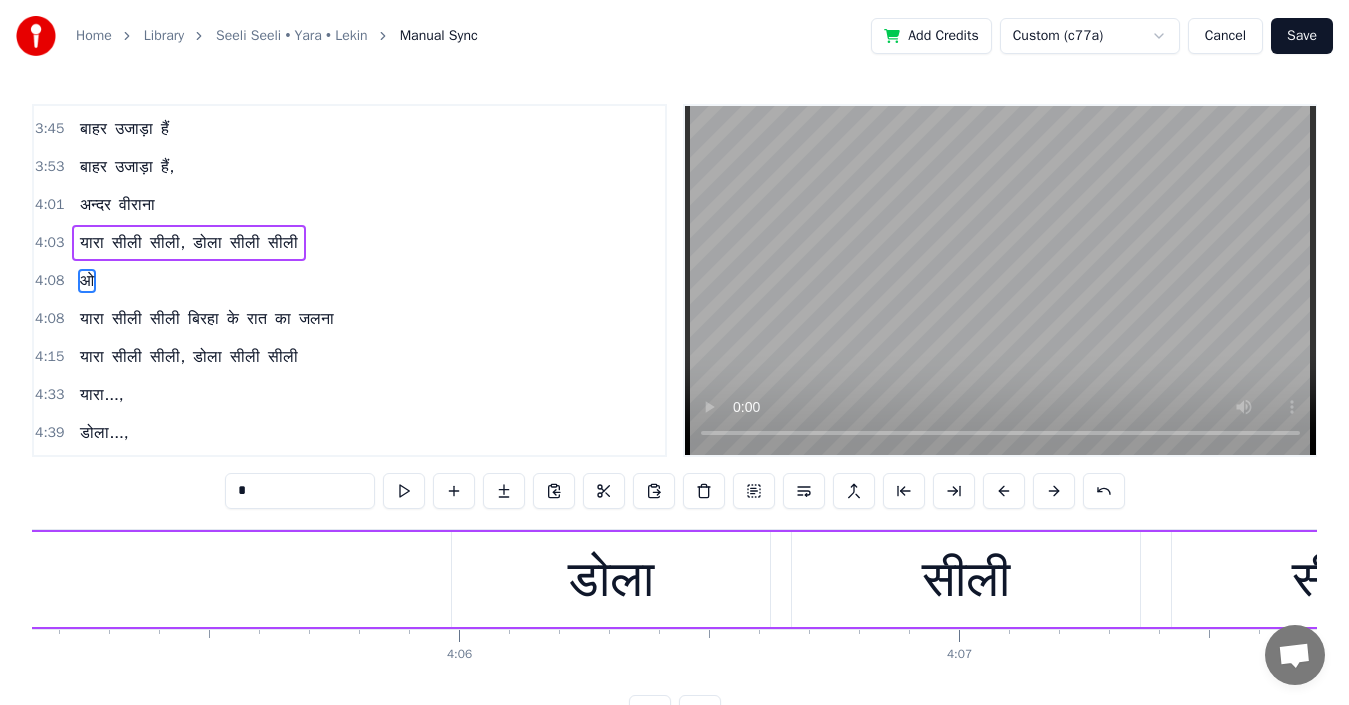 click on "[SONG], [SONG]" at bounding box center [250, 579] 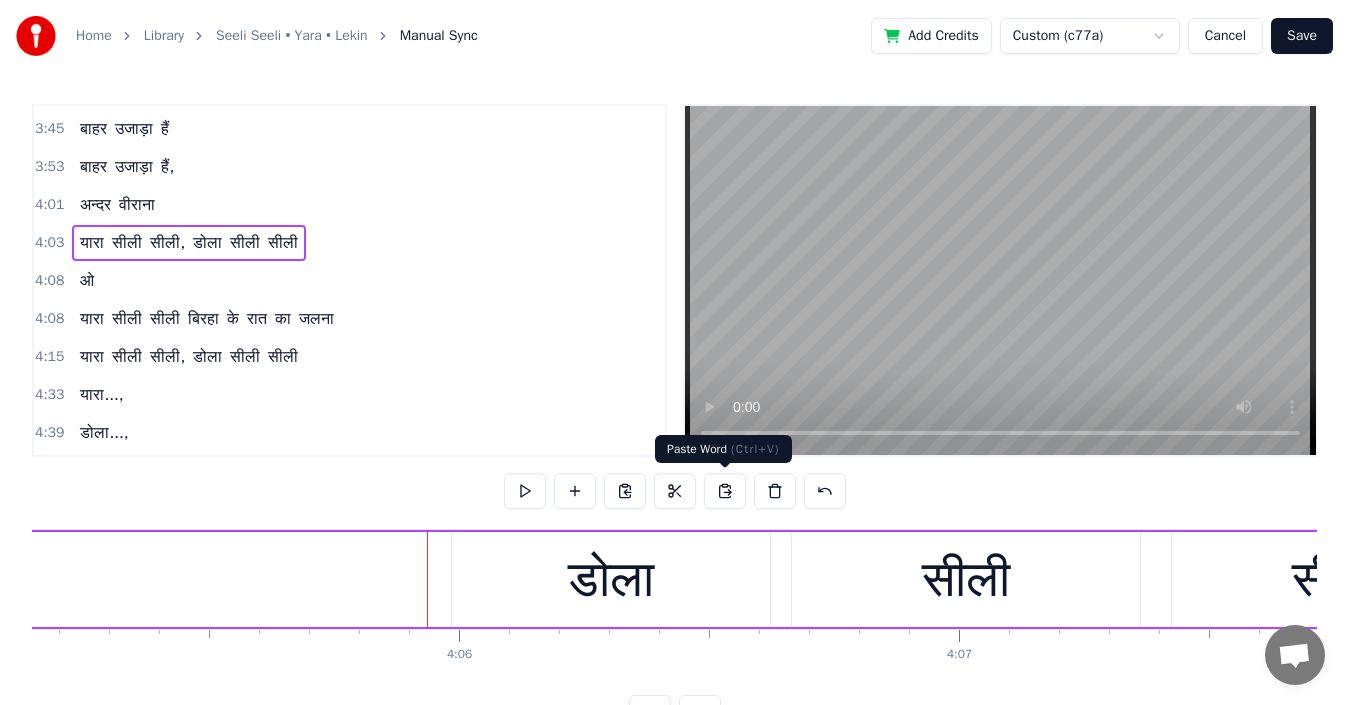 click at bounding box center [725, 491] 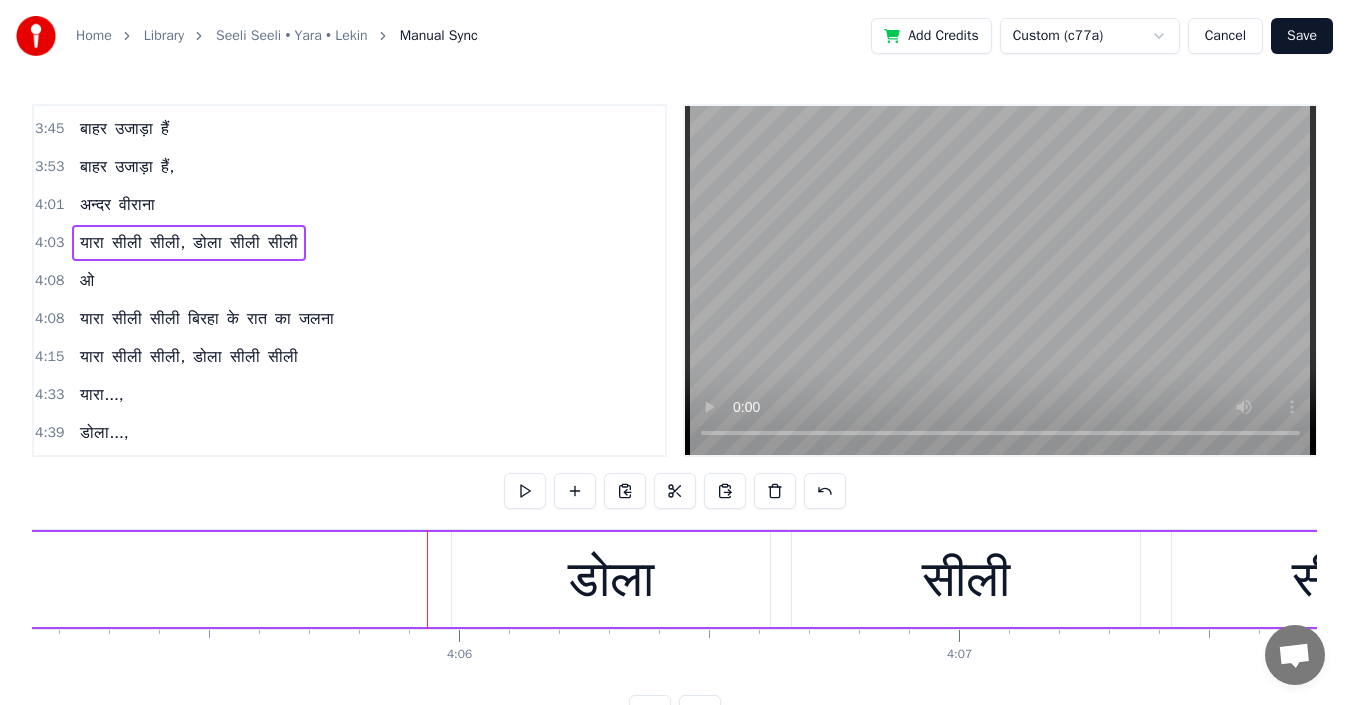 click at bounding box center [725, 491] 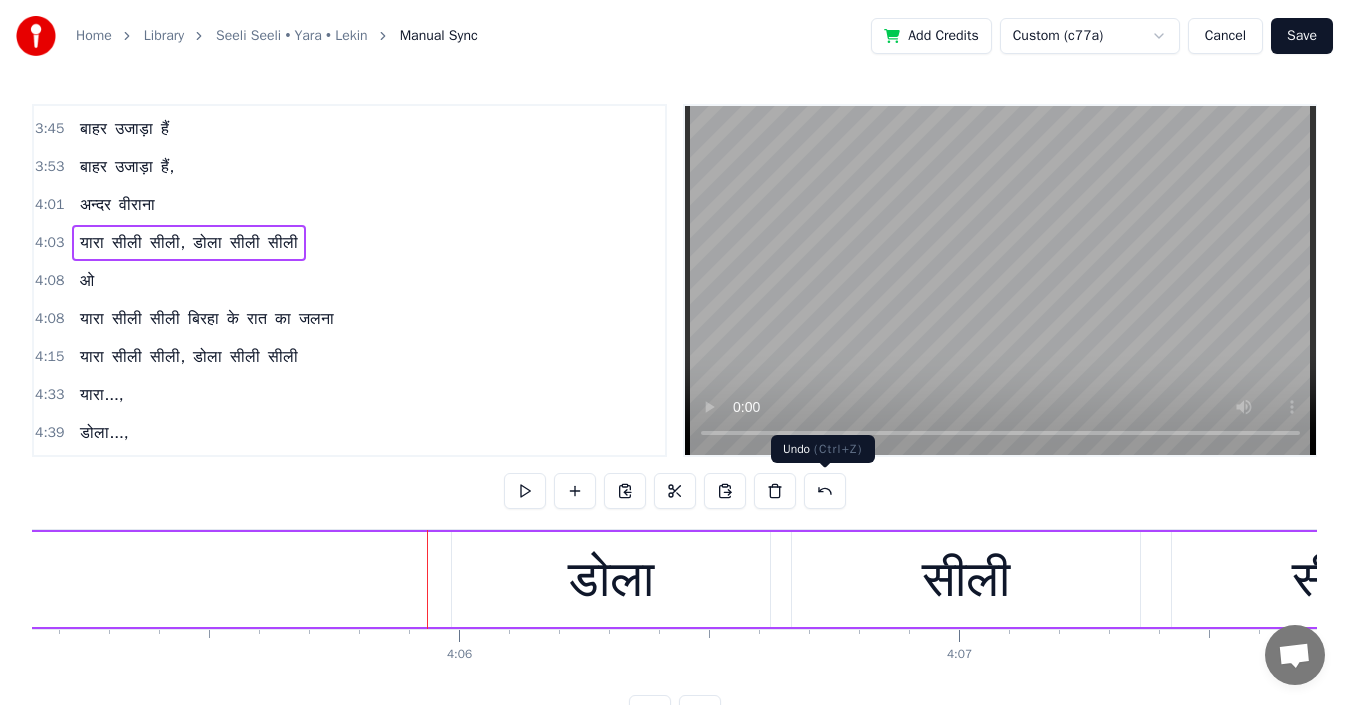 click at bounding box center (825, 491) 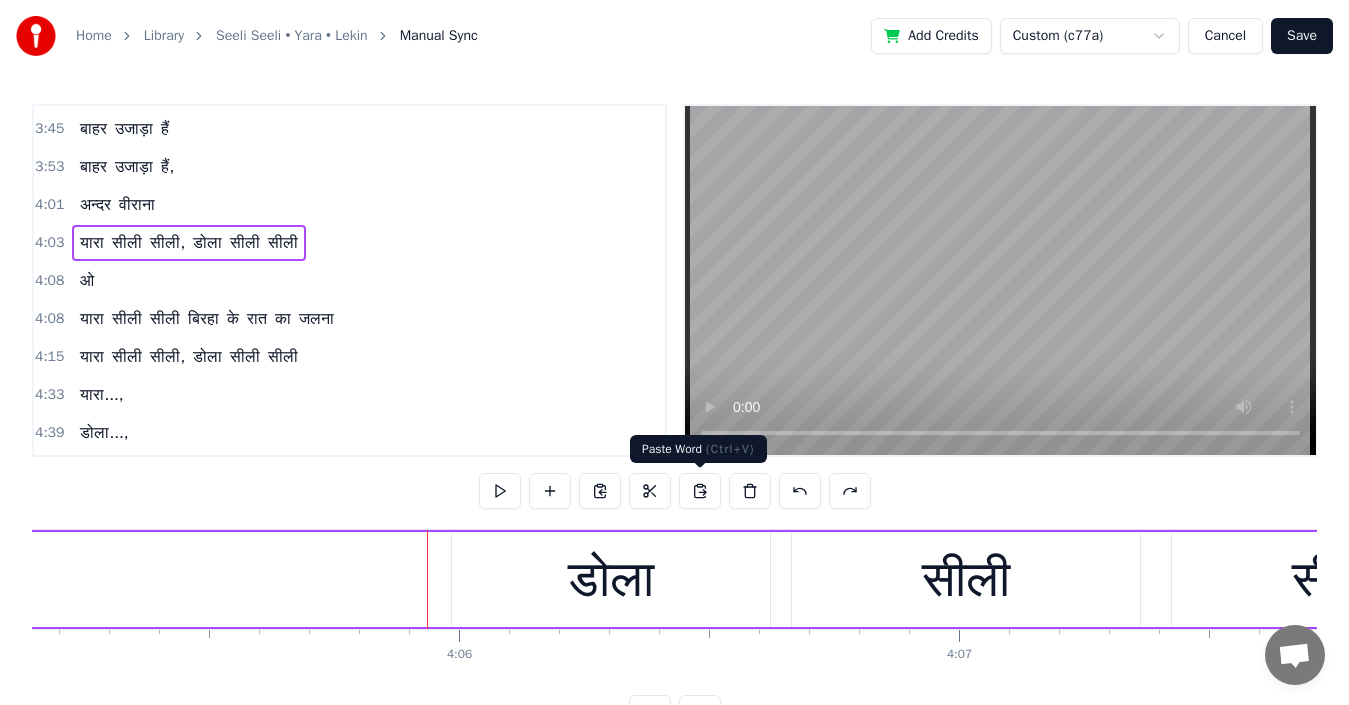click at bounding box center [700, 491] 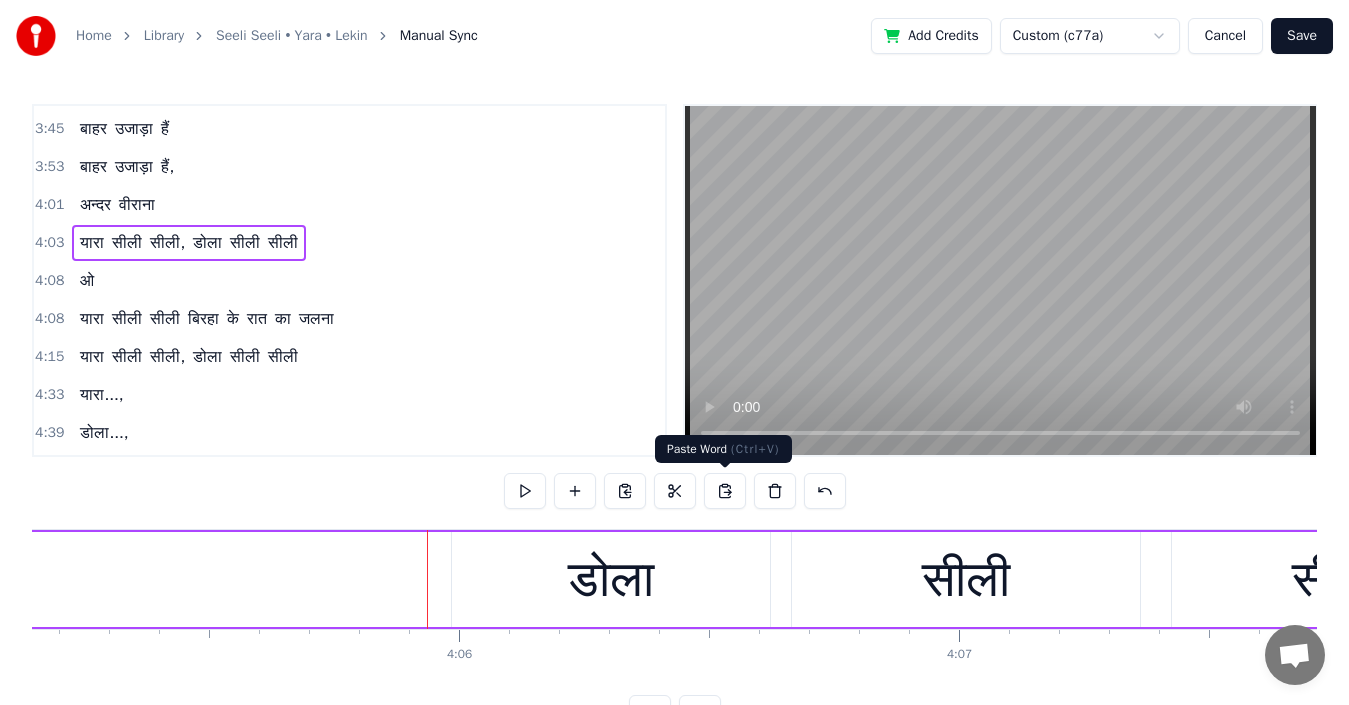 click at bounding box center (725, 491) 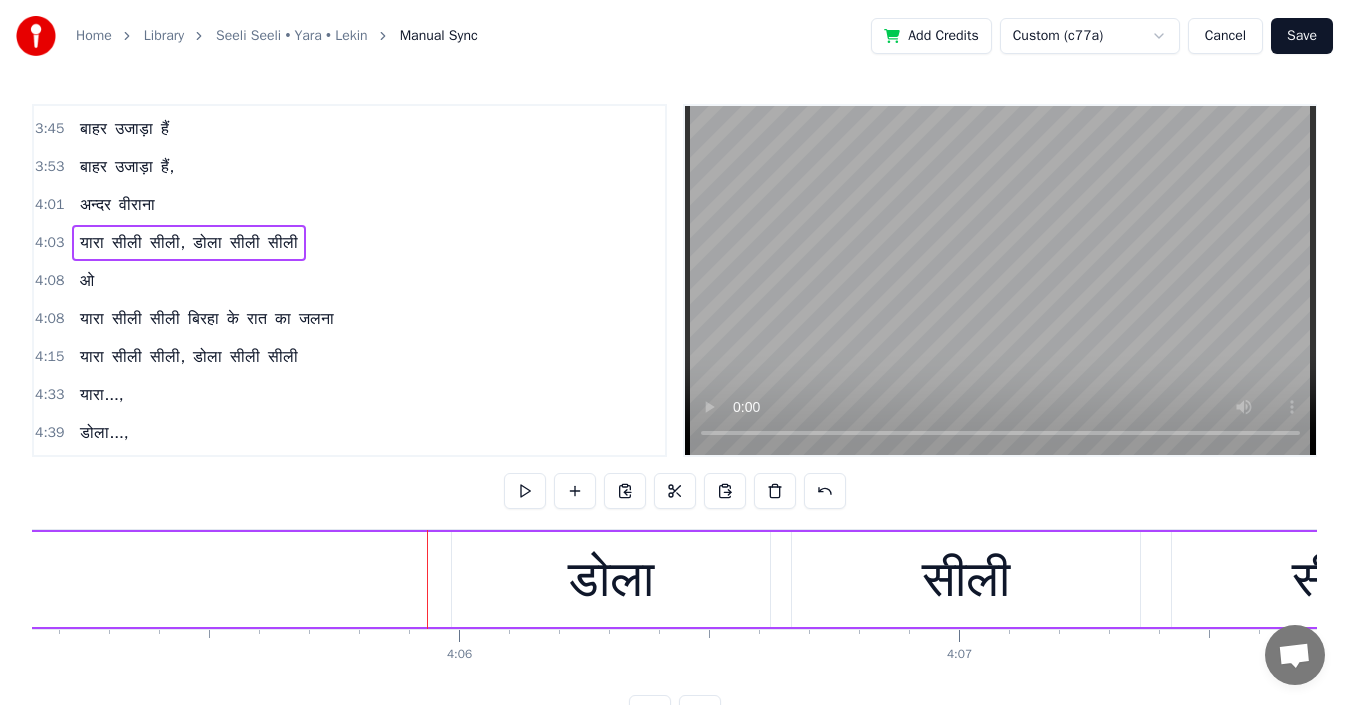 click on "ओ" at bounding box center (87, 281) 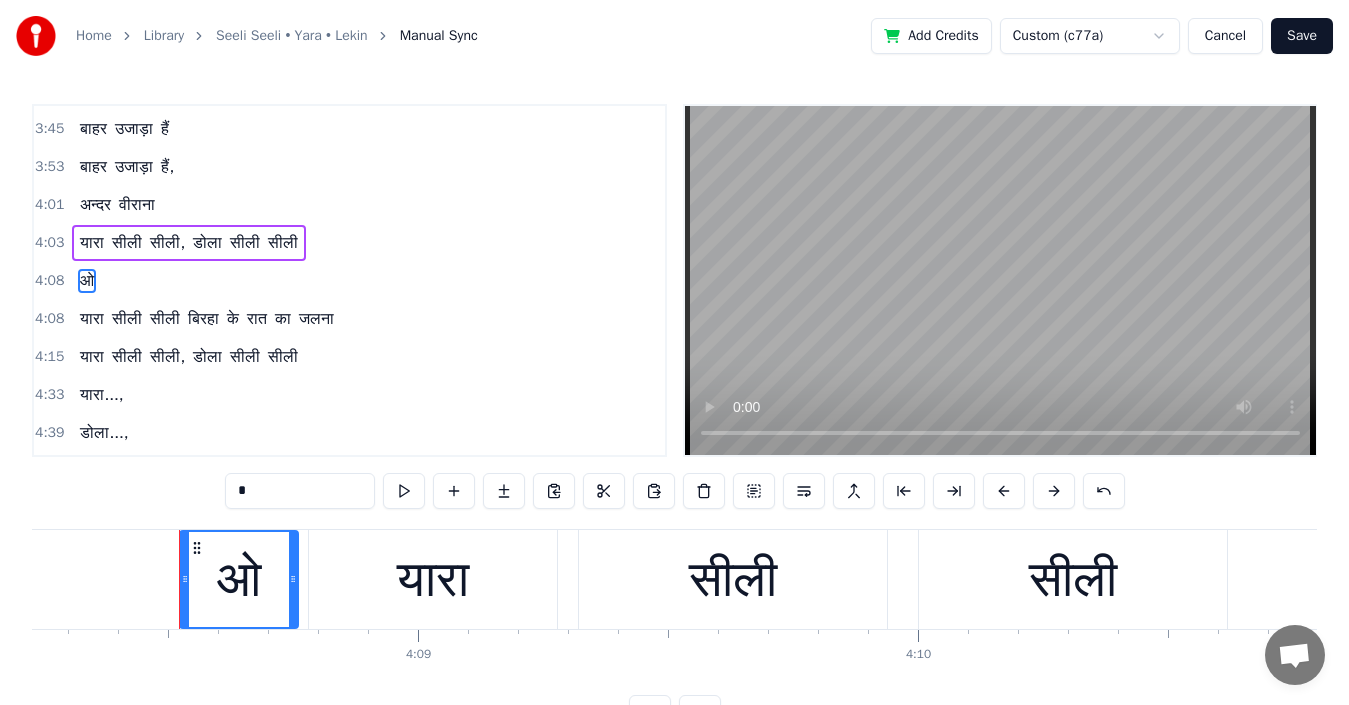 scroll, scrollTop: 0, scrollLeft: 124161, axis: horizontal 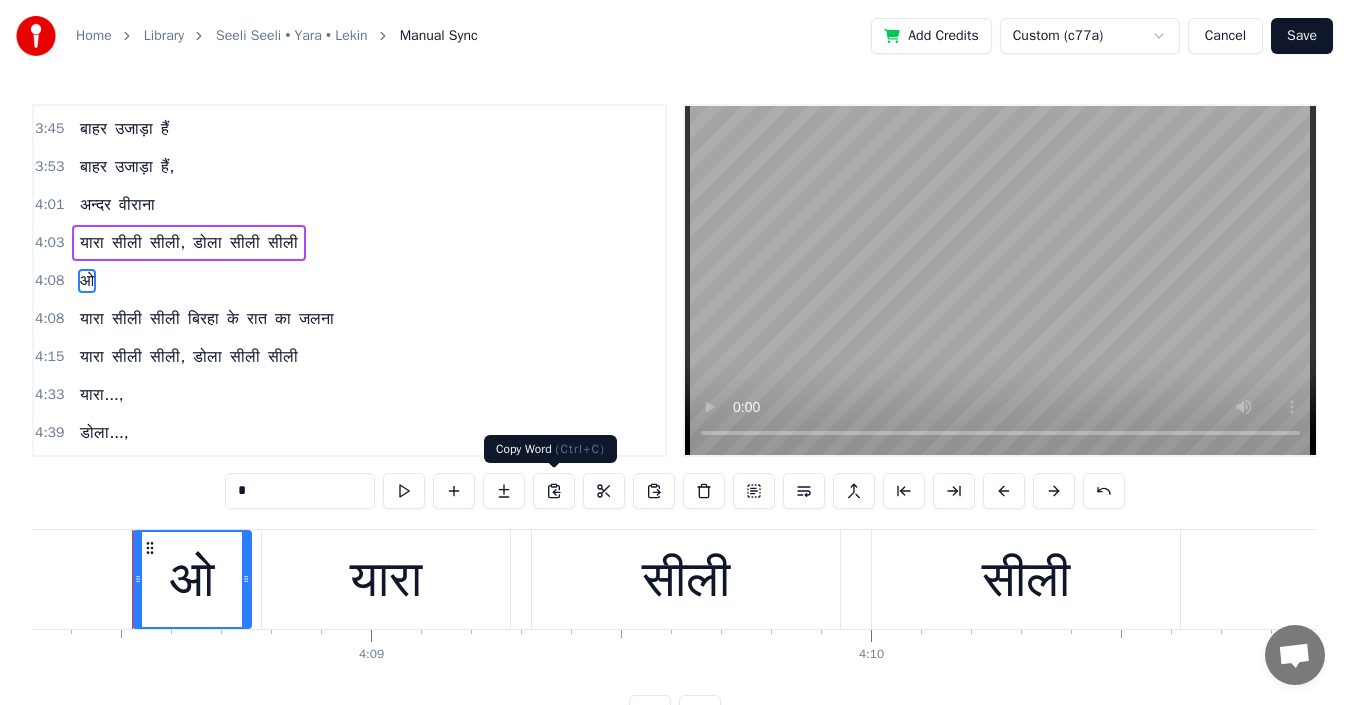 click at bounding box center (554, 491) 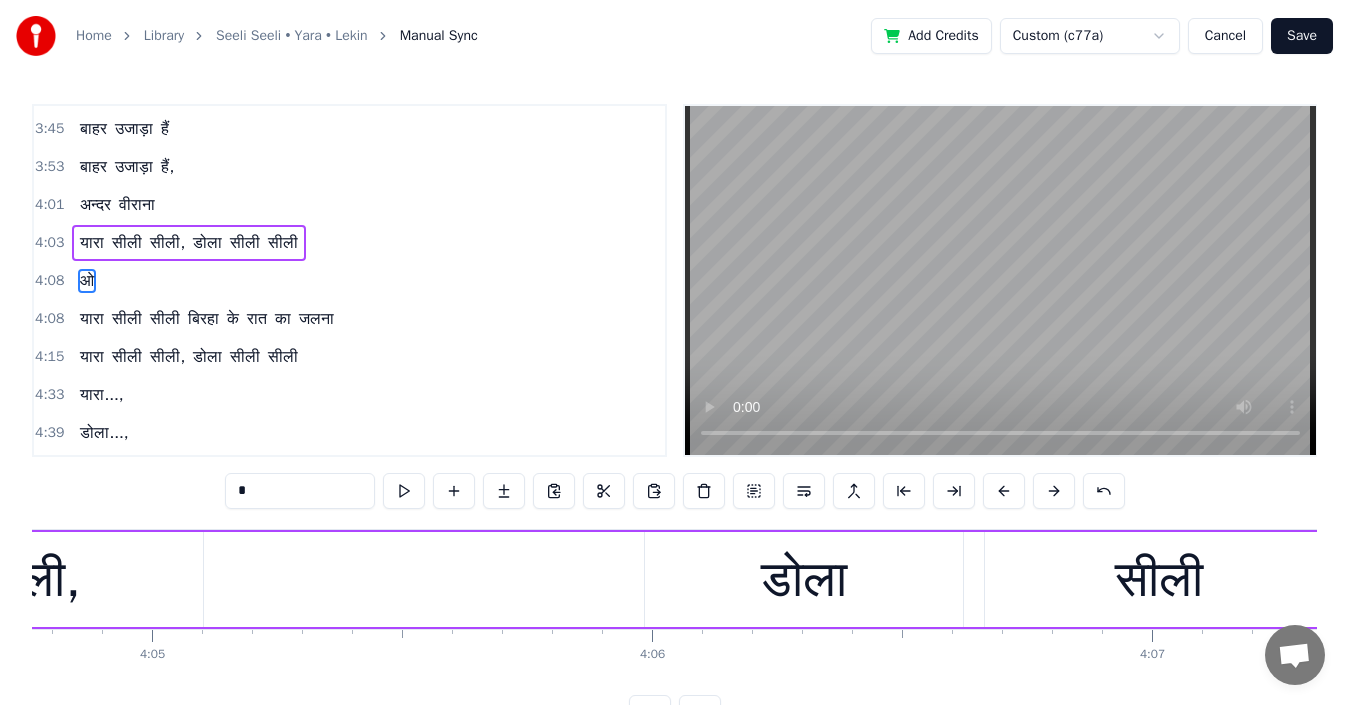 scroll, scrollTop: 0, scrollLeft: 122281, axis: horizontal 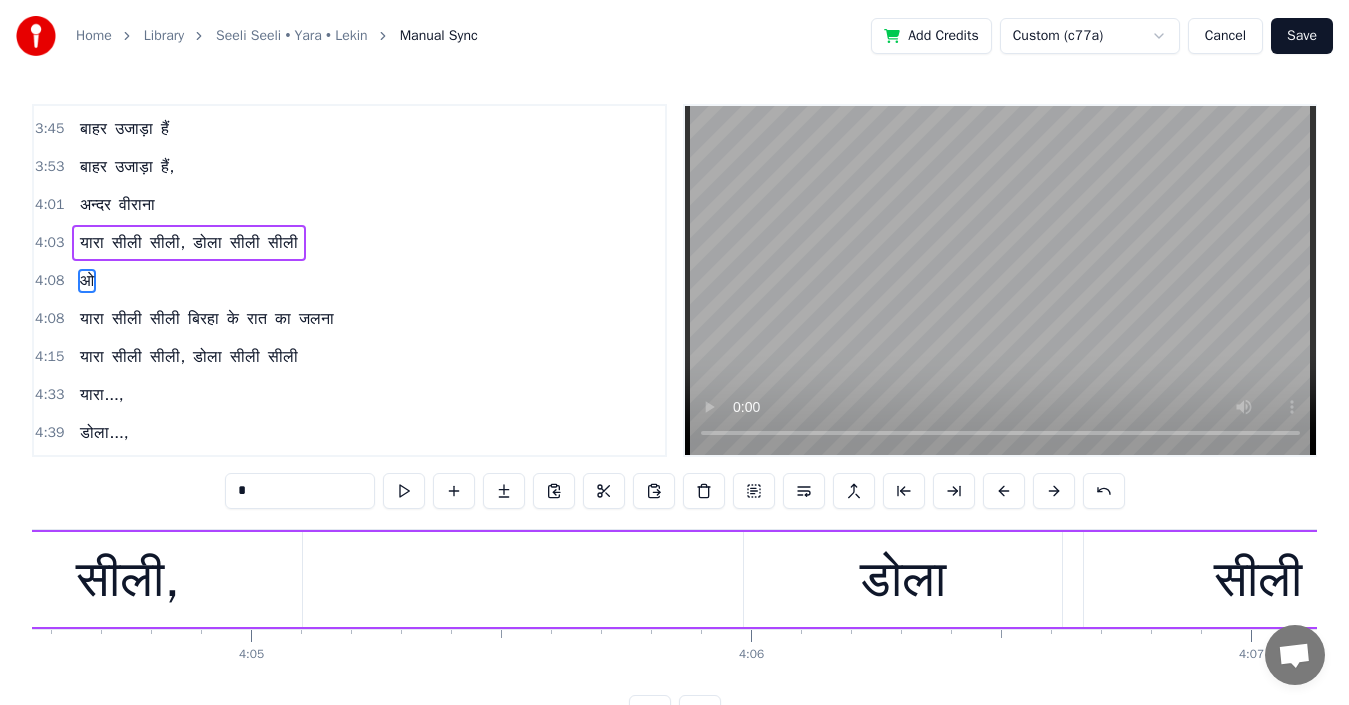 click on "[SONG], [SONG]" at bounding box center (542, 579) 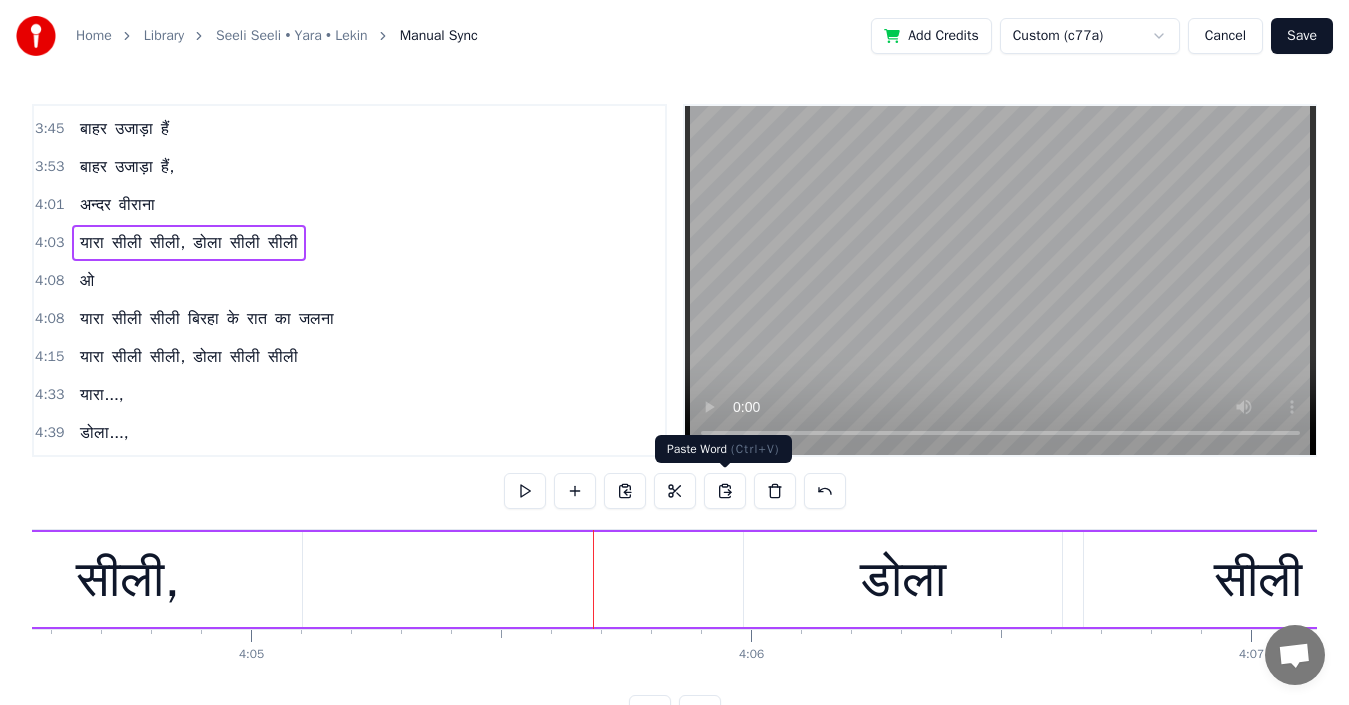 click at bounding box center [725, 491] 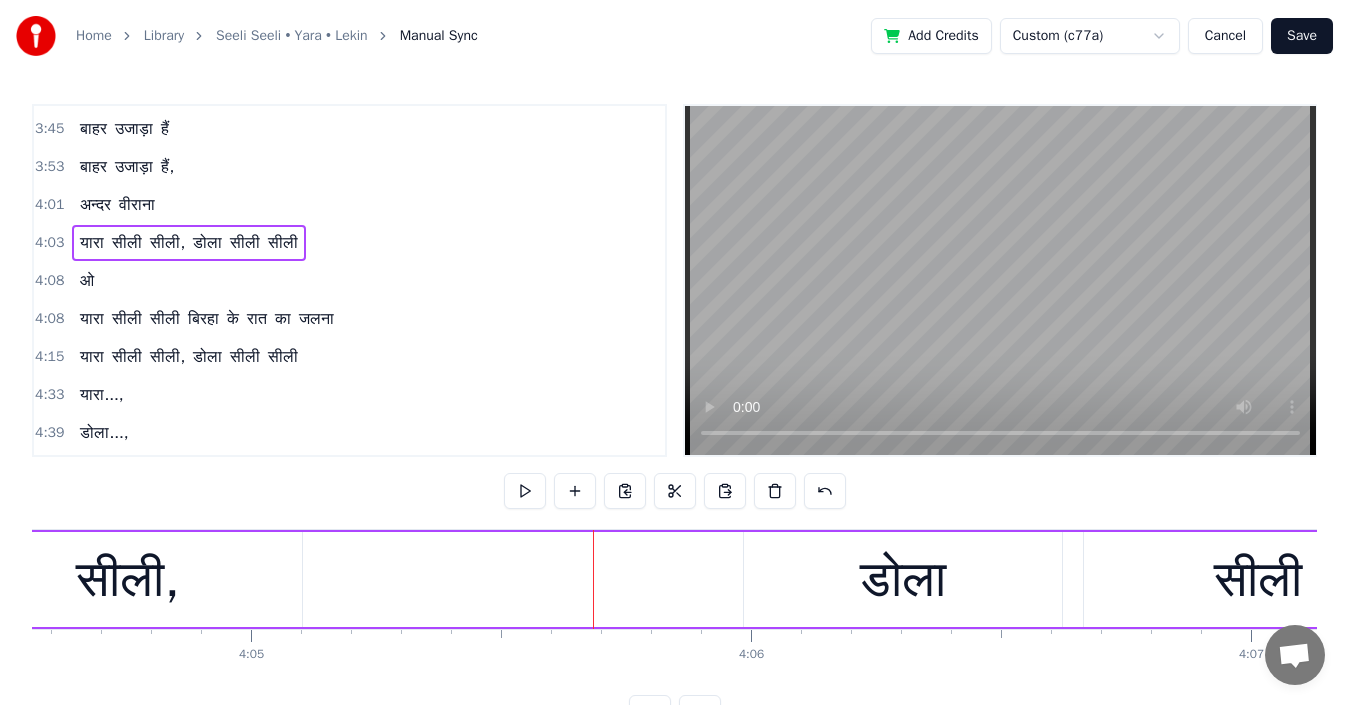 click at bounding box center [725, 491] 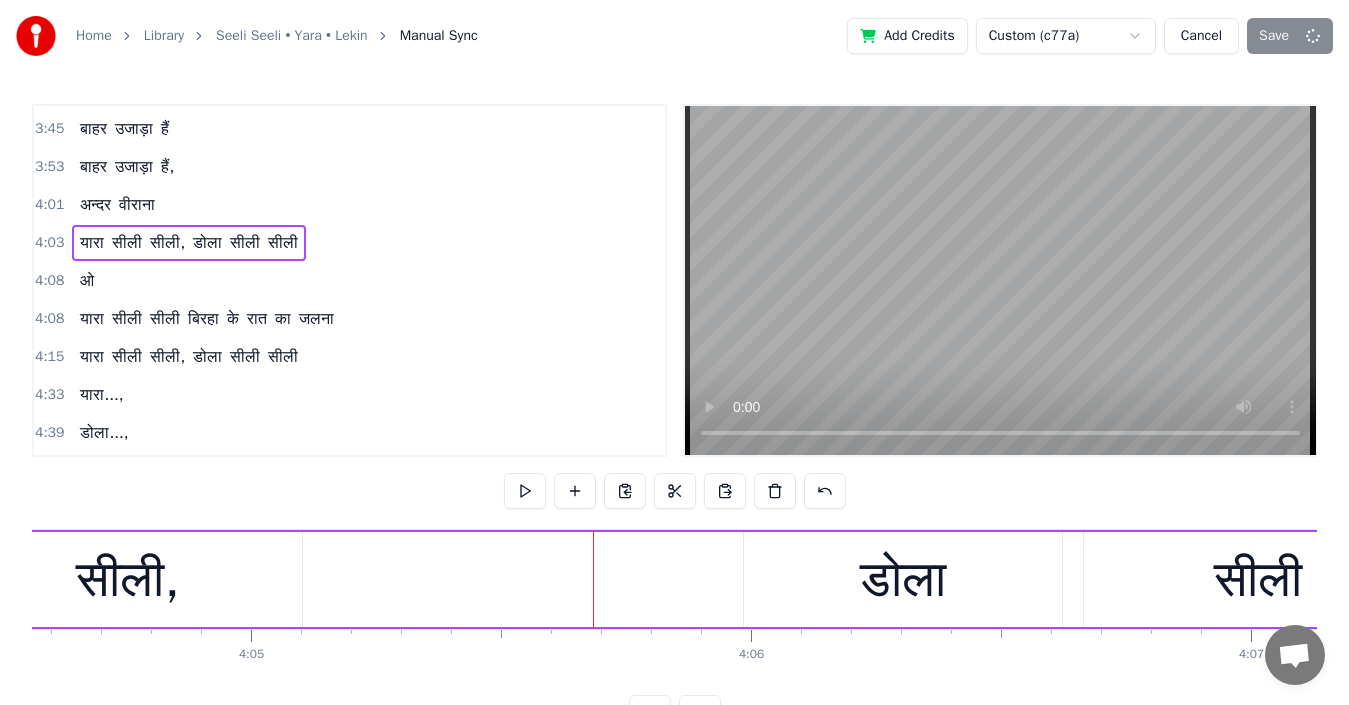 click on "Custom (c77a) Cancel Save" at bounding box center (1154, 36) 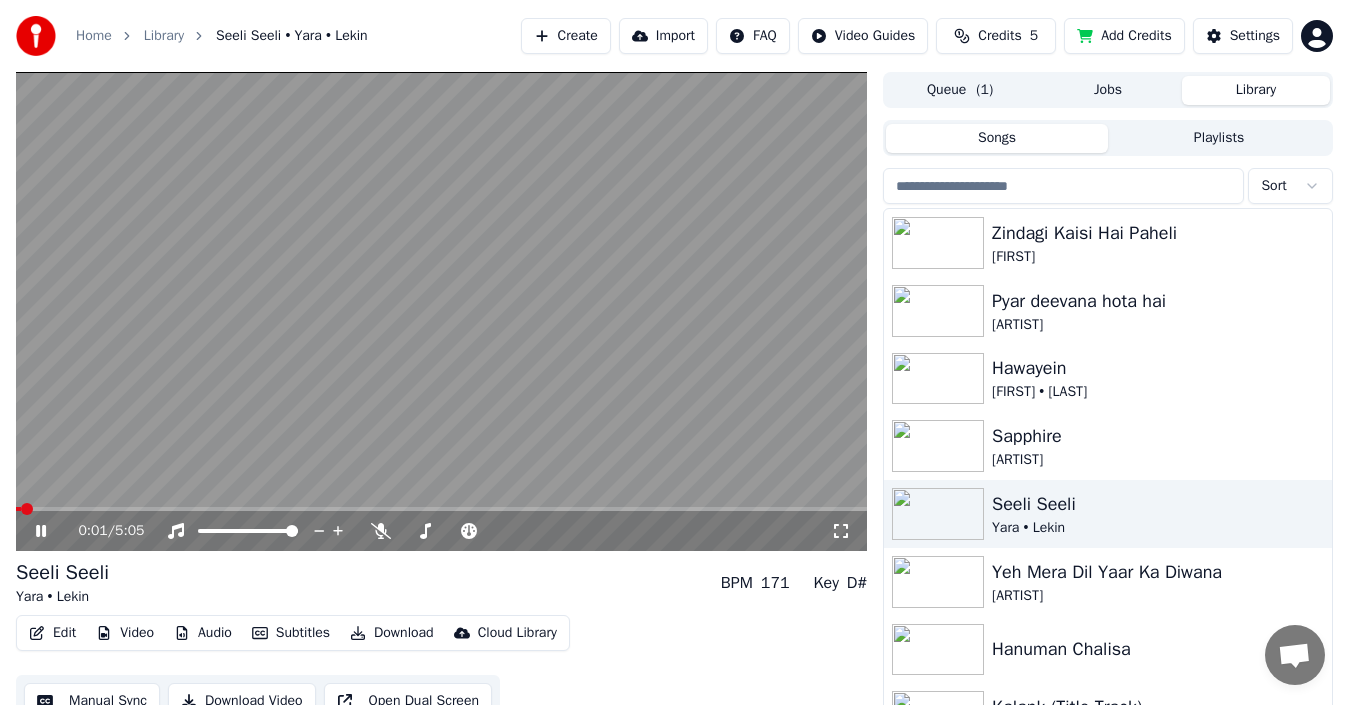 click 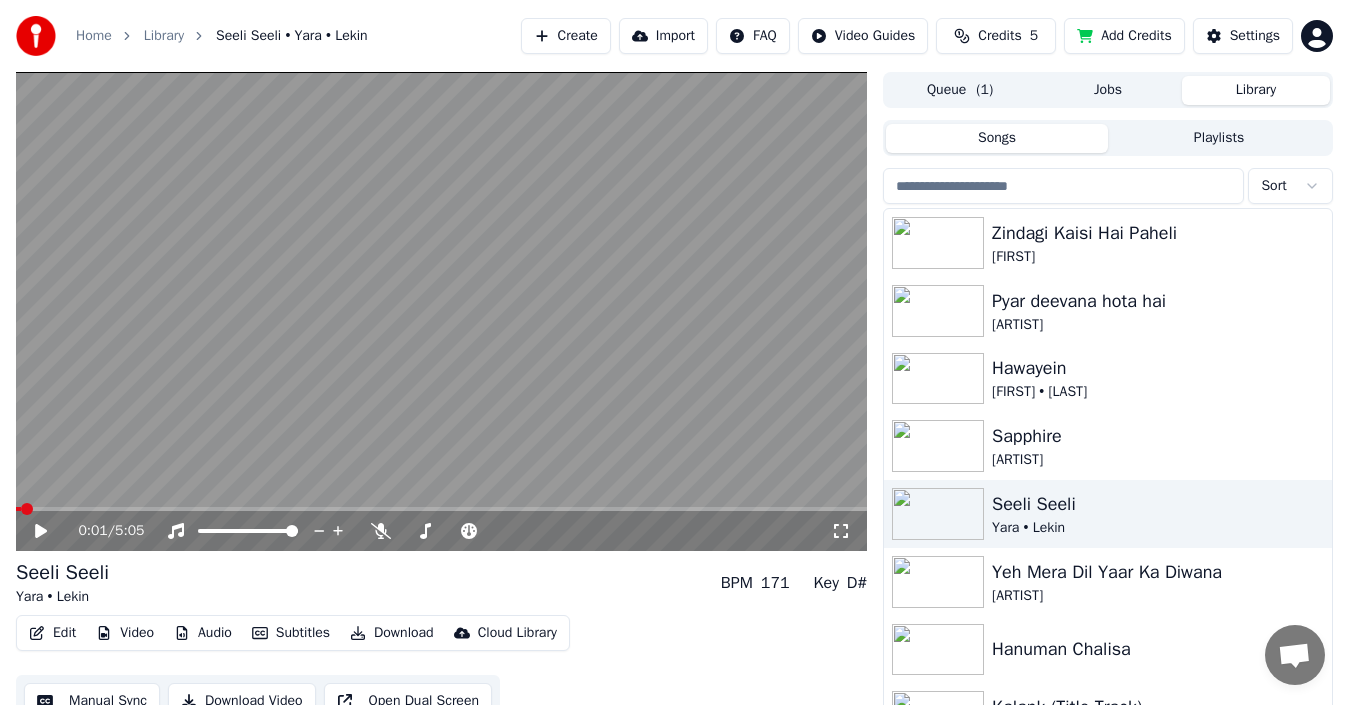 click on "Manual Sync" at bounding box center (92, 701) 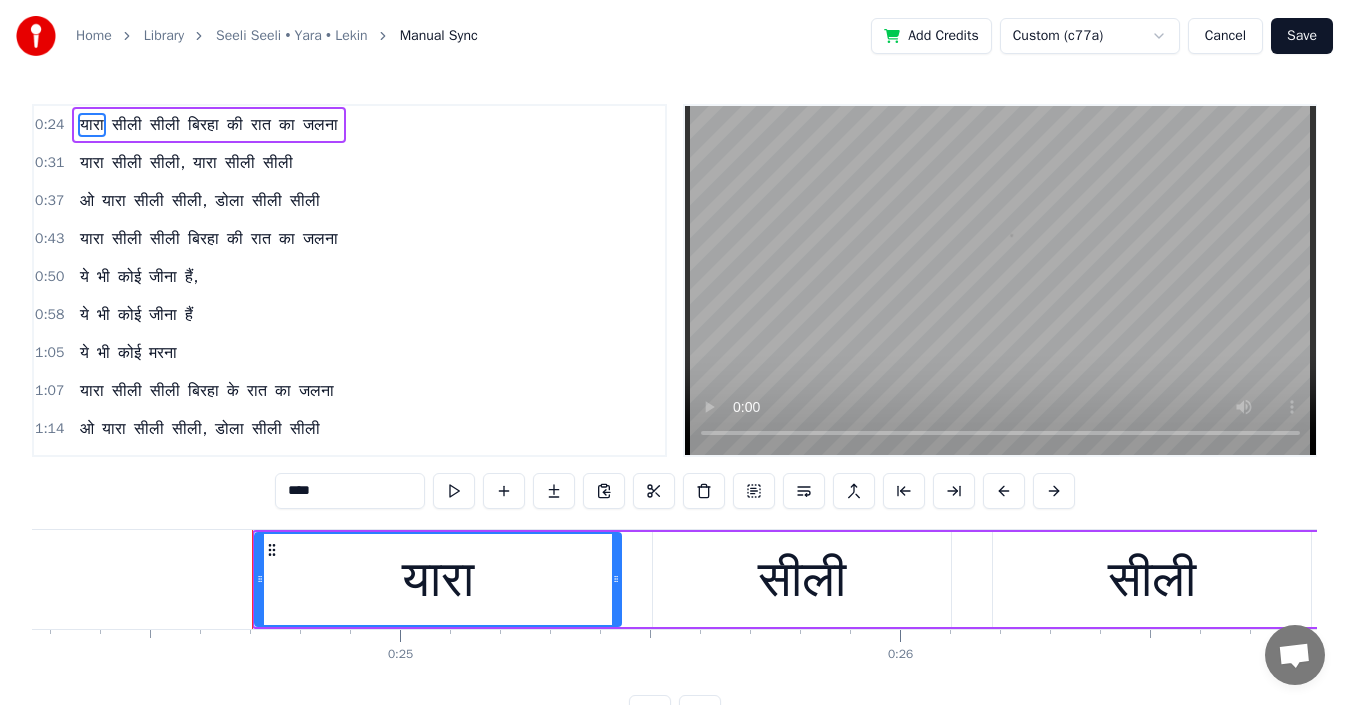 scroll, scrollTop: 0, scrollLeft: 12251, axis: horizontal 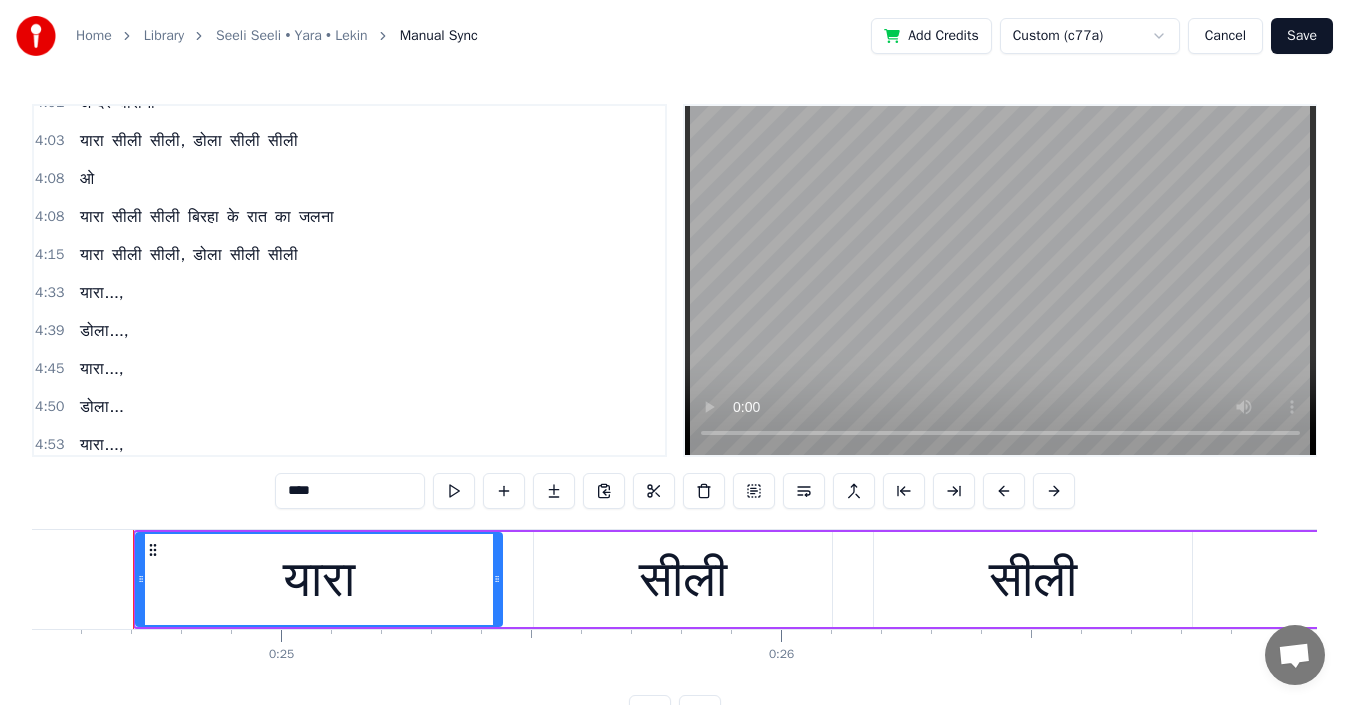 click on "ओ" at bounding box center (87, 179) 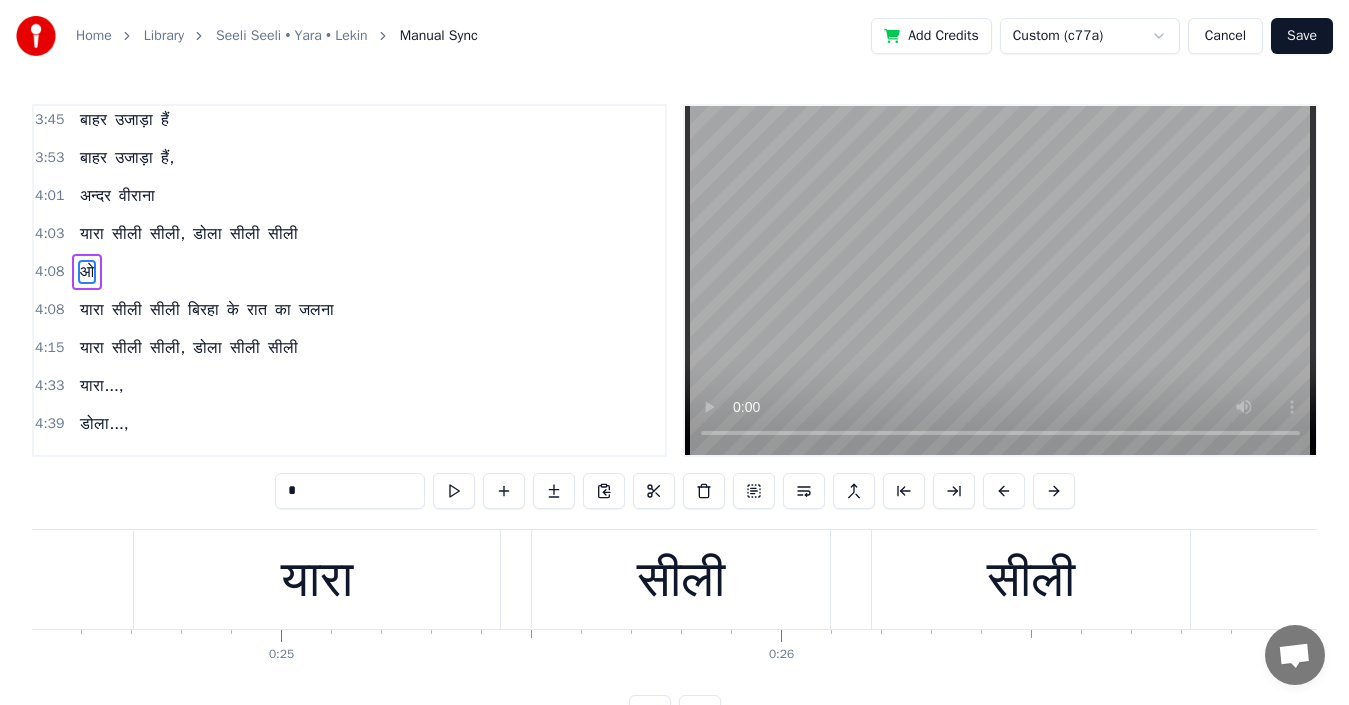 scroll, scrollTop: 870, scrollLeft: 0, axis: vertical 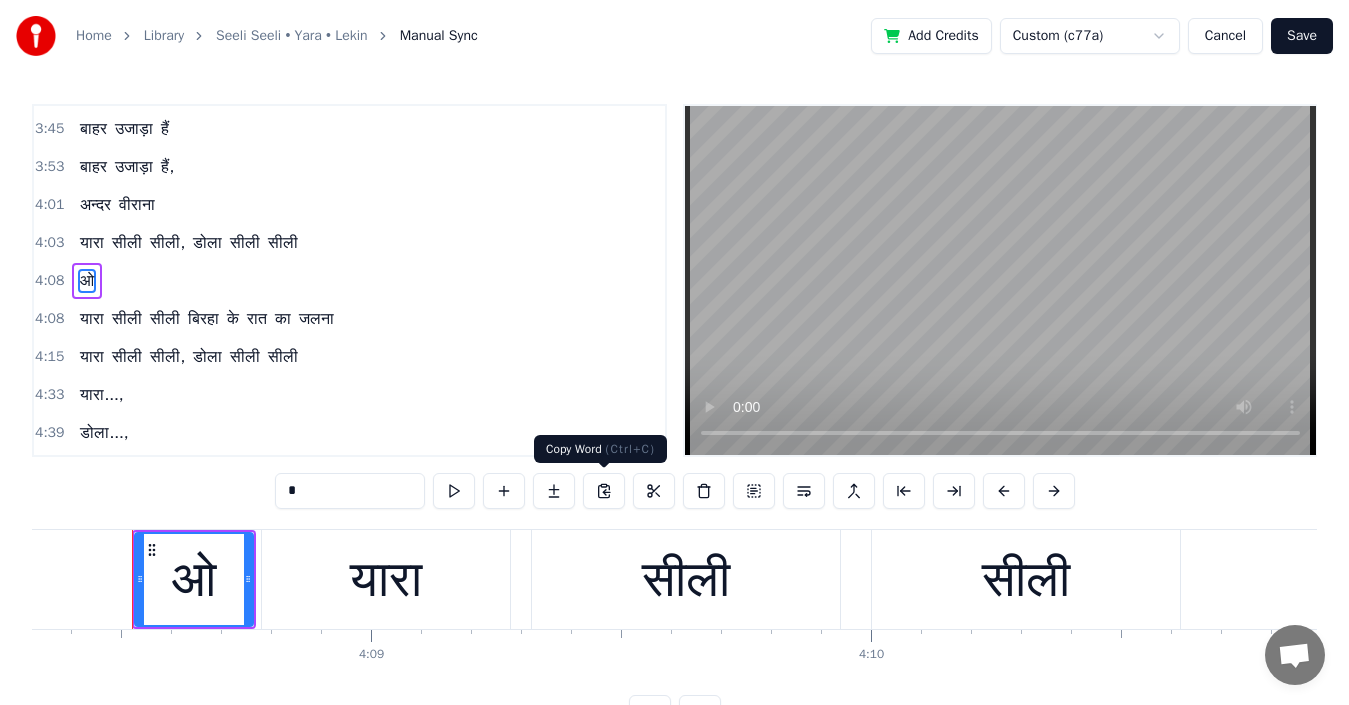 click at bounding box center (604, 491) 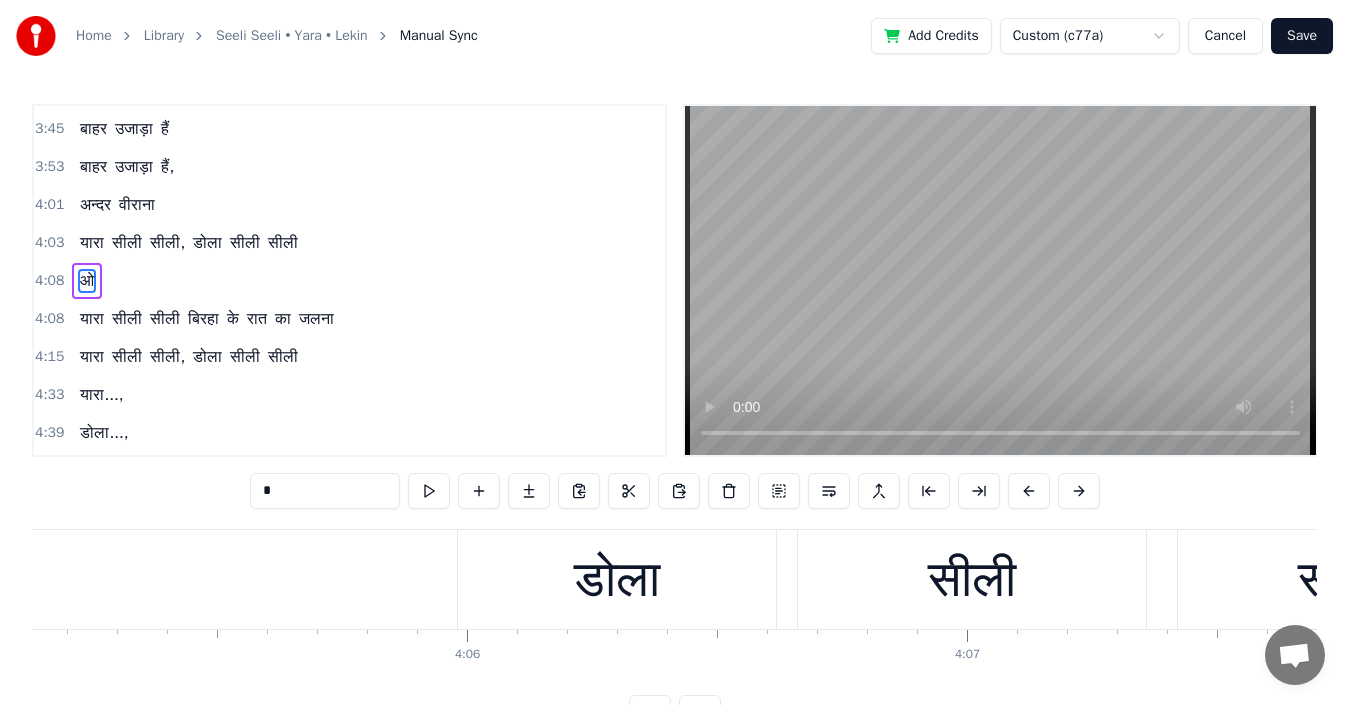 scroll, scrollTop: 0, scrollLeft: 122561, axis: horizontal 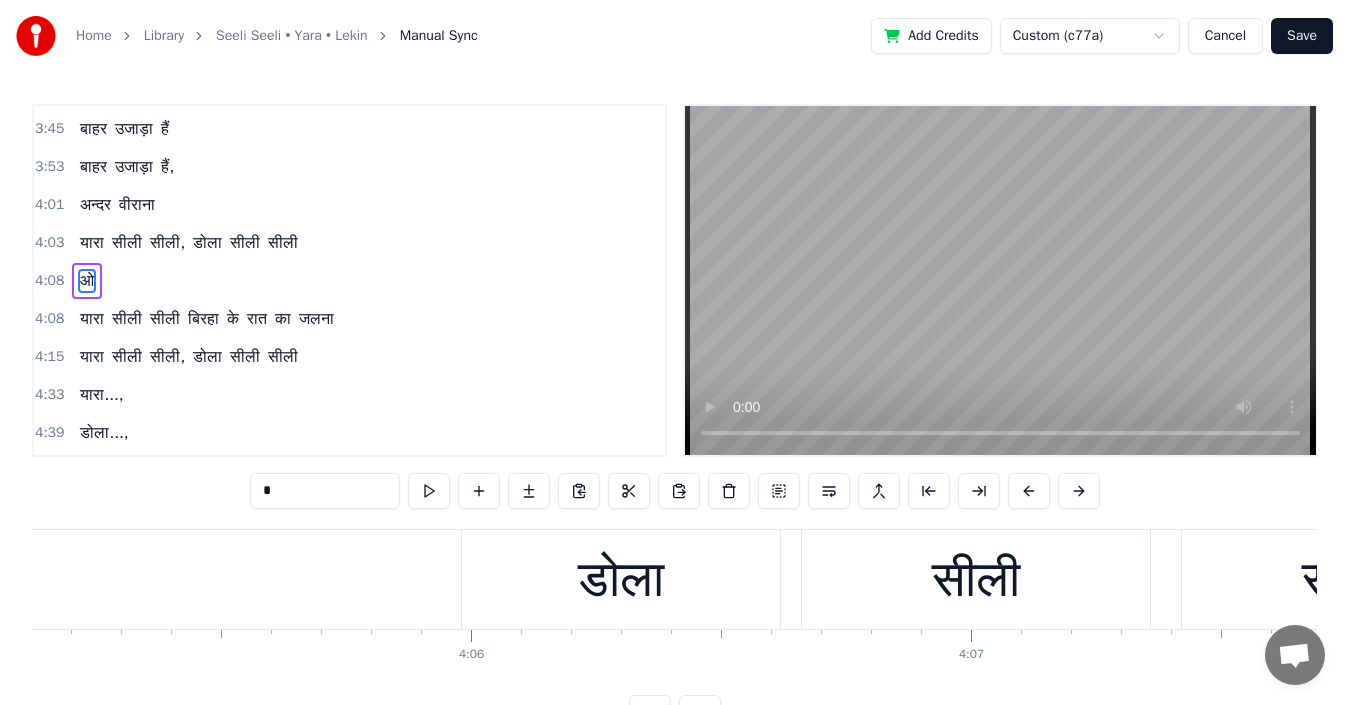 click on "[SONG], [SONG]" at bounding box center [262, 579] 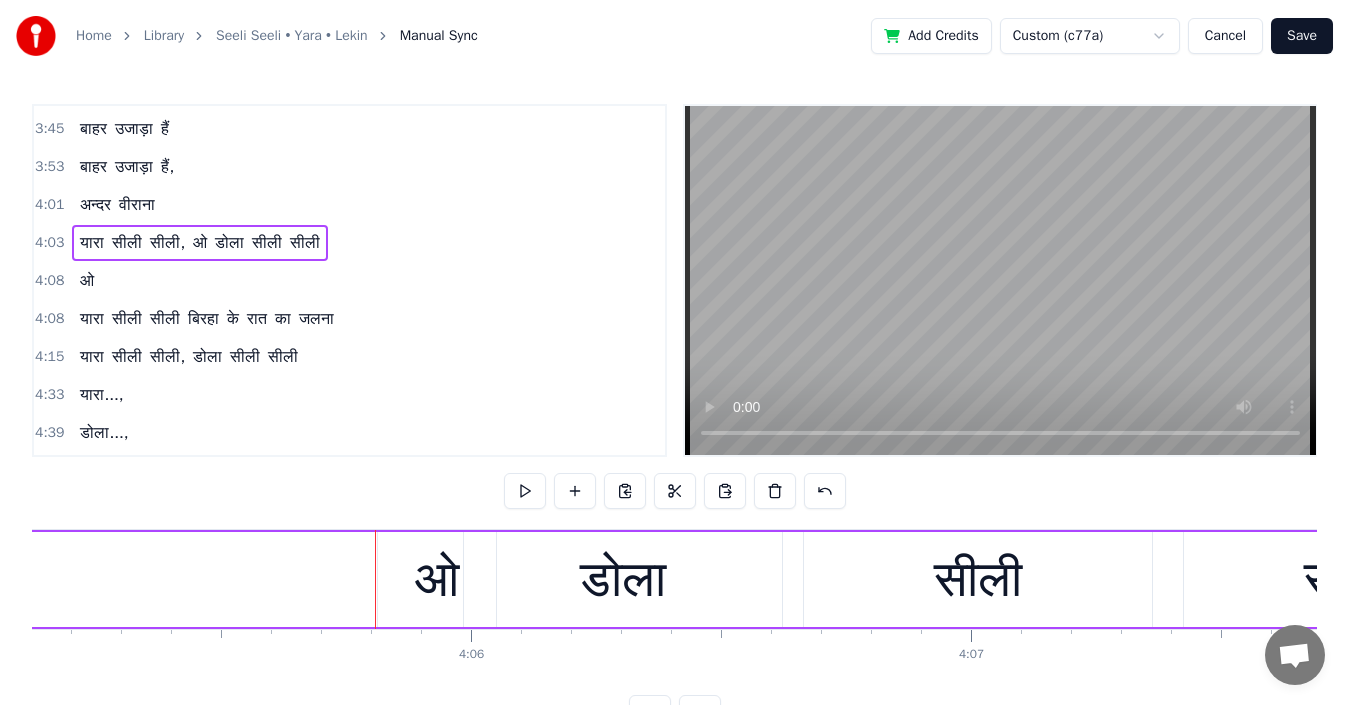 click on "ओ" at bounding box center [437, 579] 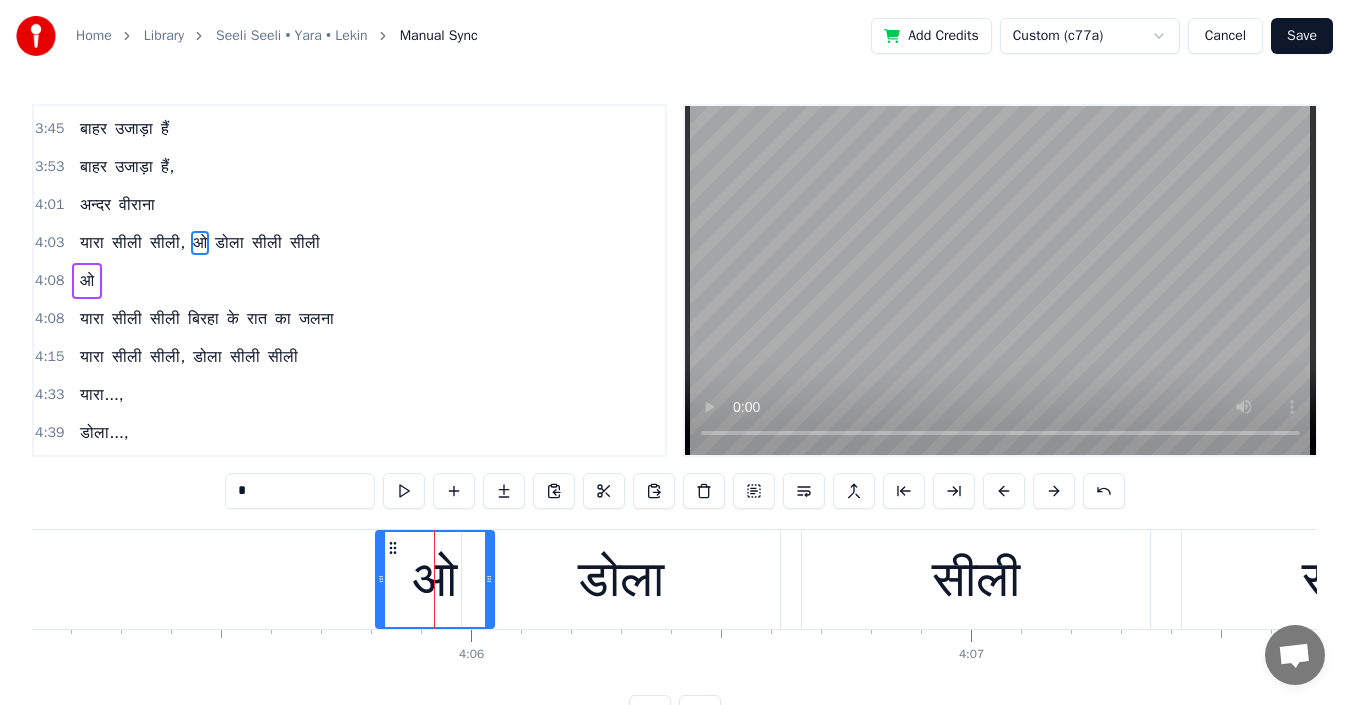 scroll, scrollTop: 832, scrollLeft: 0, axis: vertical 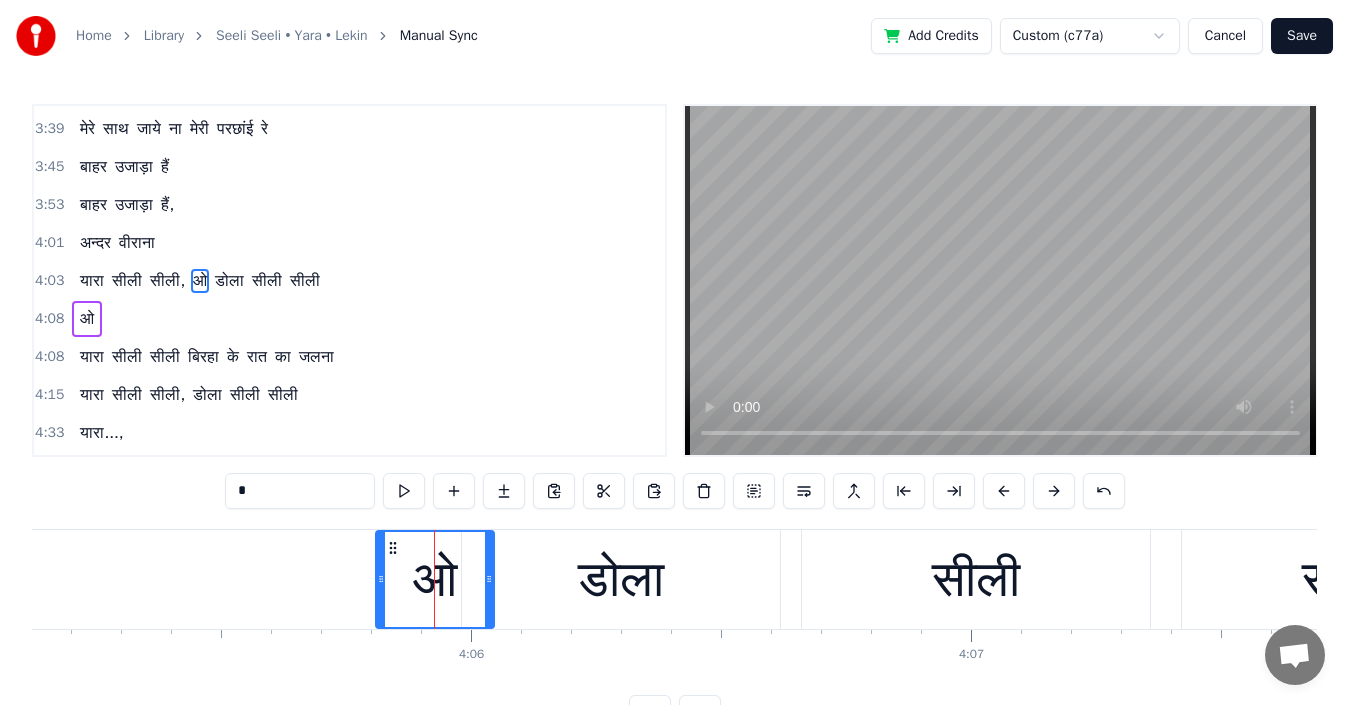 drag, startPoint x: 493, startPoint y: 582, endPoint x: 444, endPoint y: 585, distance: 49.09175 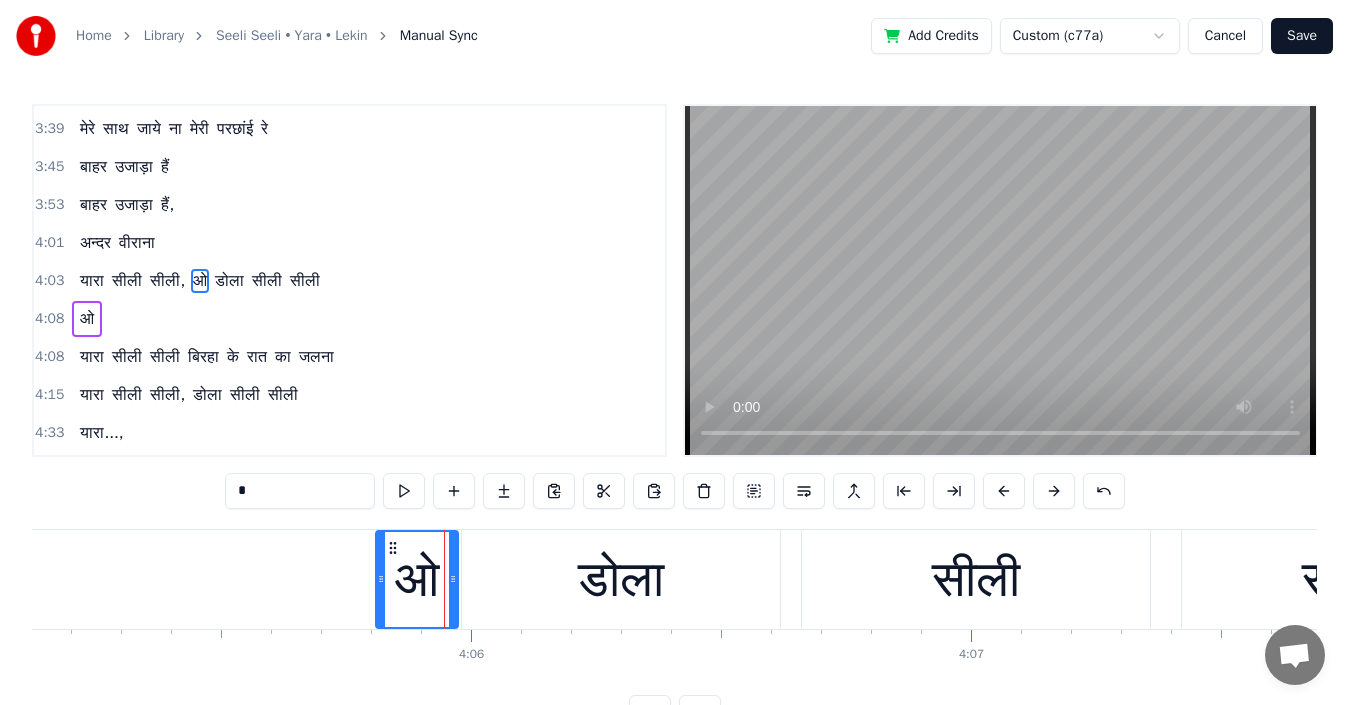 drag, startPoint x: 488, startPoint y: 584, endPoint x: 453, endPoint y: 587, distance: 35.128338 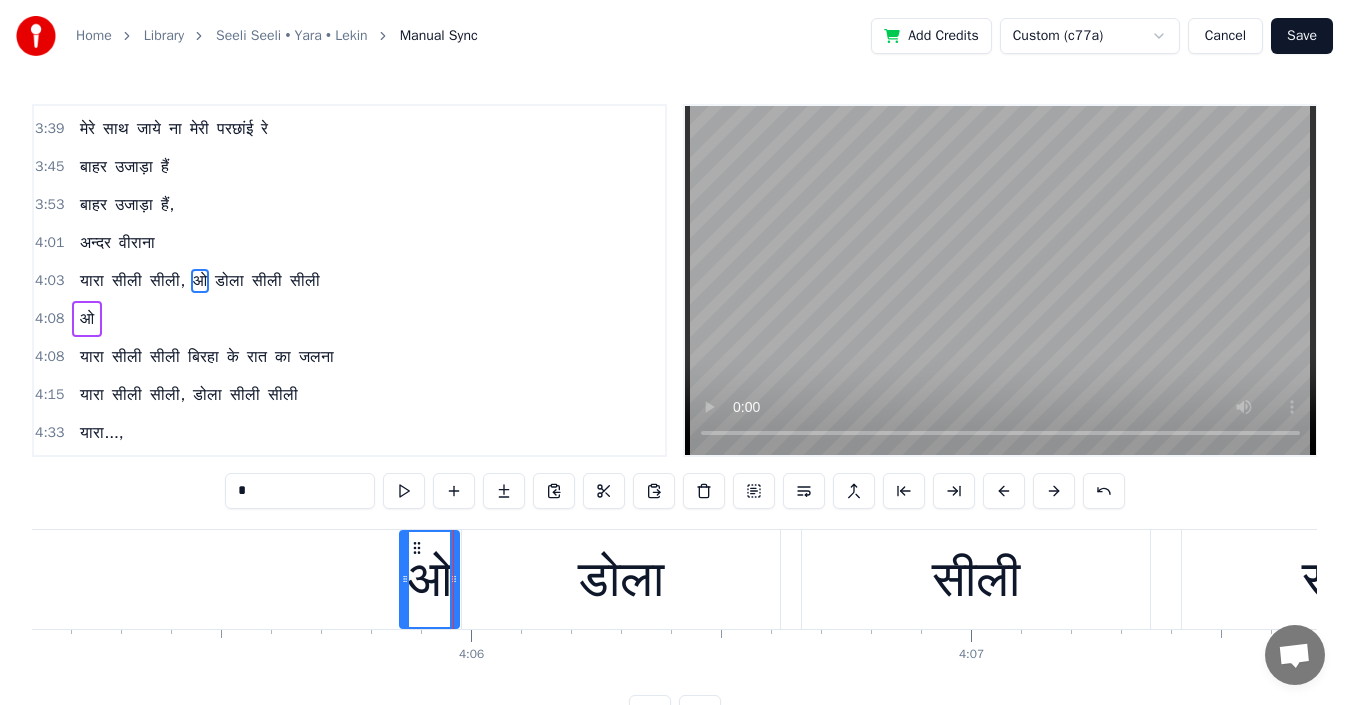 drag, startPoint x: 379, startPoint y: 580, endPoint x: 403, endPoint y: 582, distance: 24.083189 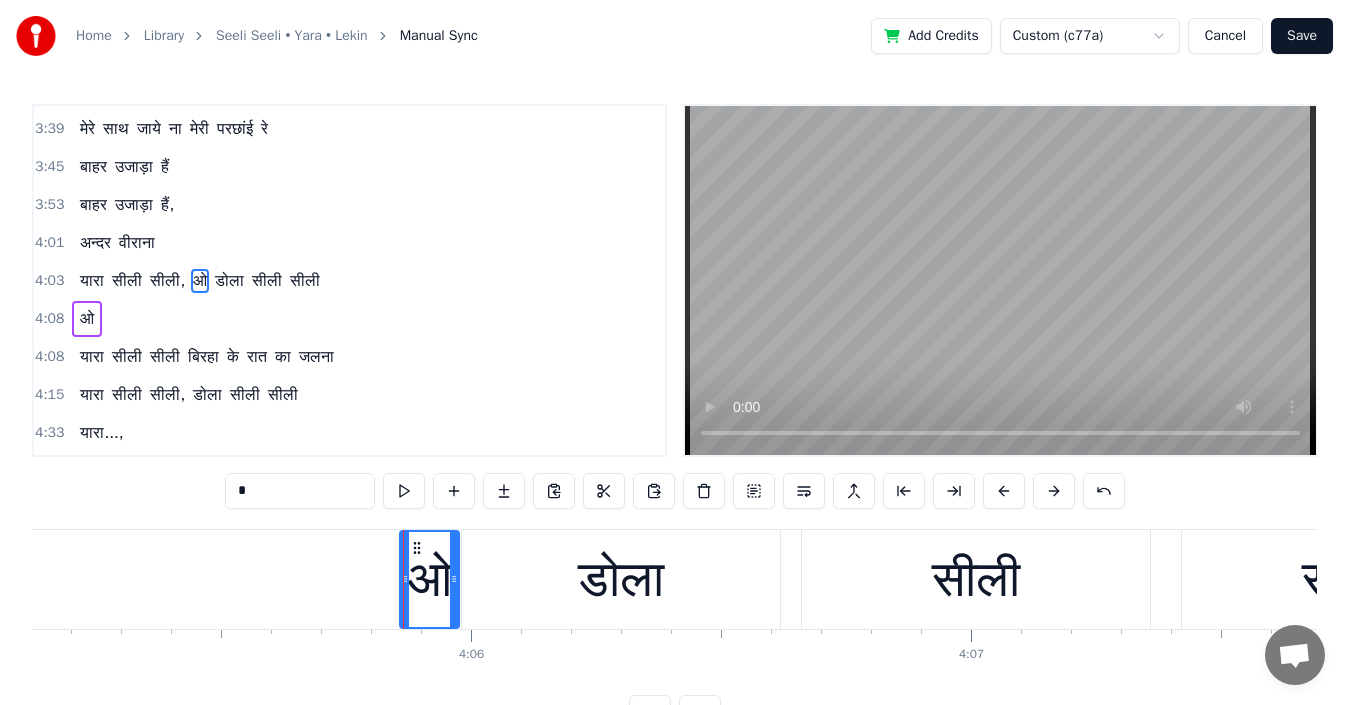 click on "[SONG], O [SONG]" at bounding box center (262, 579) 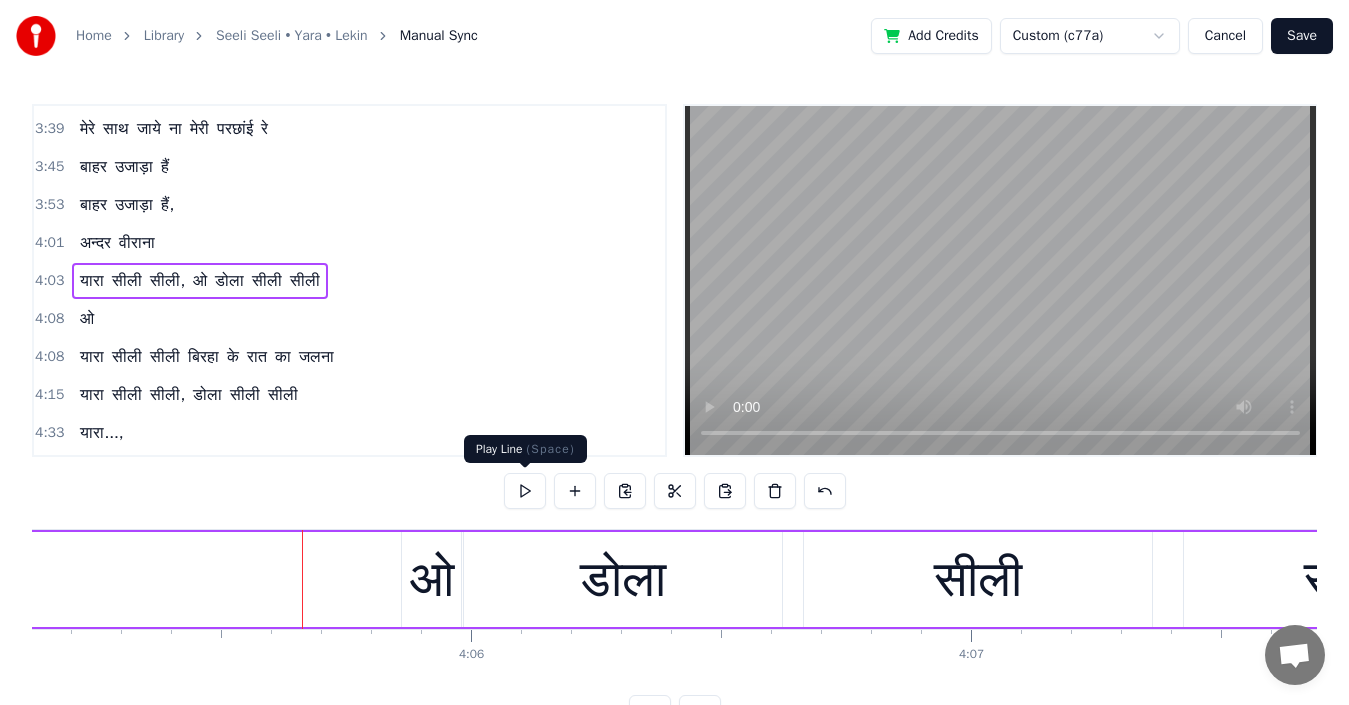 click at bounding box center (525, 491) 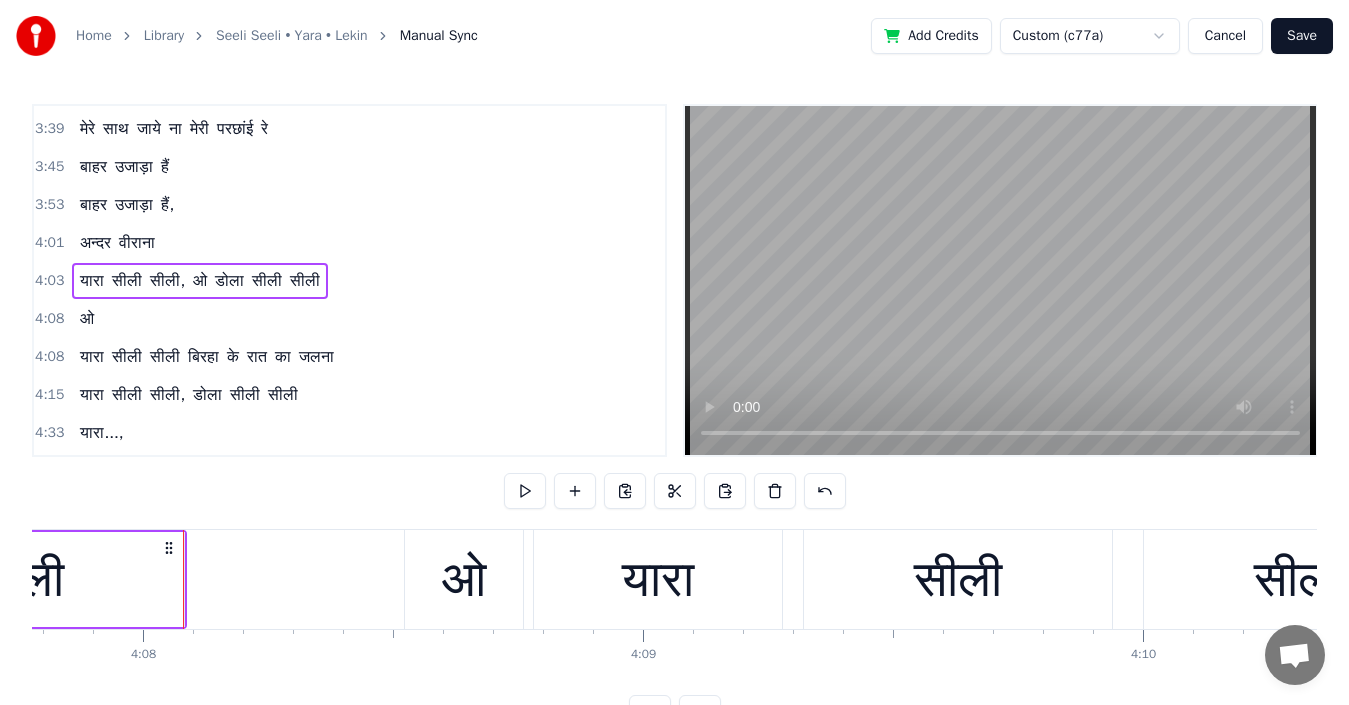 scroll, scrollTop: 0, scrollLeft: 123939, axis: horizontal 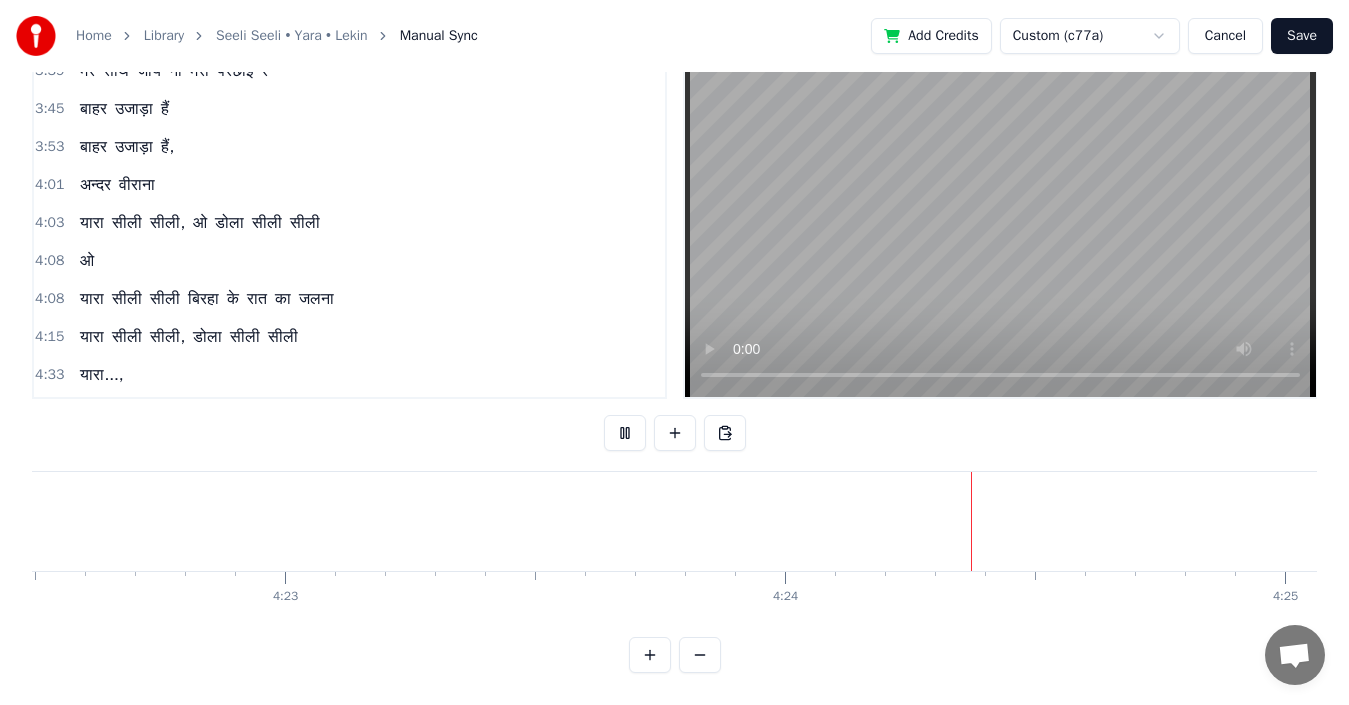 click on "Save" at bounding box center [1302, 36] 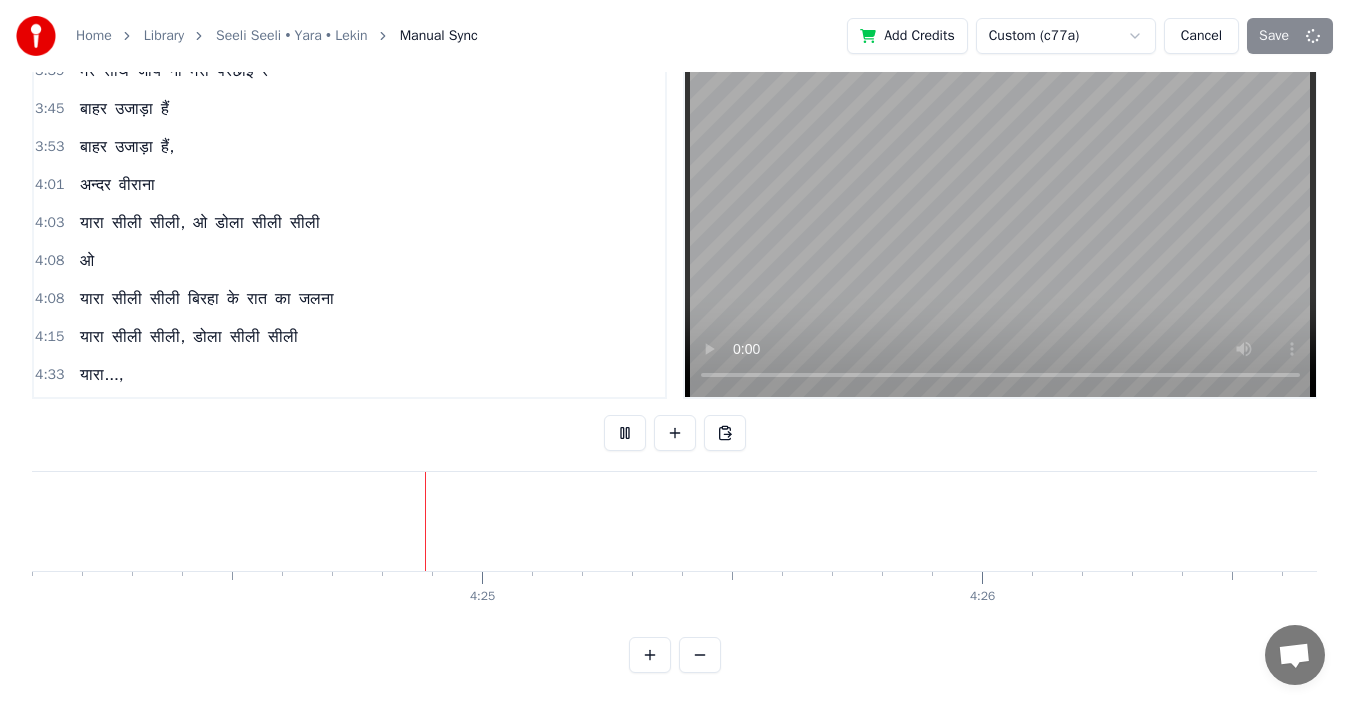 scroll, scrollTop: 0, scrollLeft: 132061, axis: horizontal 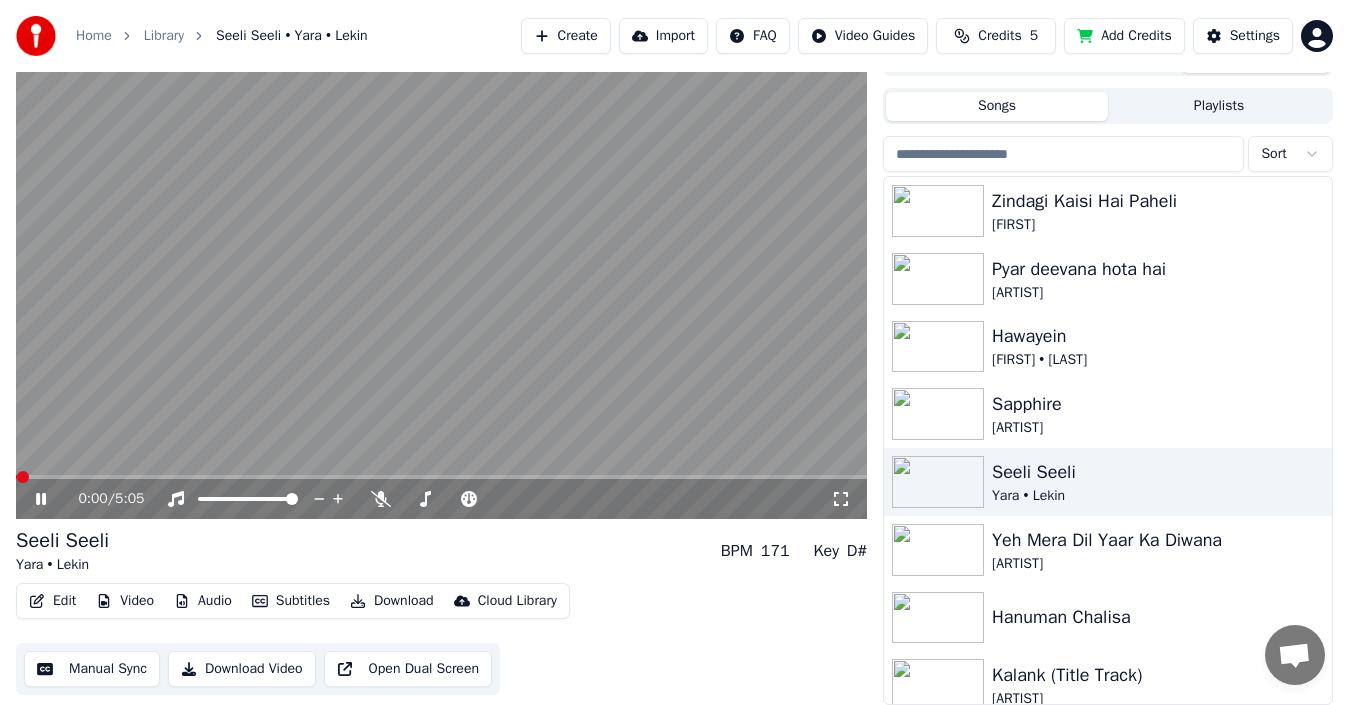 click on "Download Video" at bounding box center [242, 669] 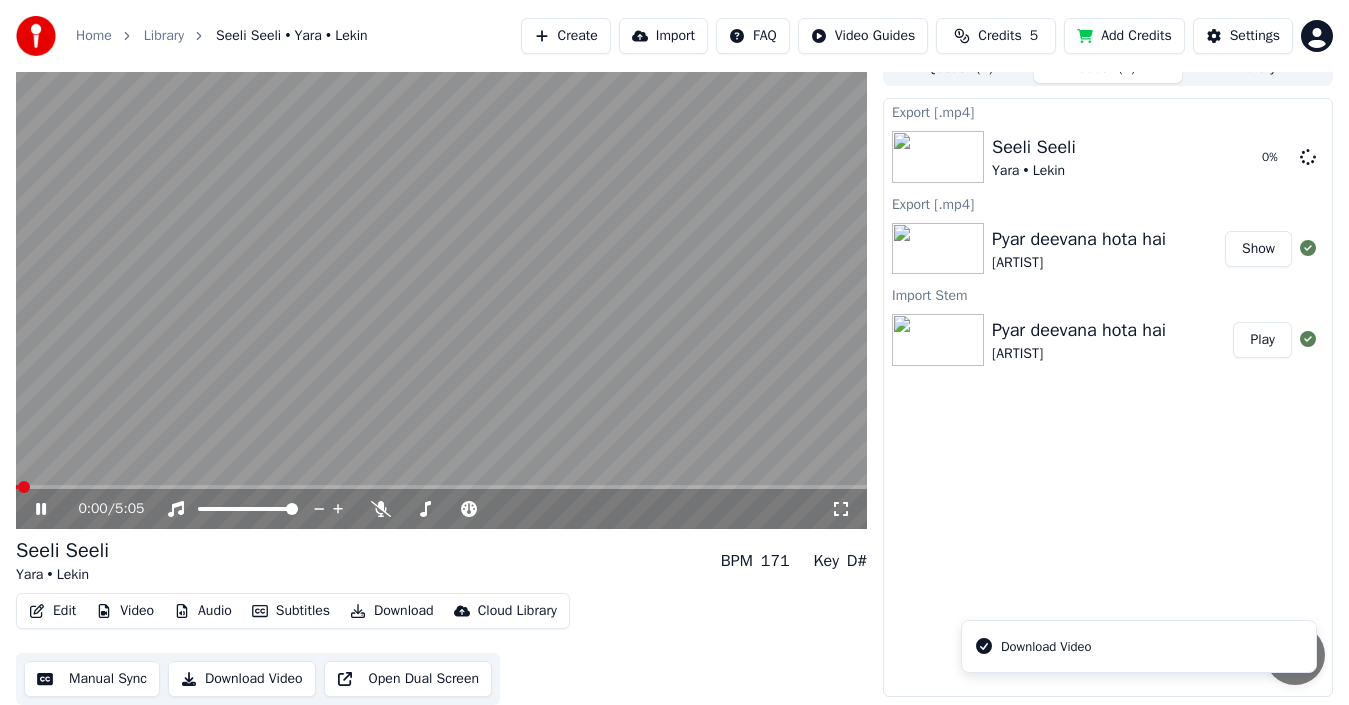 scroll, scrollTop: 22, scrollLeft: 0, axis: vertical 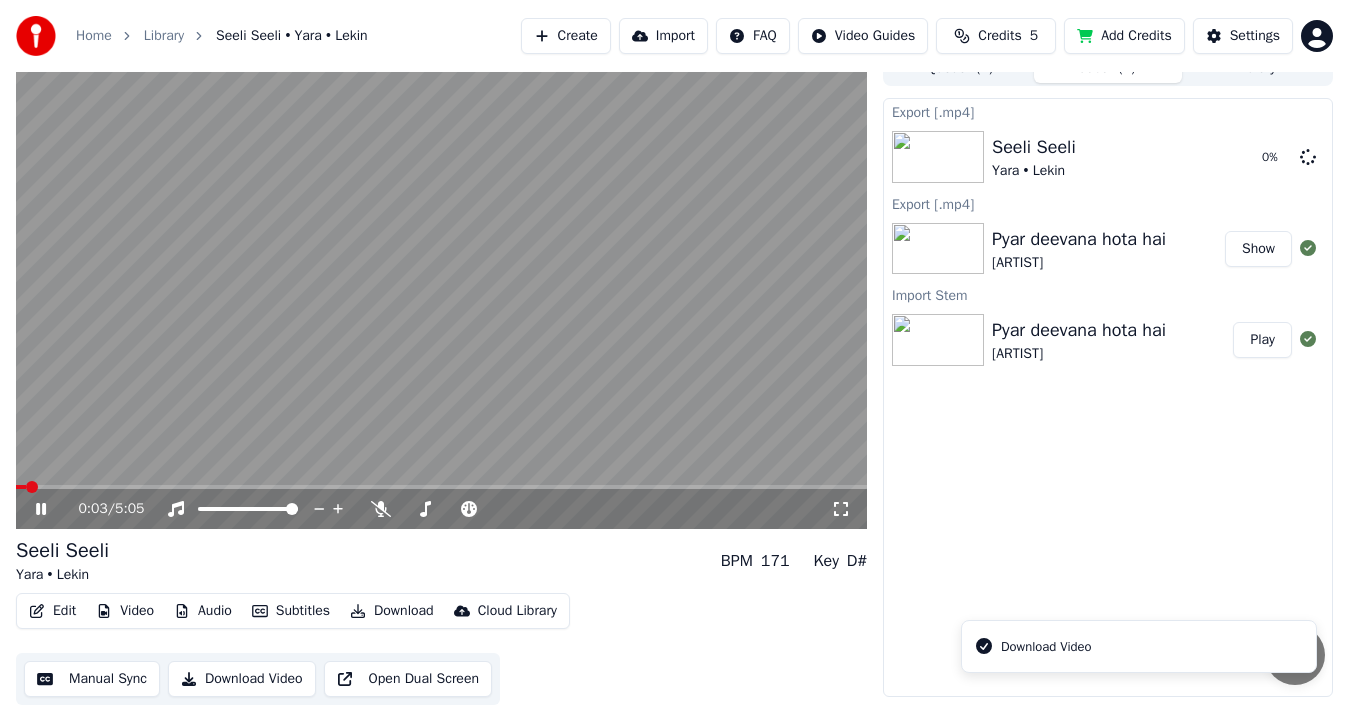 click 